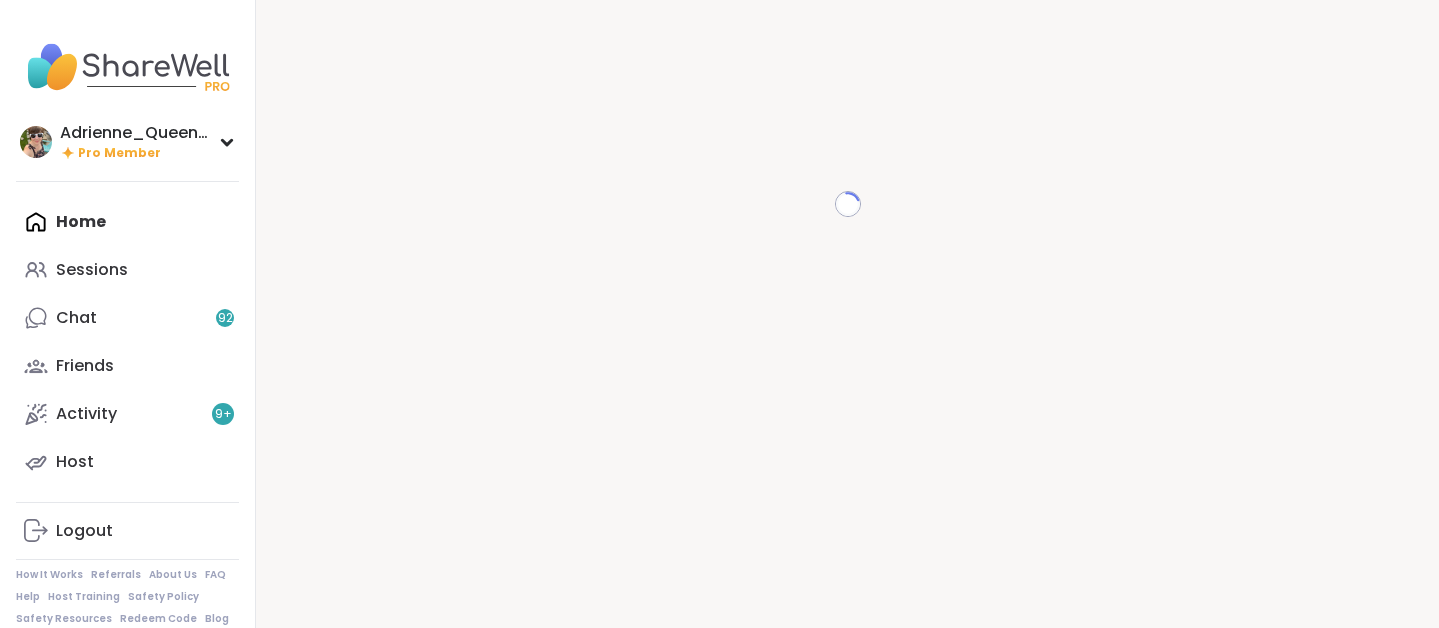 scroll, scrollTop: 0, scrollLeft: 0, axis: both 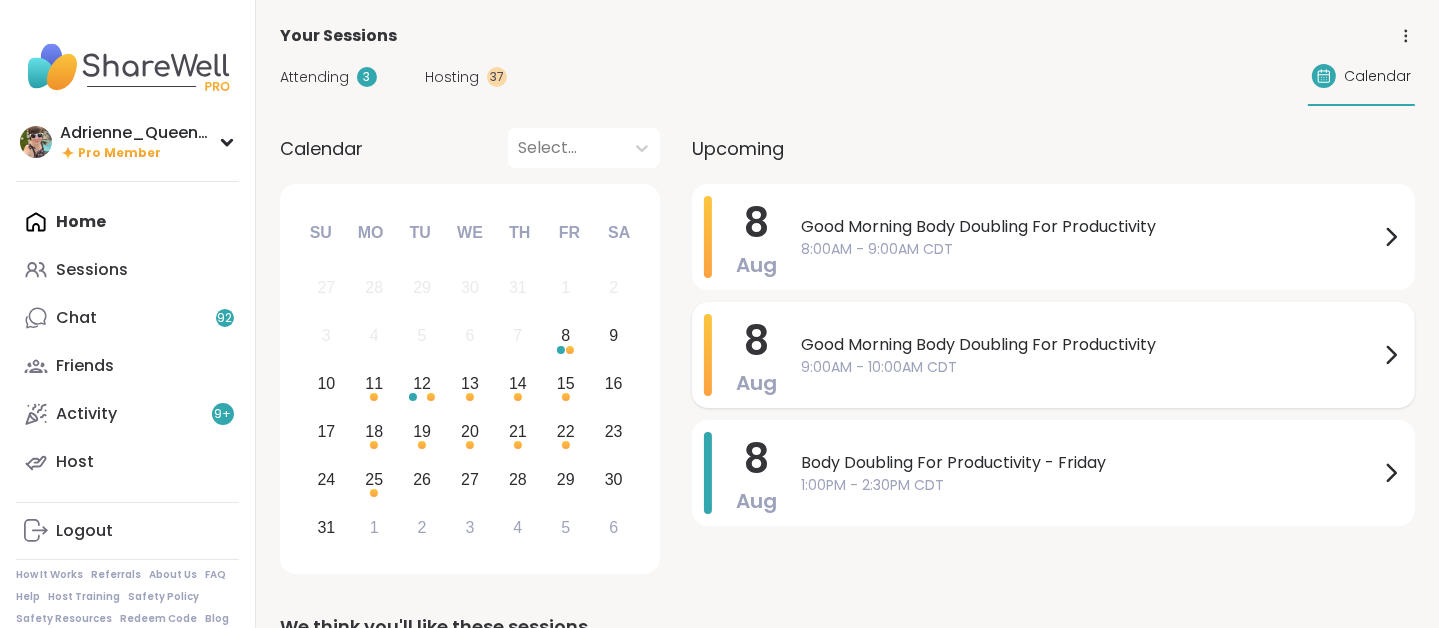 click on "Good Morning Body Doubling For Productivity" at bounding box center [1090, 345] 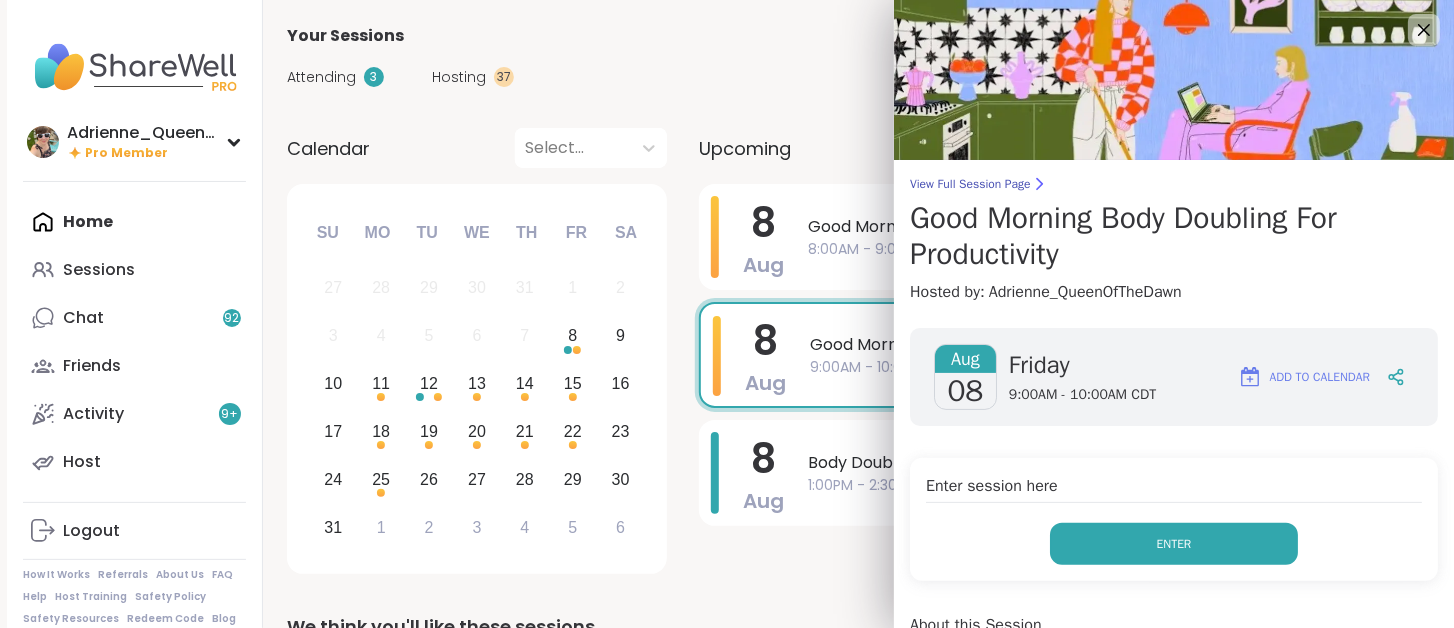click on "Enter" at bounding box center [1174, 544] 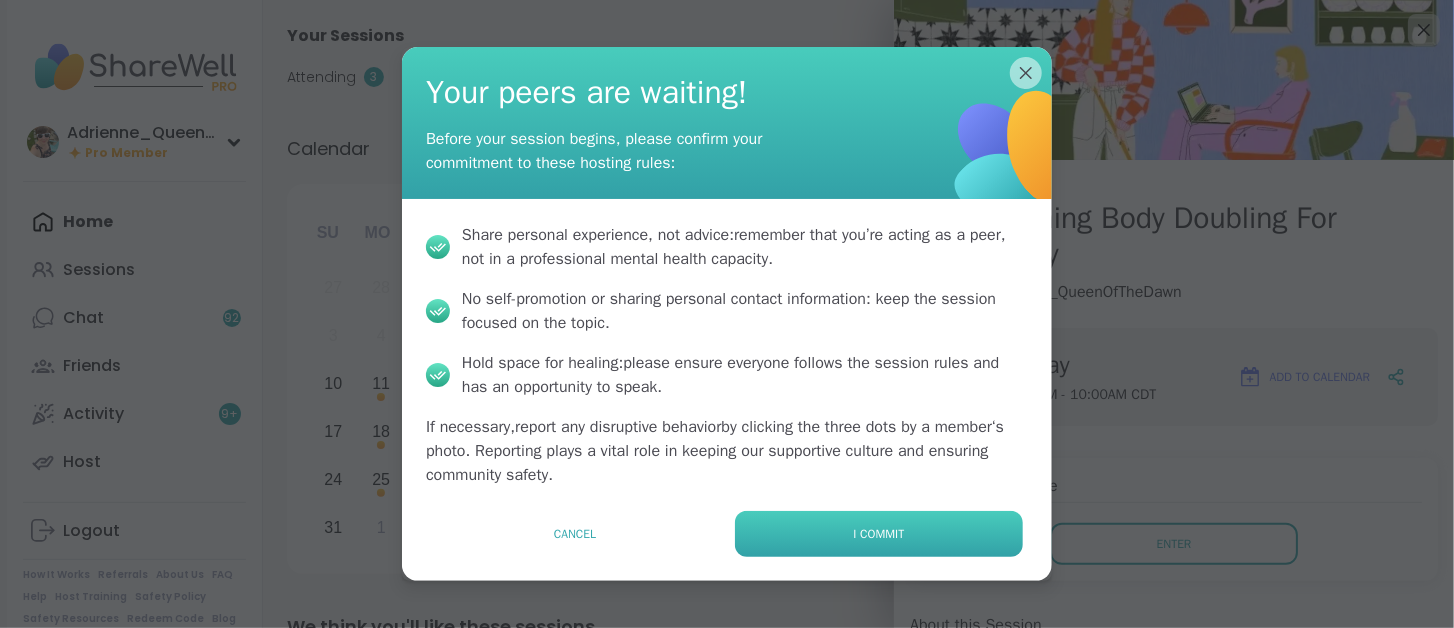 click on "I commit" at bounding box center [879, 534] 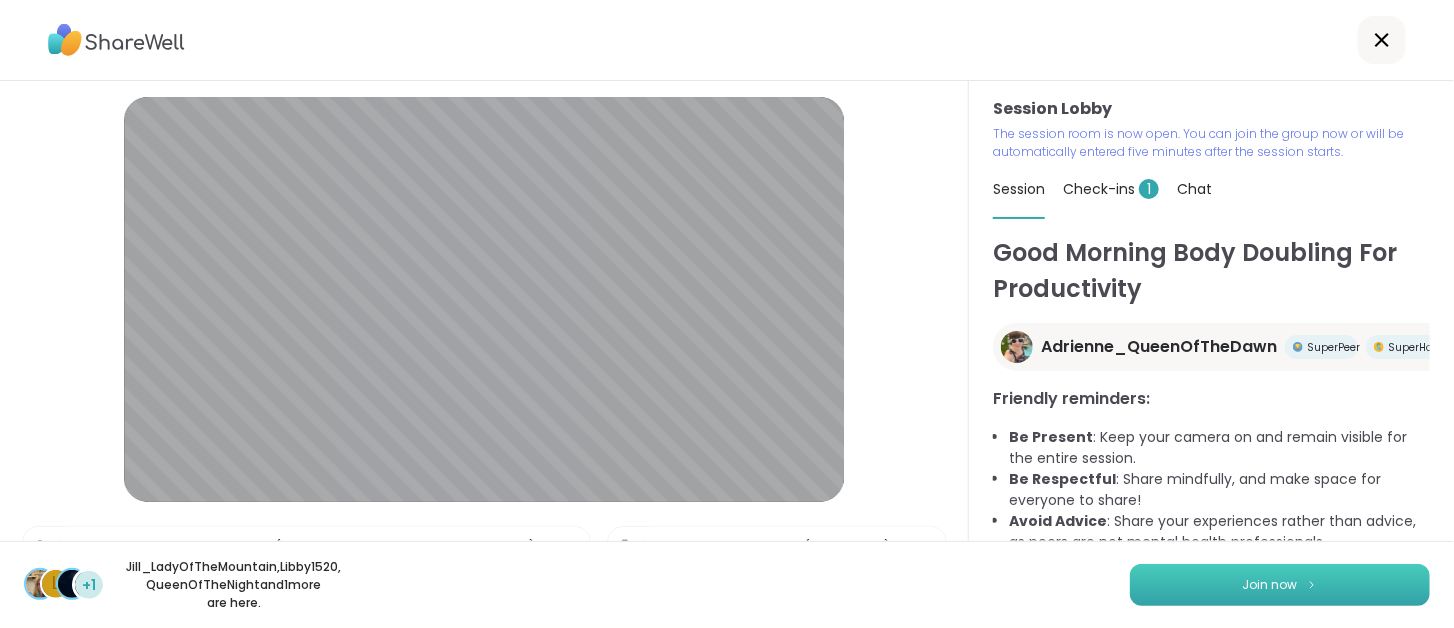 click on "Join now" at bounding box center [1280, 585] 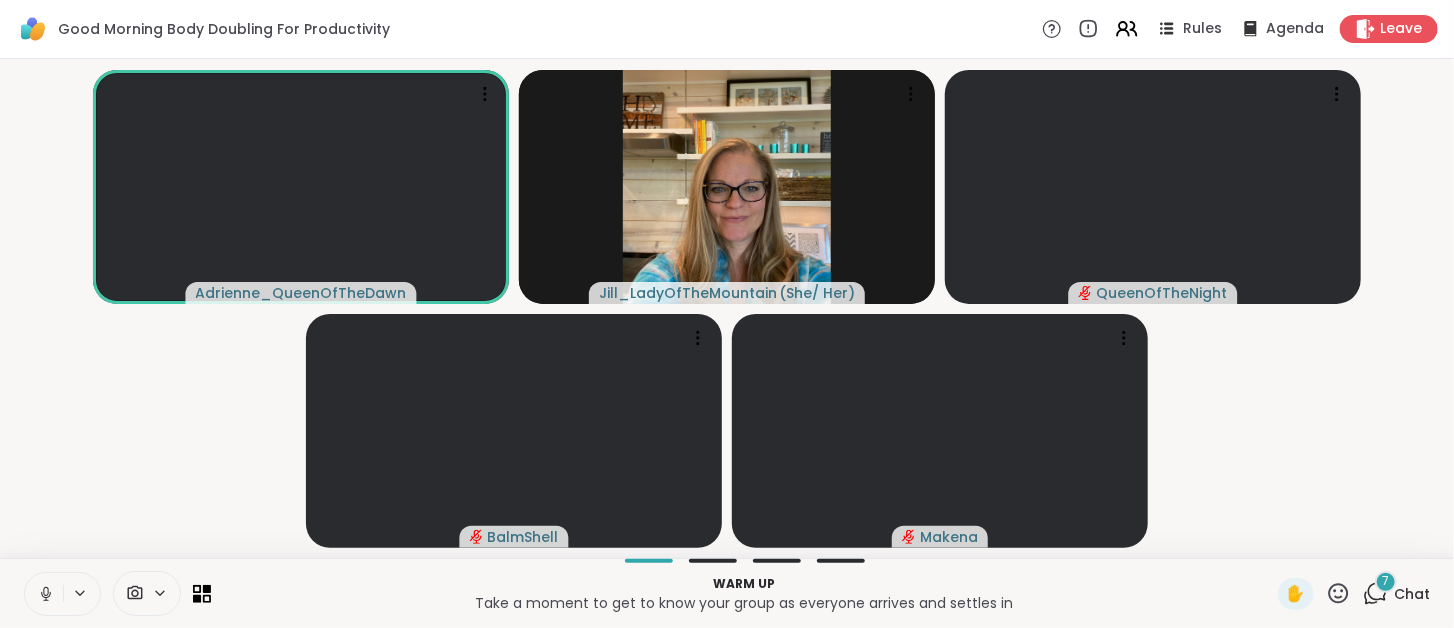 click 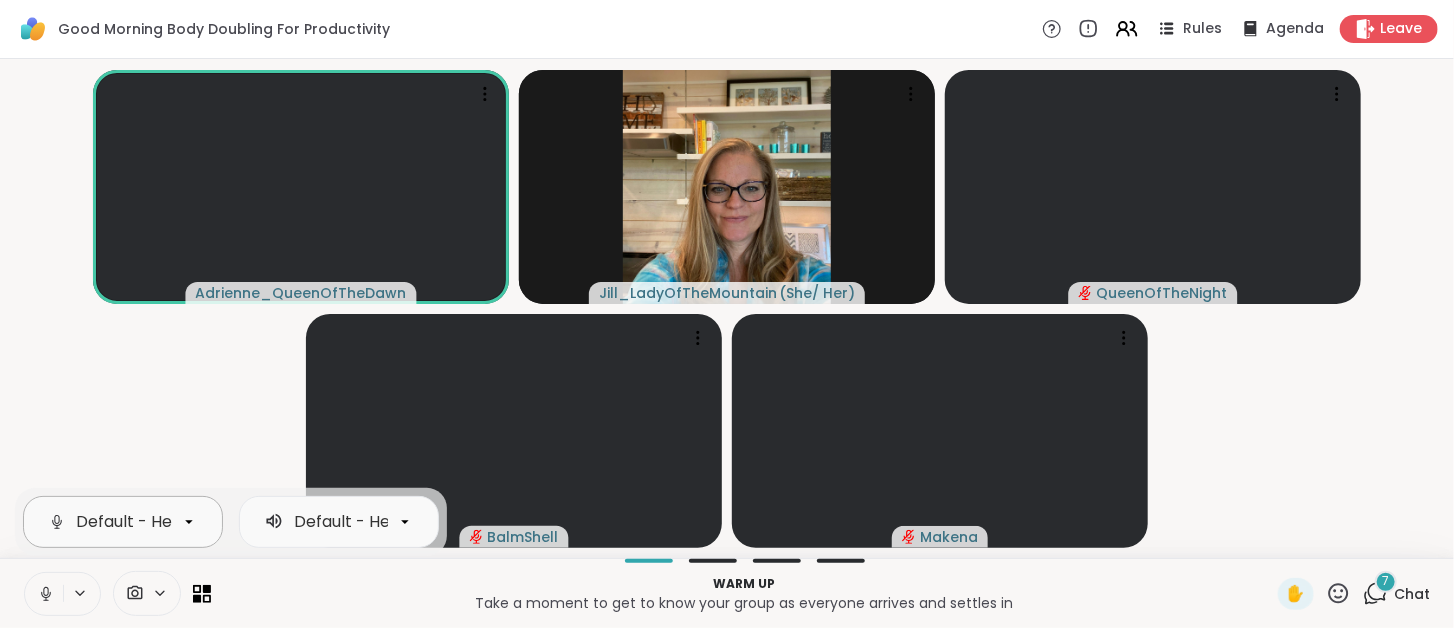 scroll, scrollTop: 0, scrollLeft: 416, axis: horizontal 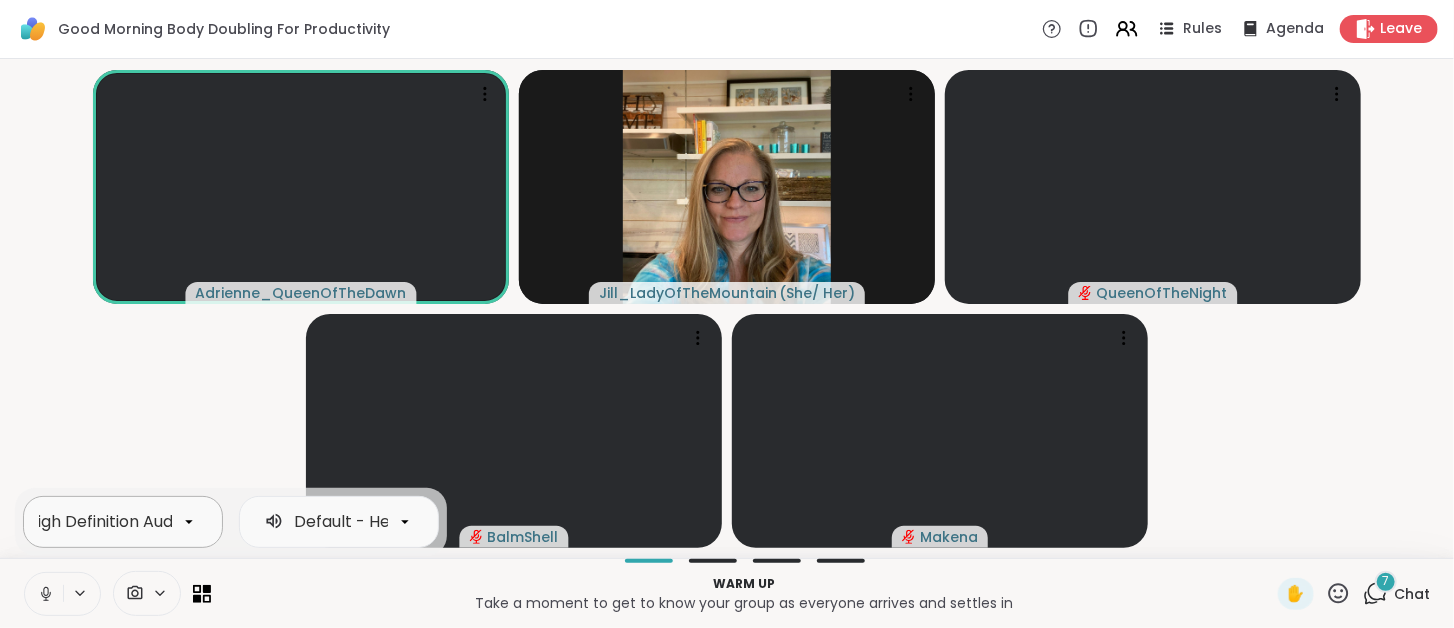 click on "Default - Headset Microphone (2- Cirrus Logic High Definition Audio)" at bounding box center (-73, 522) 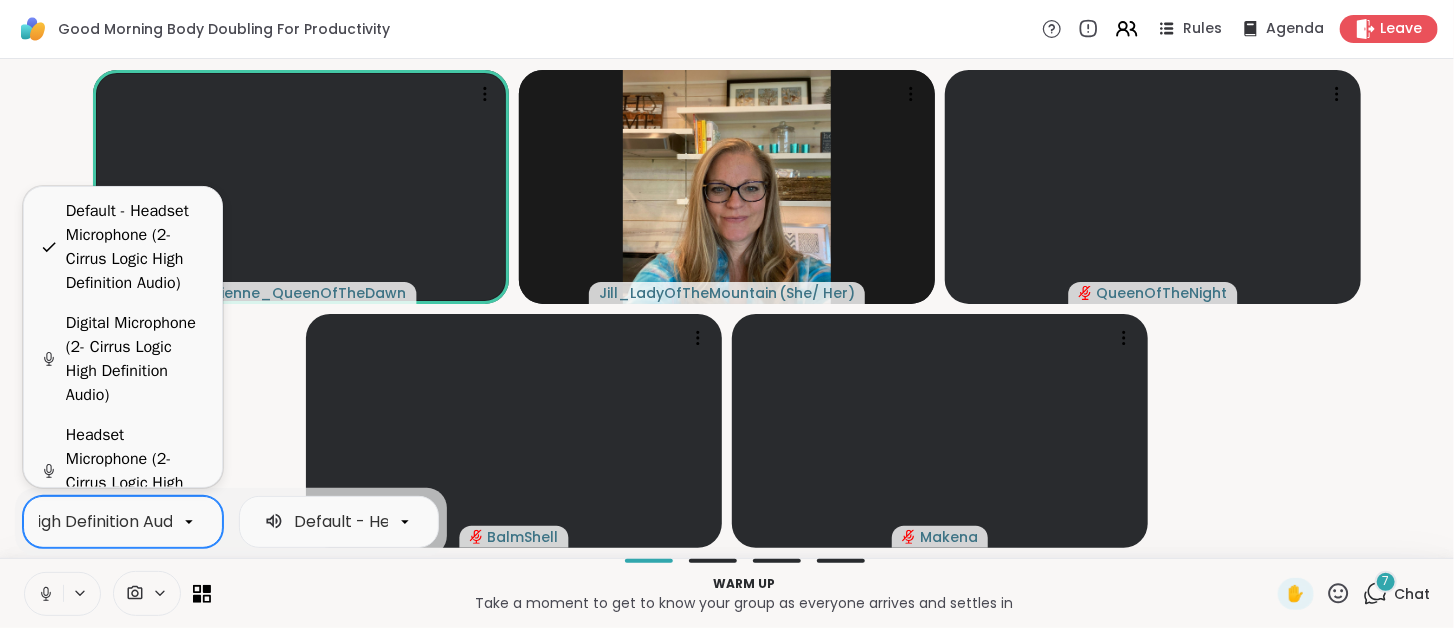 click on "Default - Headset Microphone (2- Cirrus Logic High Definition Audio)" at bounding box center [-73, 522] 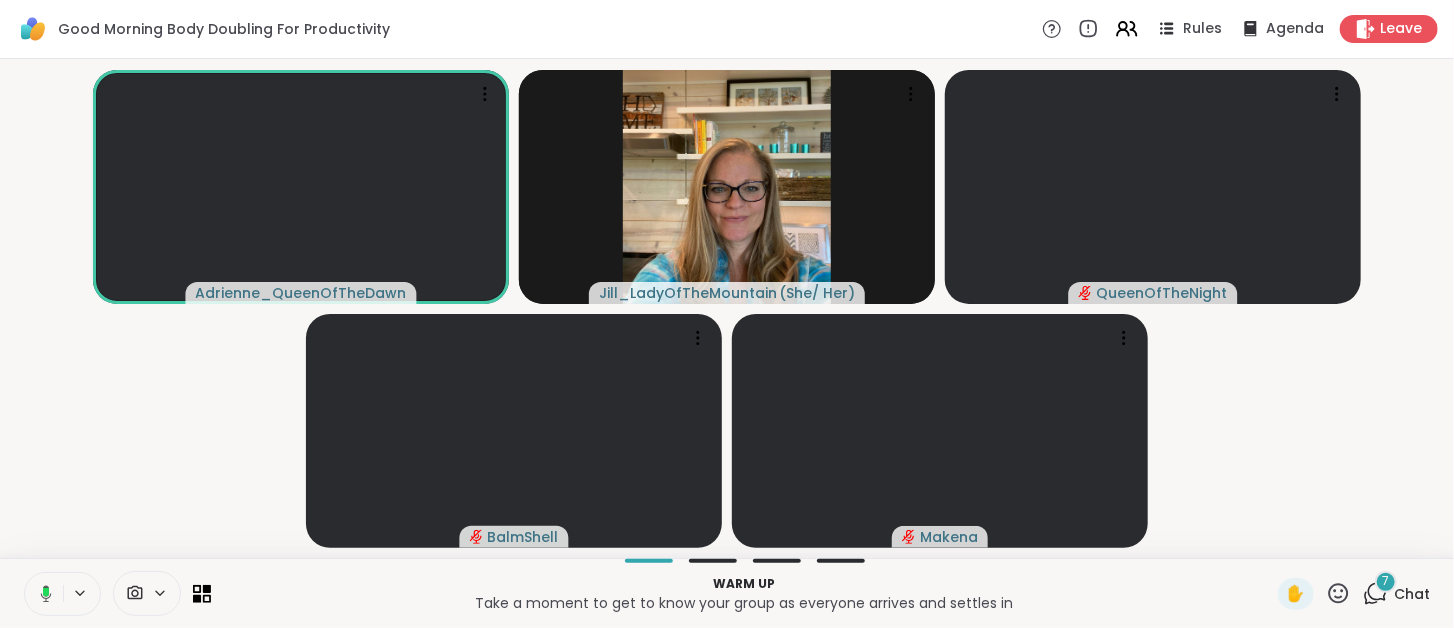click on "Adrienne_QueenOfTheDawn Jill_LadyOfTheMountain ( She/ Her ) QueenOfTheNight BalmShell Makena" at bounding box center [727, 308] 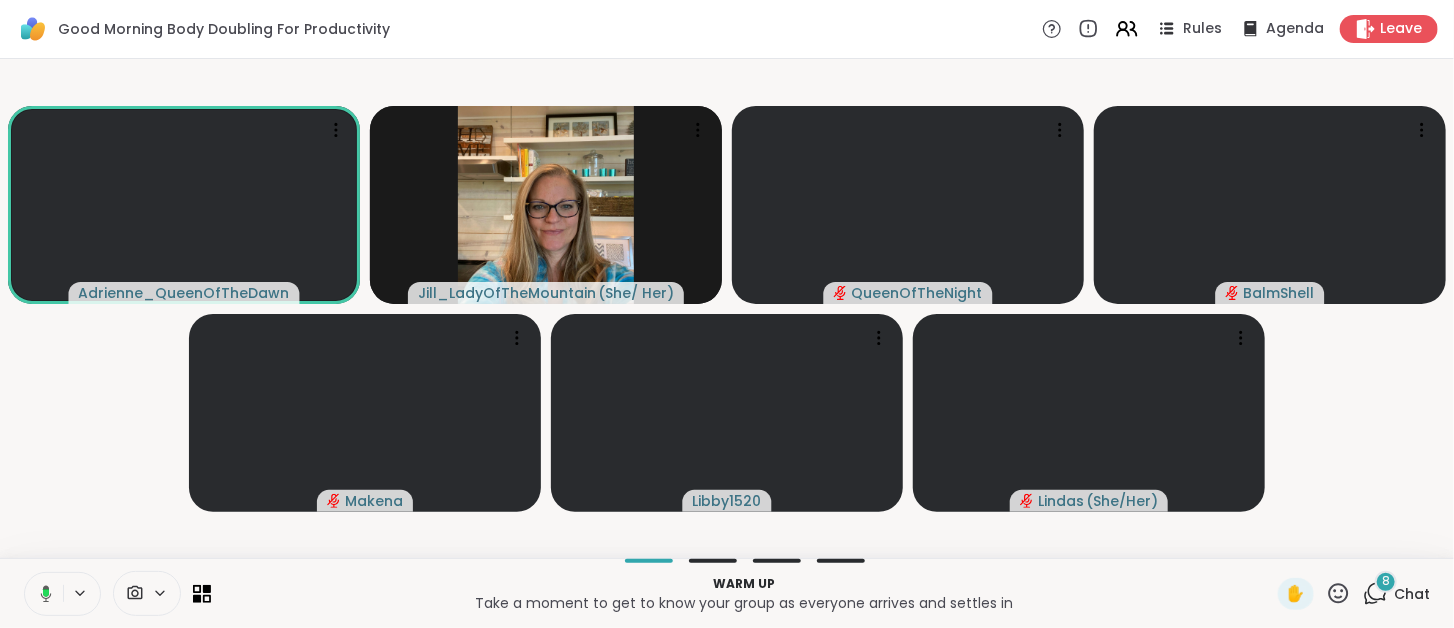 click on "8" at bounding box center [1386, 582] 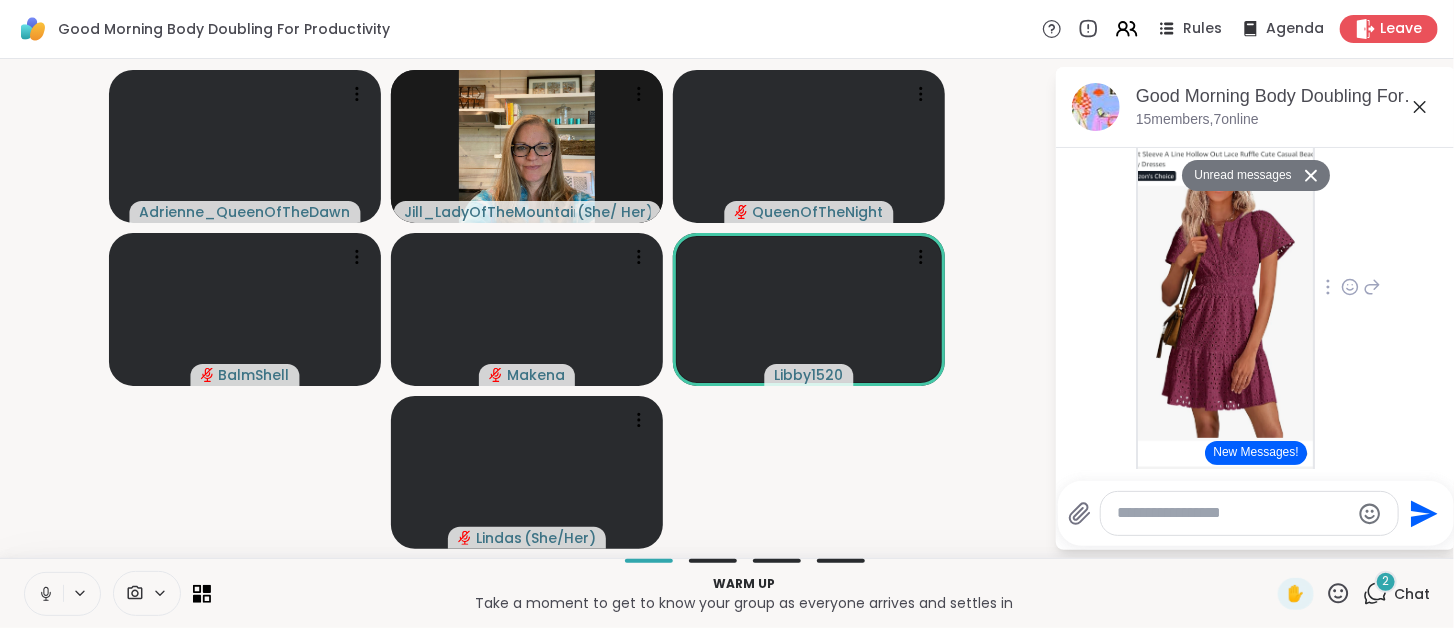 scroll, scrollTop: 2024, scrollLeft: 0, axis: vertical 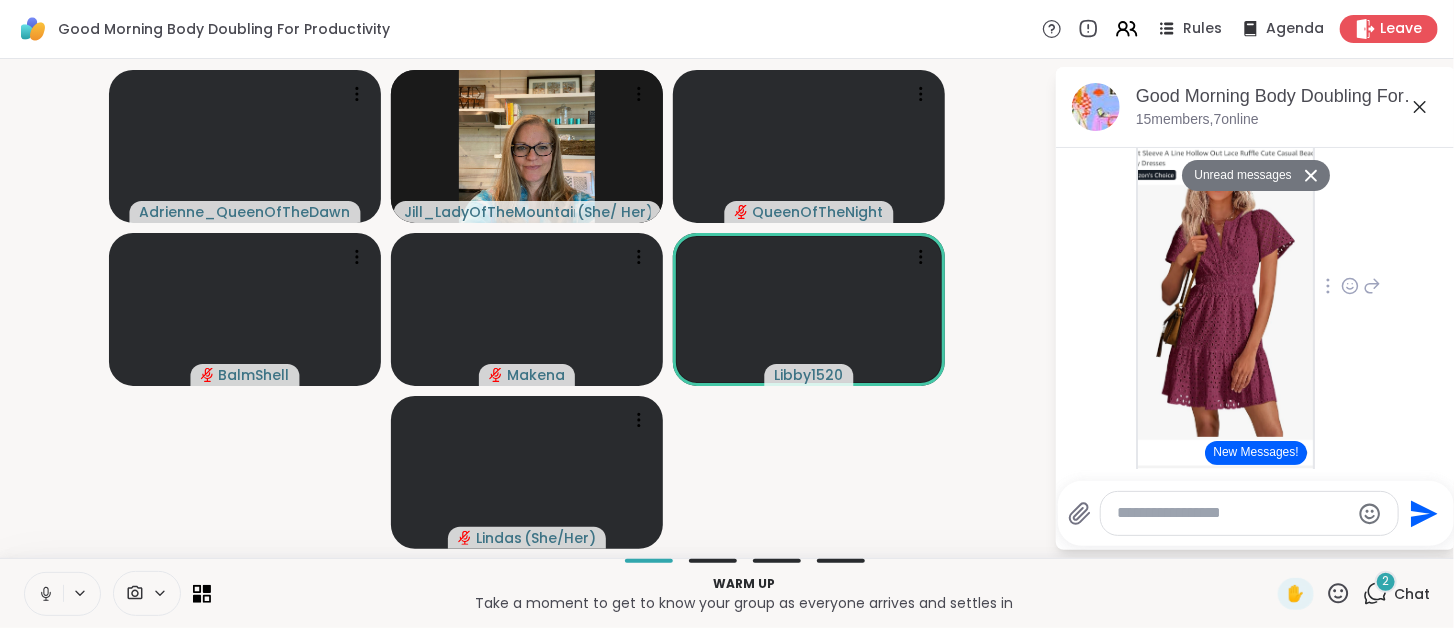 click at bounding box center (1225, 280) 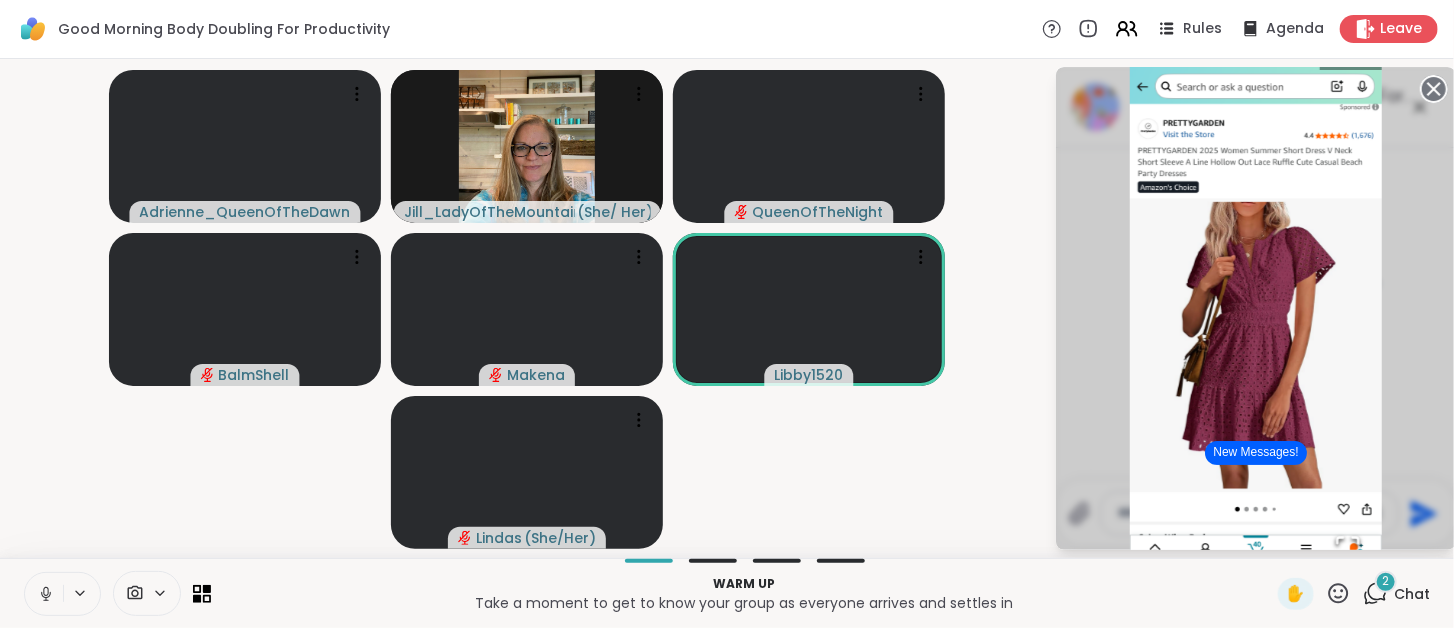 click 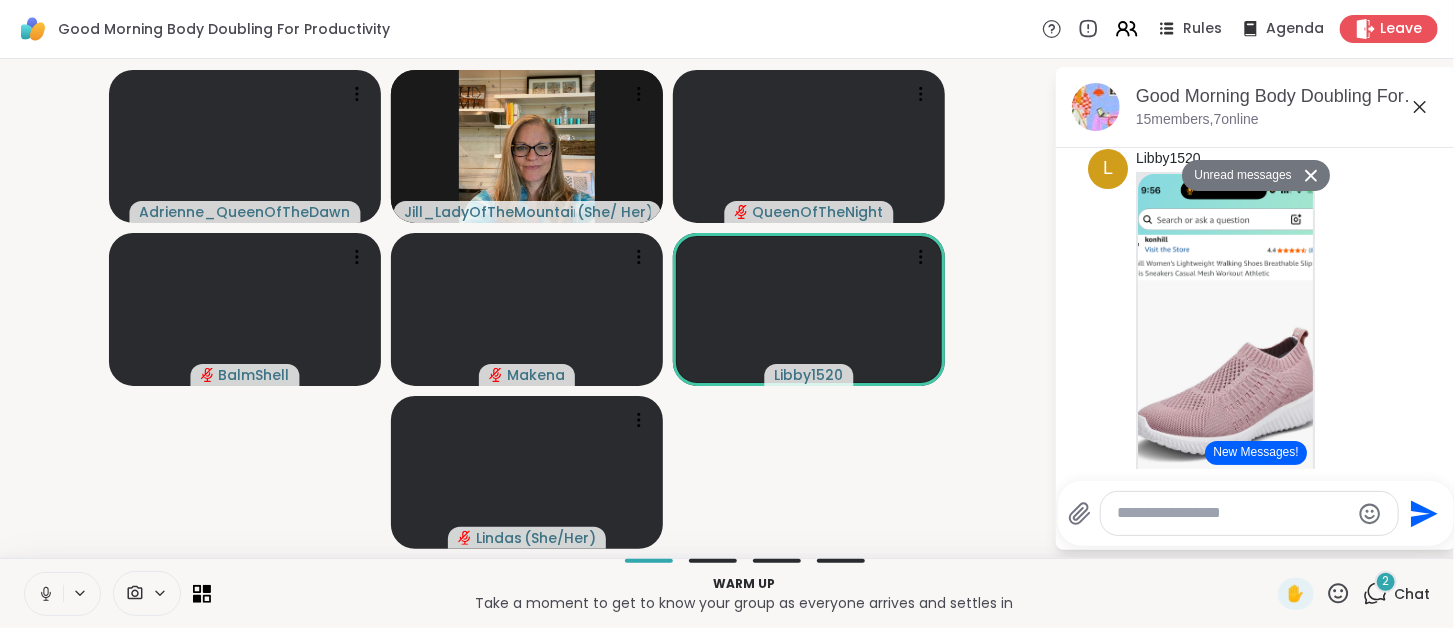 scroll, scrollTop: 2451, scrollLeft: 0, axis: vertical 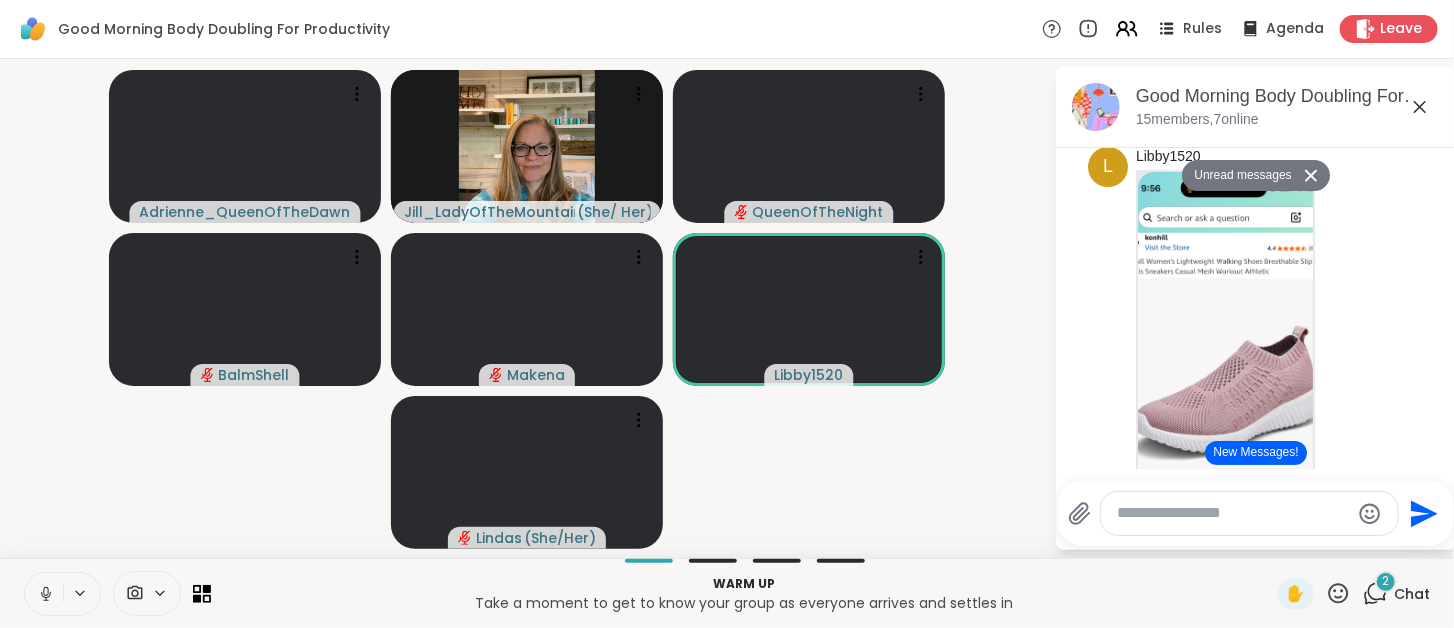 click at bounding box center (1225, 410) 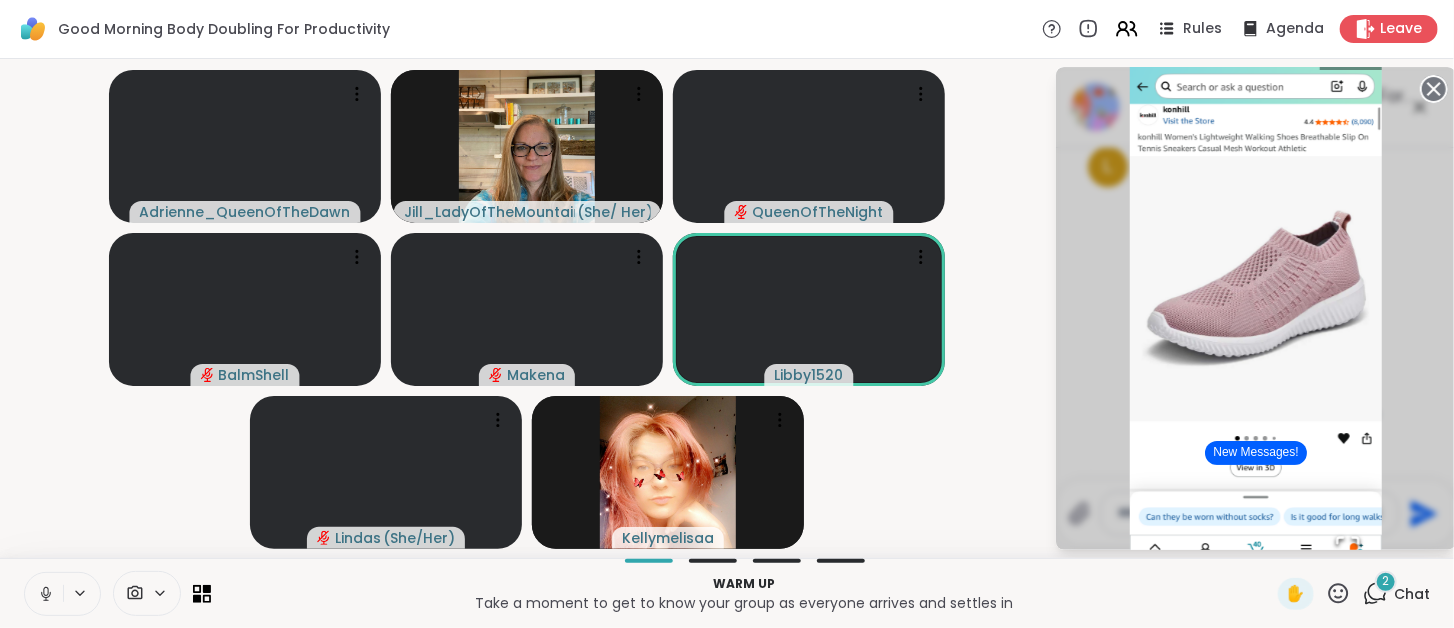 click 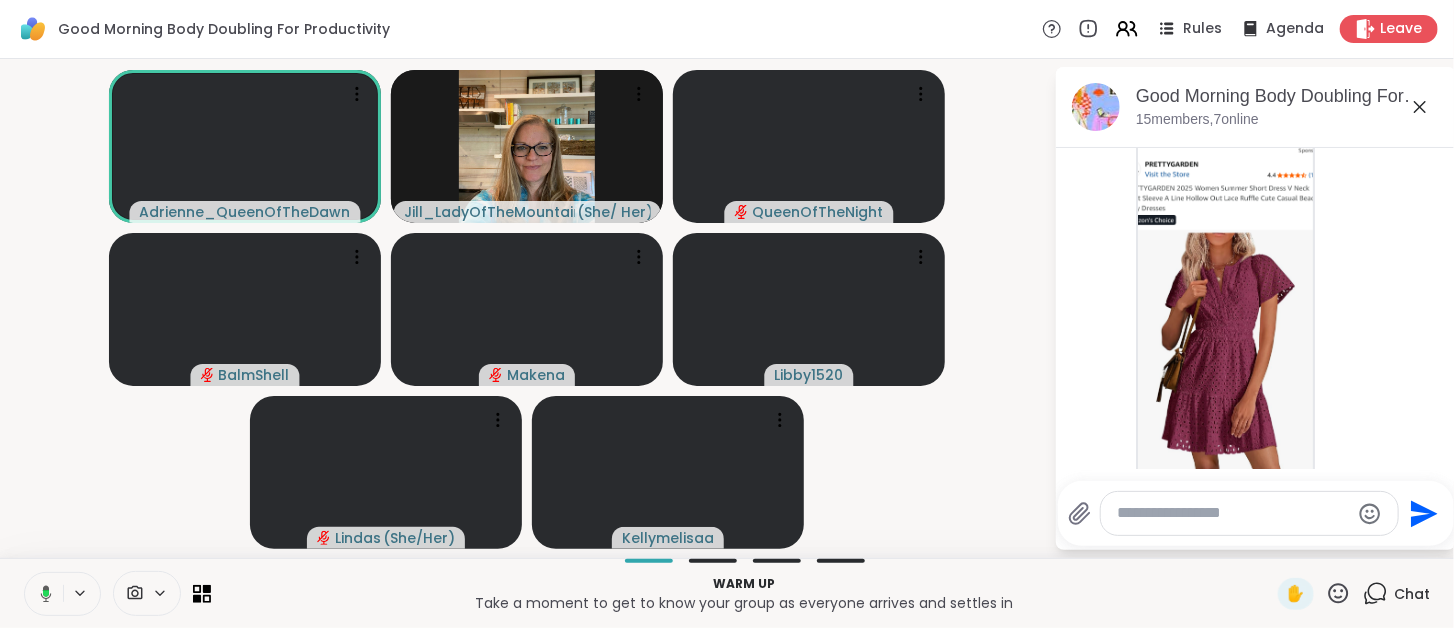 scroll, scrollTop: 1929, scrollLeft: 0, axis: vertical 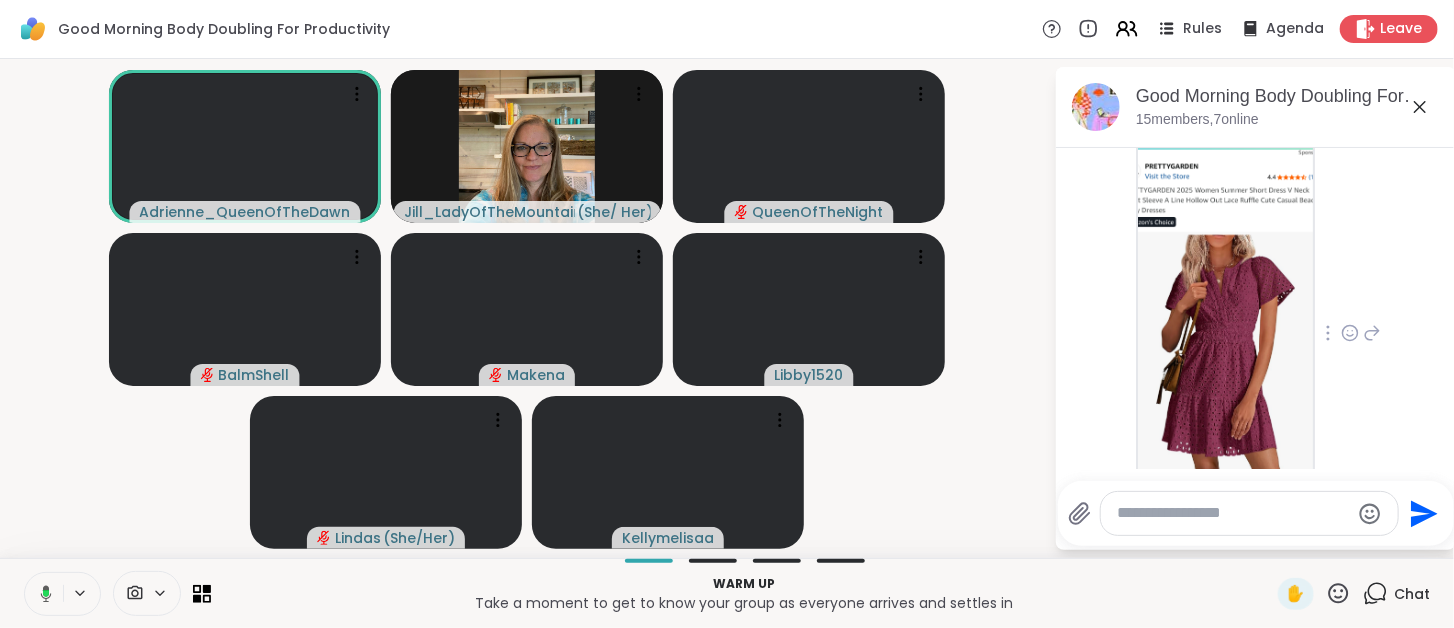 click at bounding box center [1225, 327] 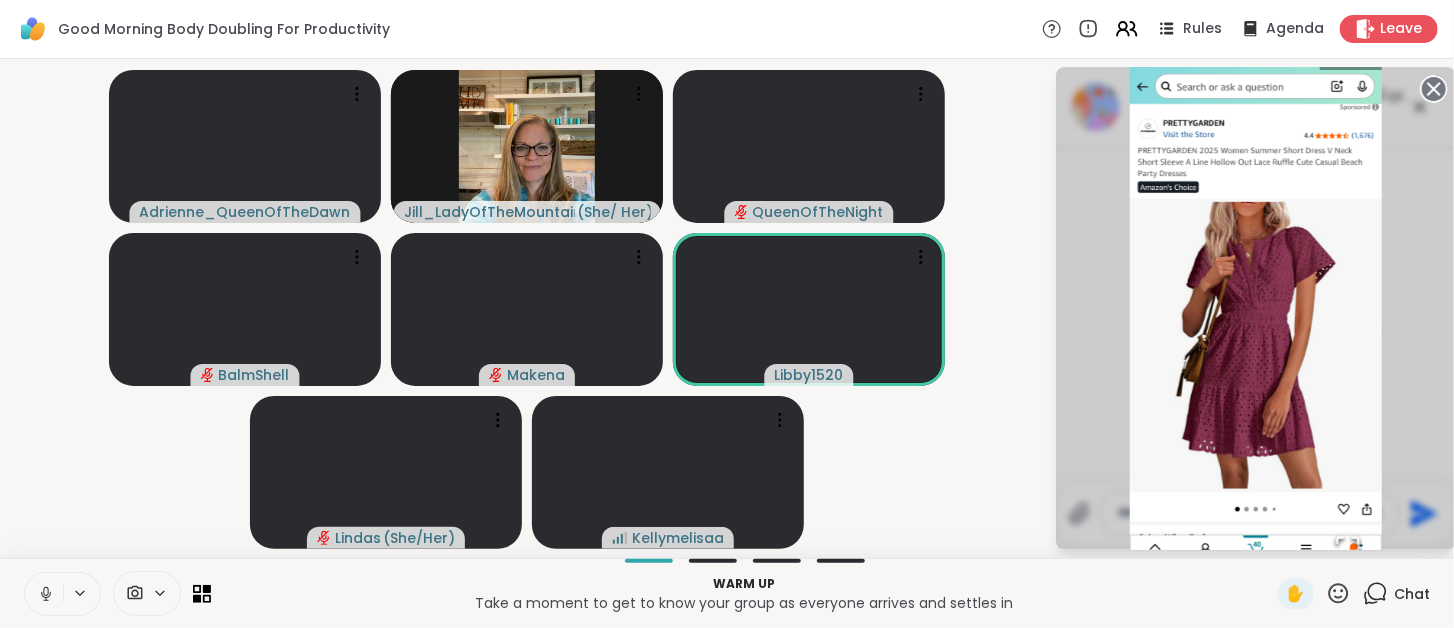 click 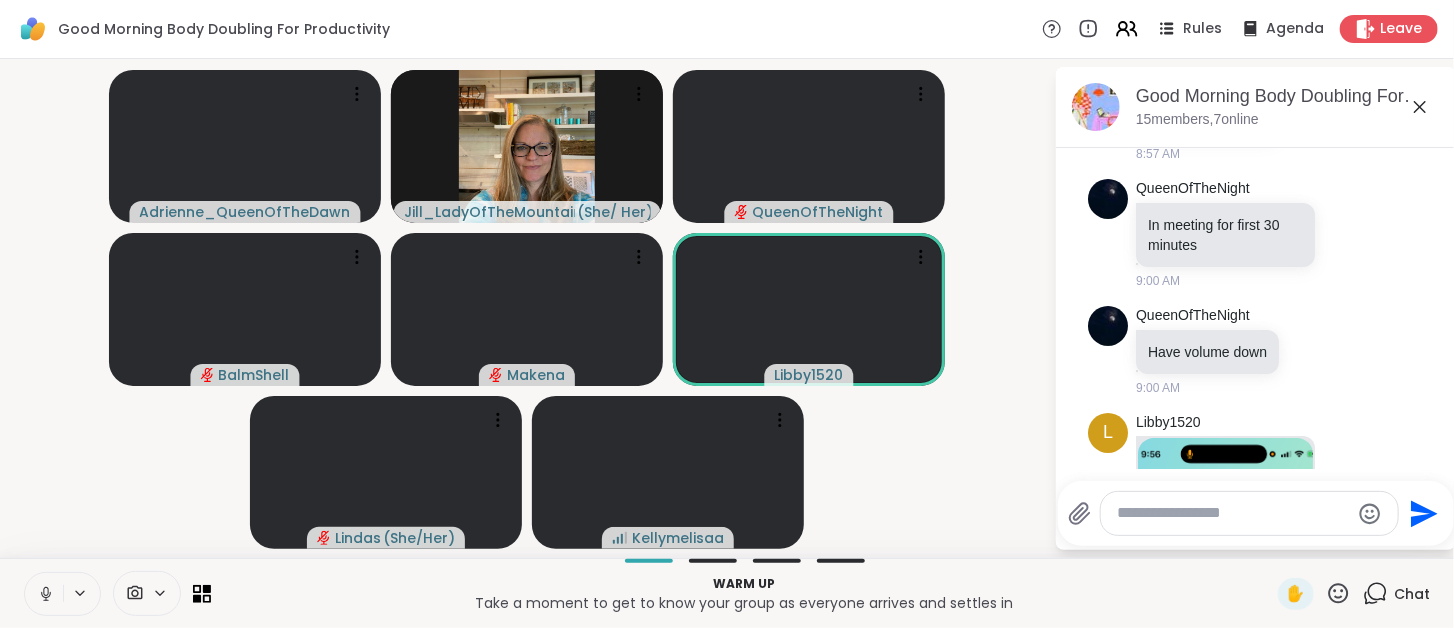scroll, scrollTop: 1552, scrollLeft: 0, axis: vertical 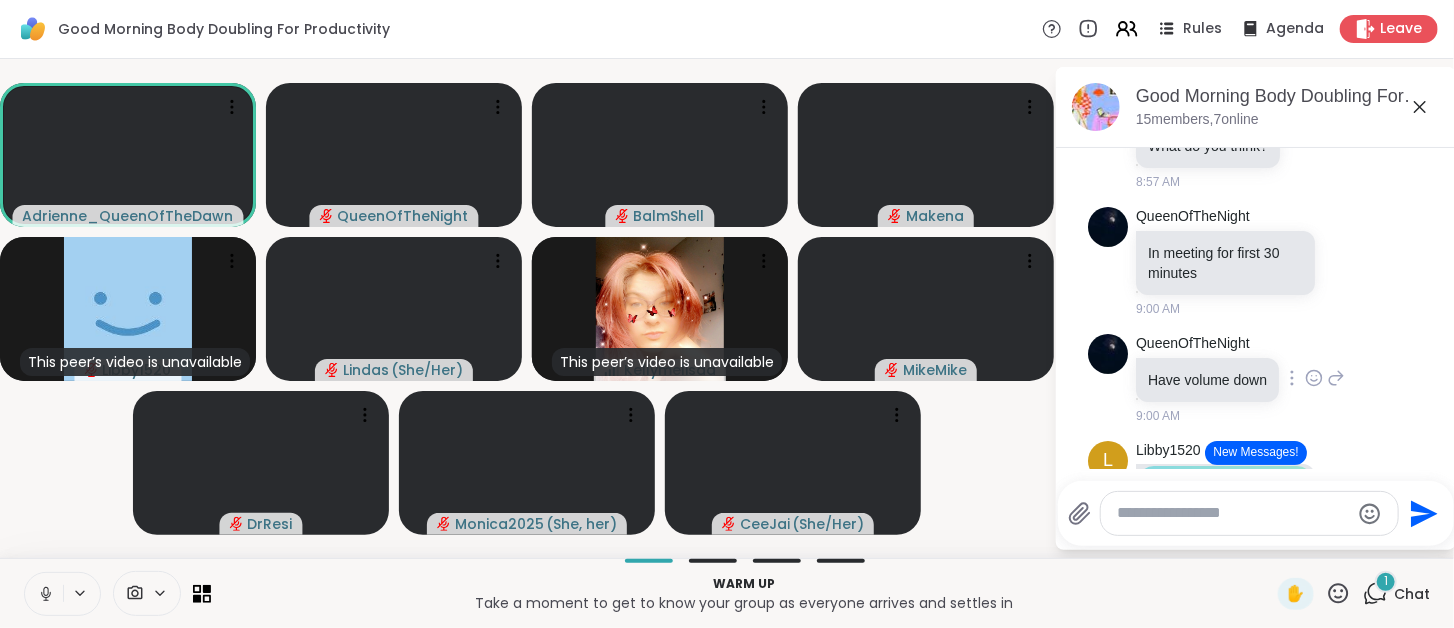 click on "QueenOfTheNight Have volume down 9:00 AM" at bounding box center [1256, 379] 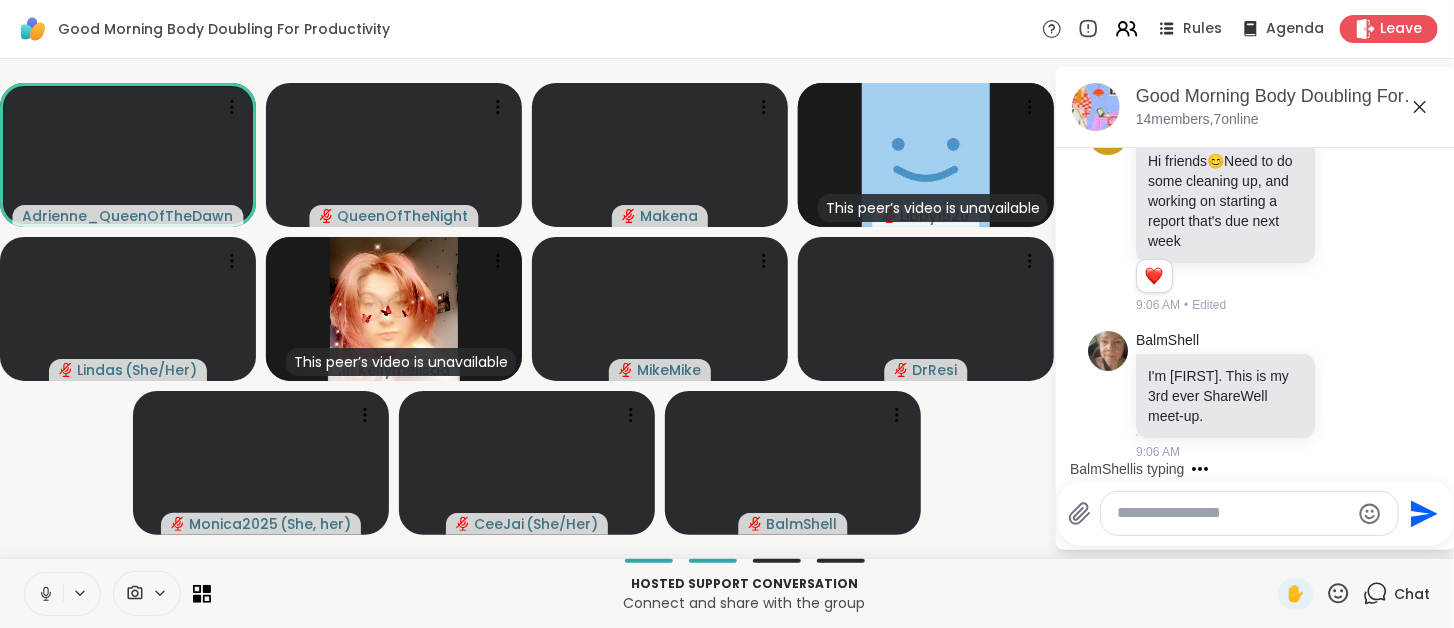 scroll, scrollTop: 3462, scrollLeft: 0, axis: vertical 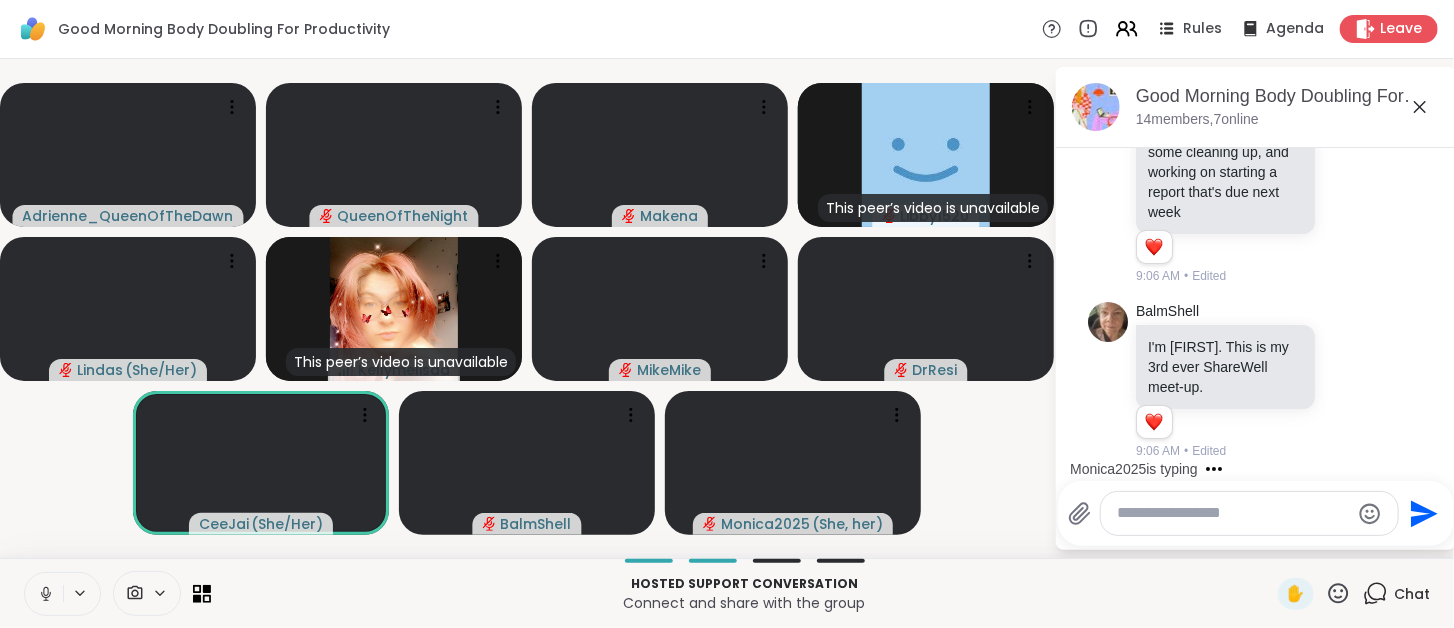 click at bounding box center (1233, 513) 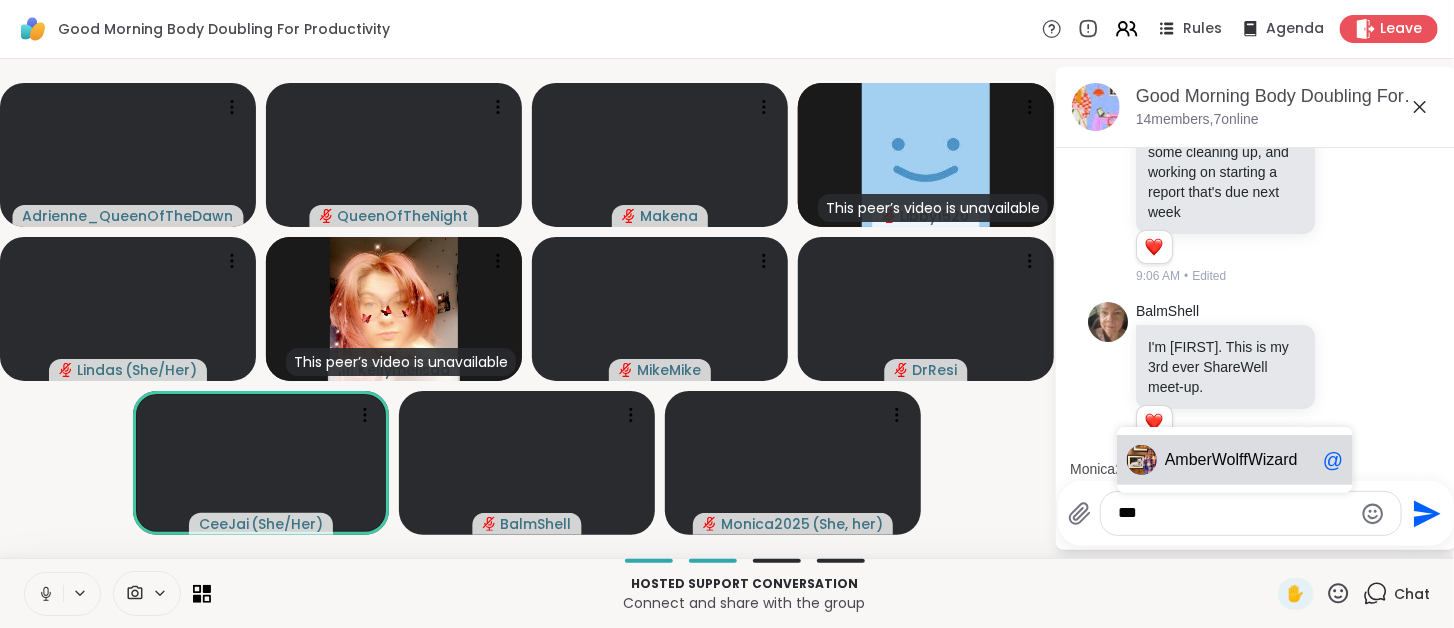click on "Am berWolffWizard @" at bounding box center (1235, 460) 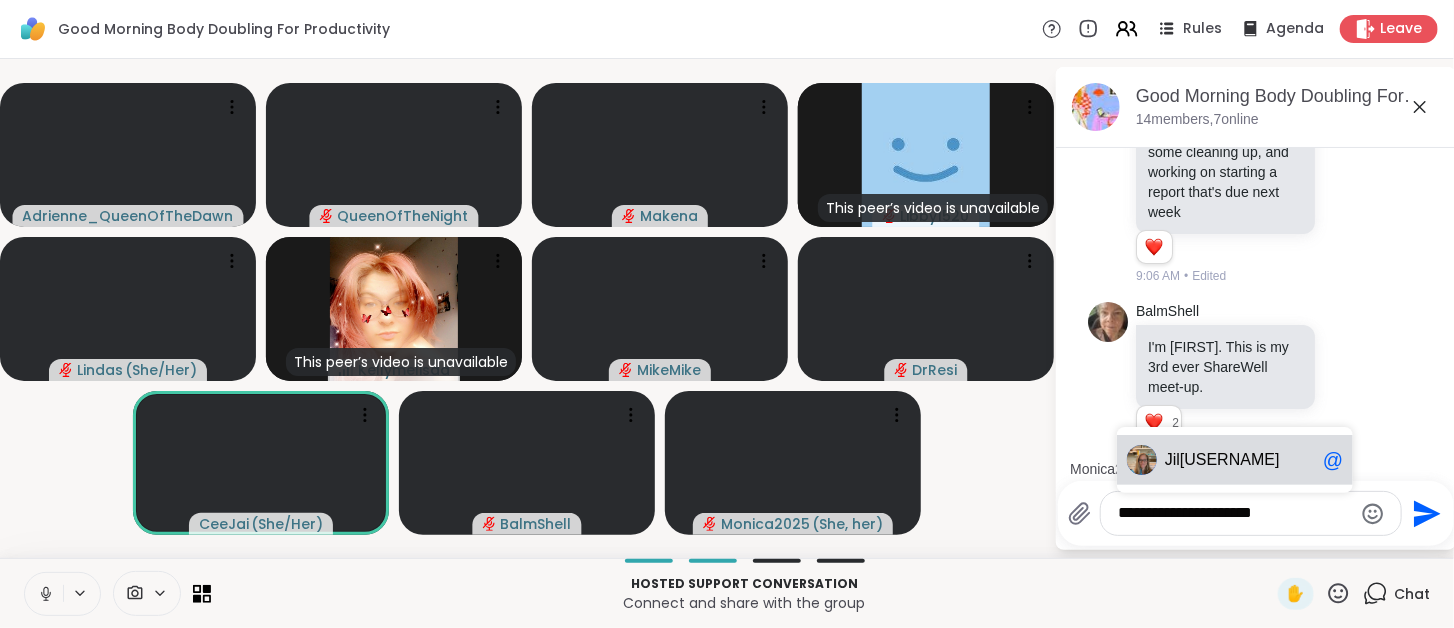 click on "Jil l_LadyOfTheMountain @" at bounding box center [1235, 460] 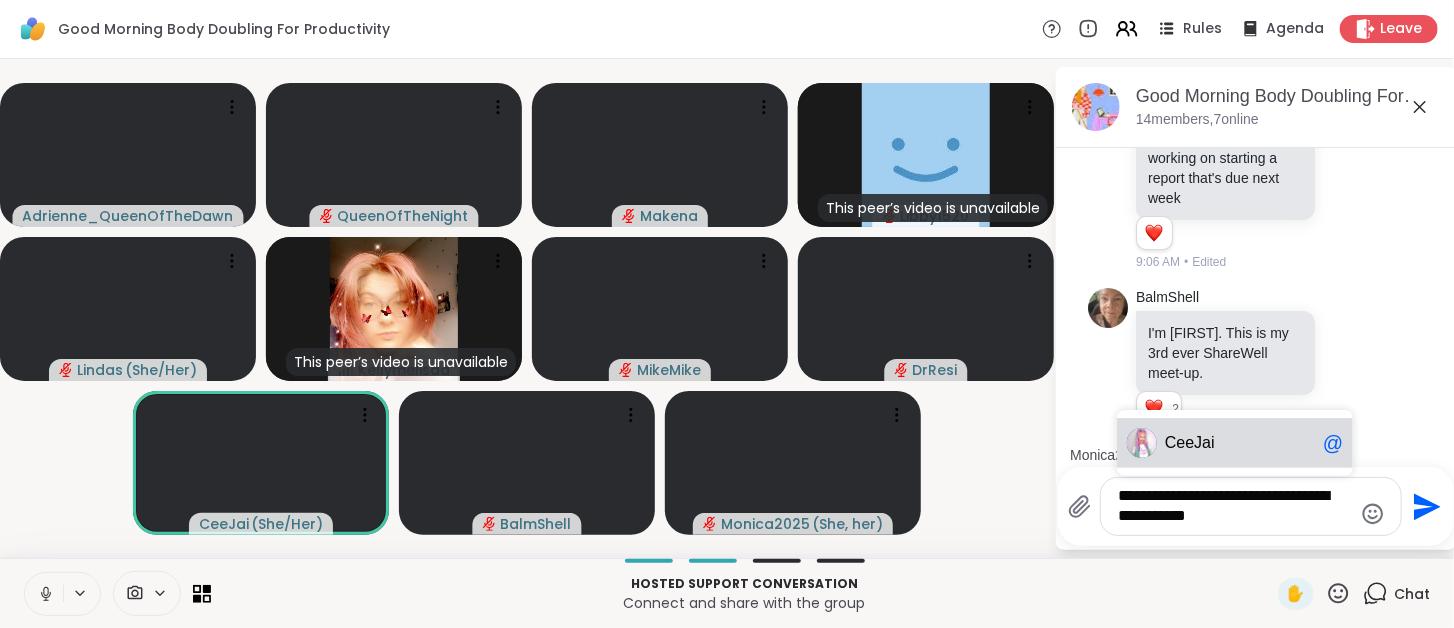 click on "Jai" at bounding box center [1204, 443] 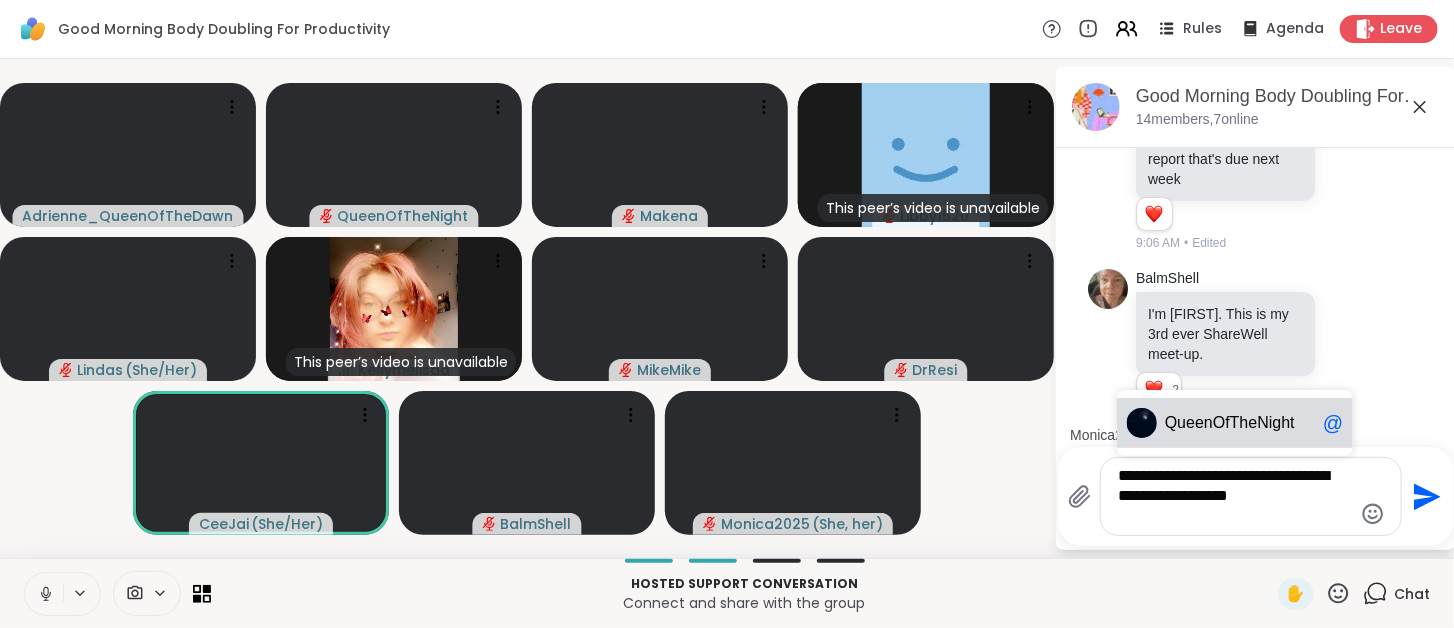 click on "Qu eenOfTheNight @" at bounding box center [1235, 423] 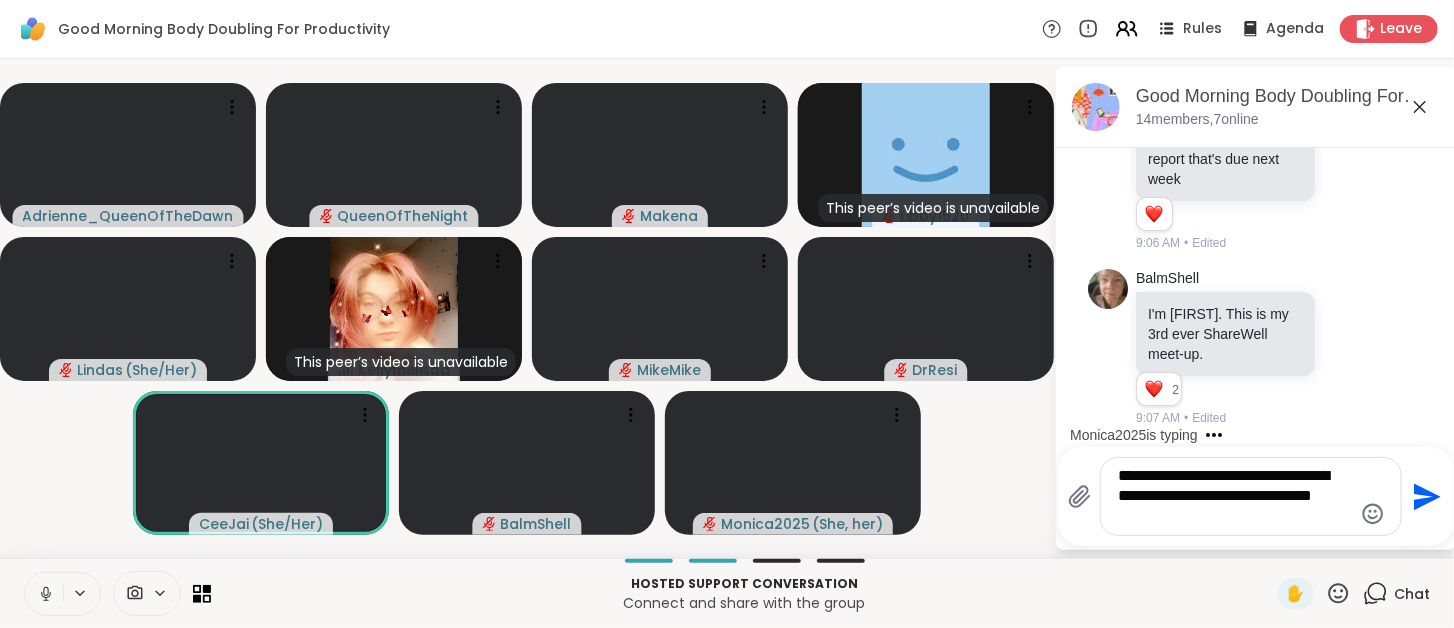 click on "Monica2025  is typing" at bounding box center [1146, 435] 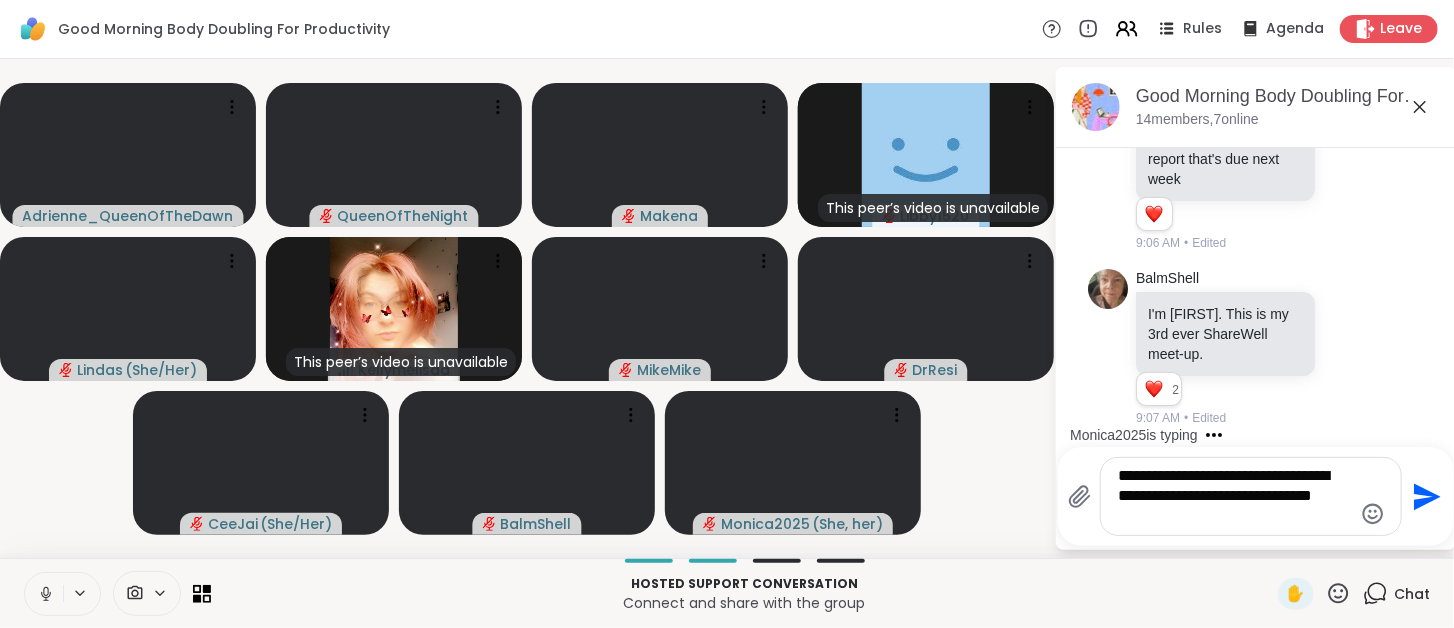 click on "**********" at bounding box center (1235, 496) 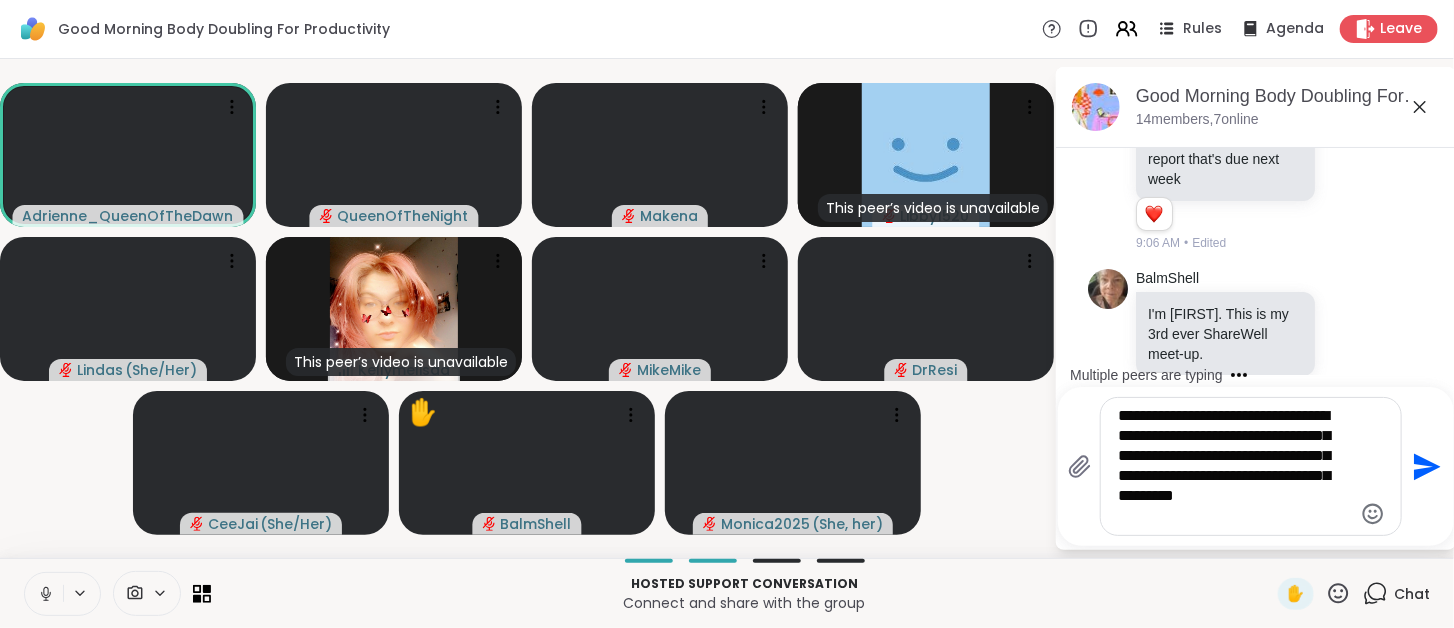 scroll, scrollTop: 3798, scrollLeft: 0, axis: vertical 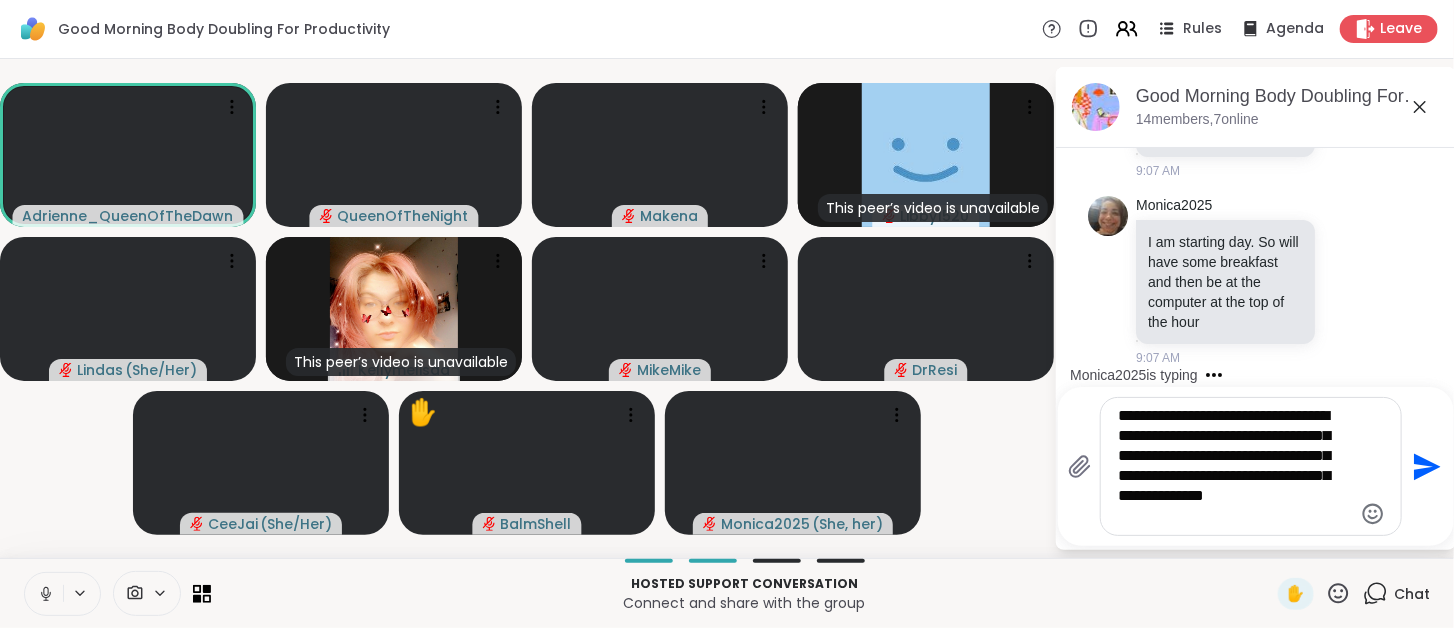 type on "**********" 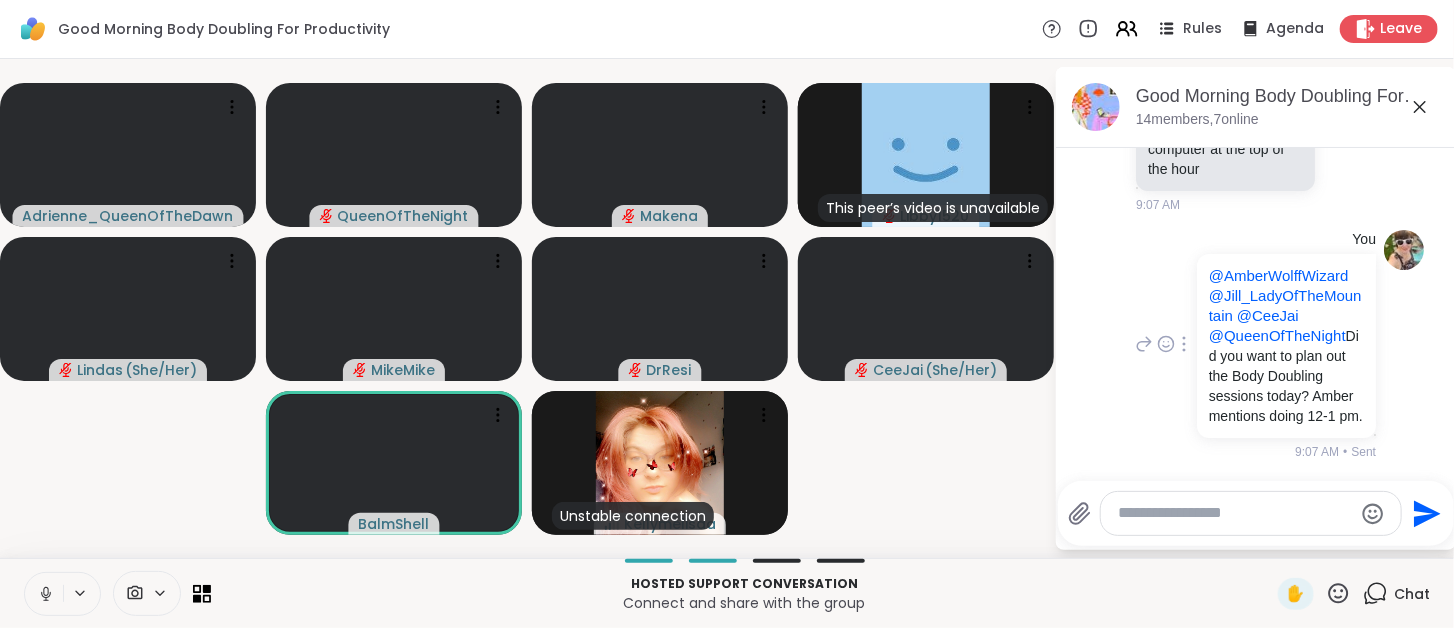 scroll, scrollTop: 4196, scrollLeft: 0, axis: vertical 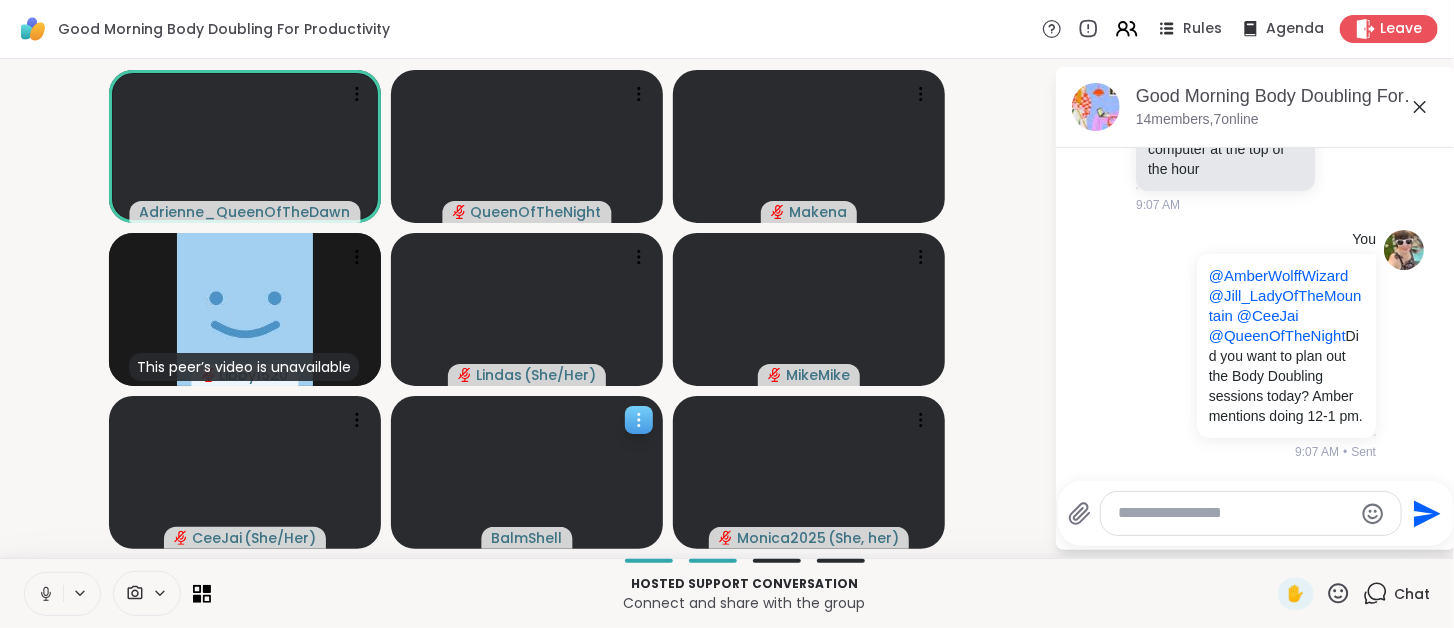 click 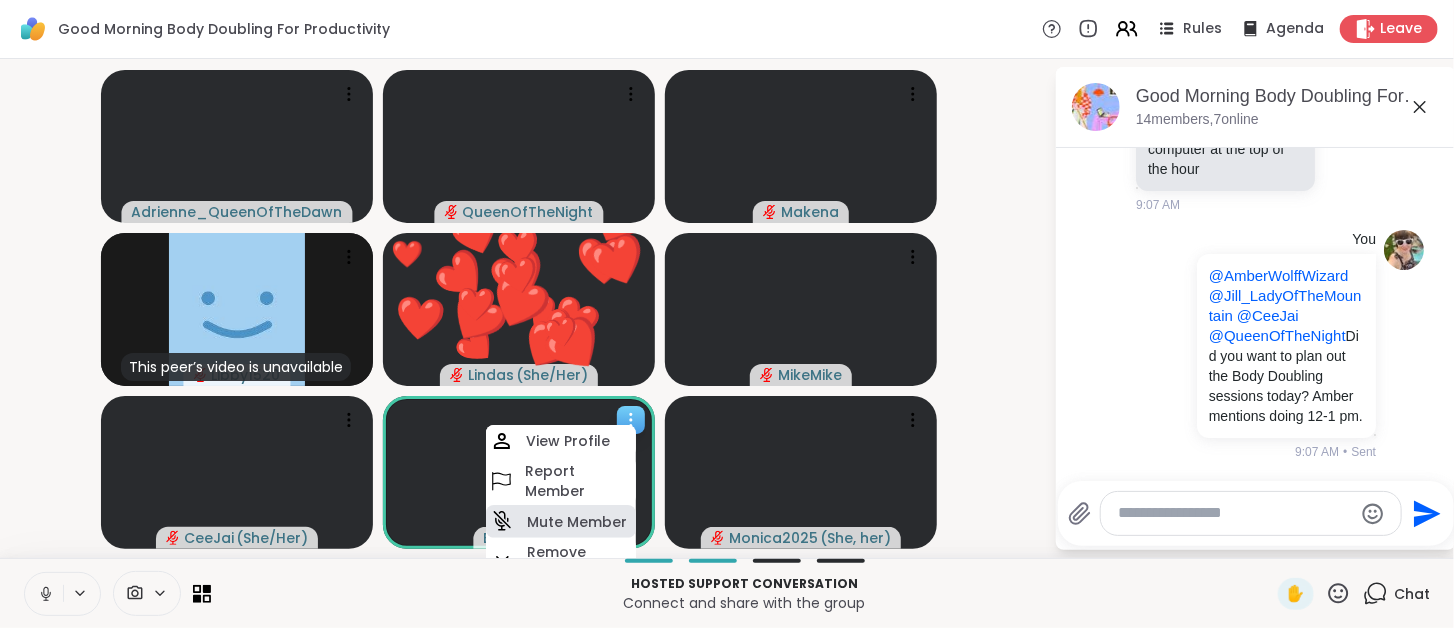 click on "Mute Member" at bounding box center [577, 522] 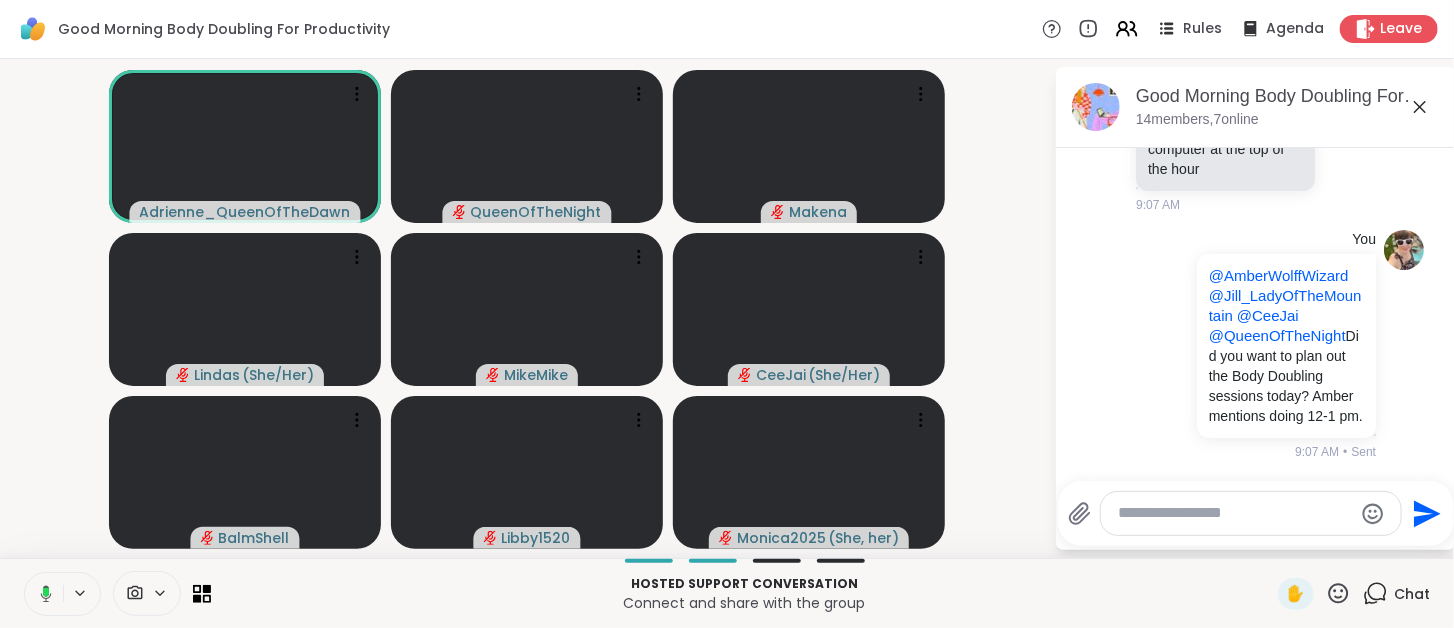 click at bounding box center [42, 594] 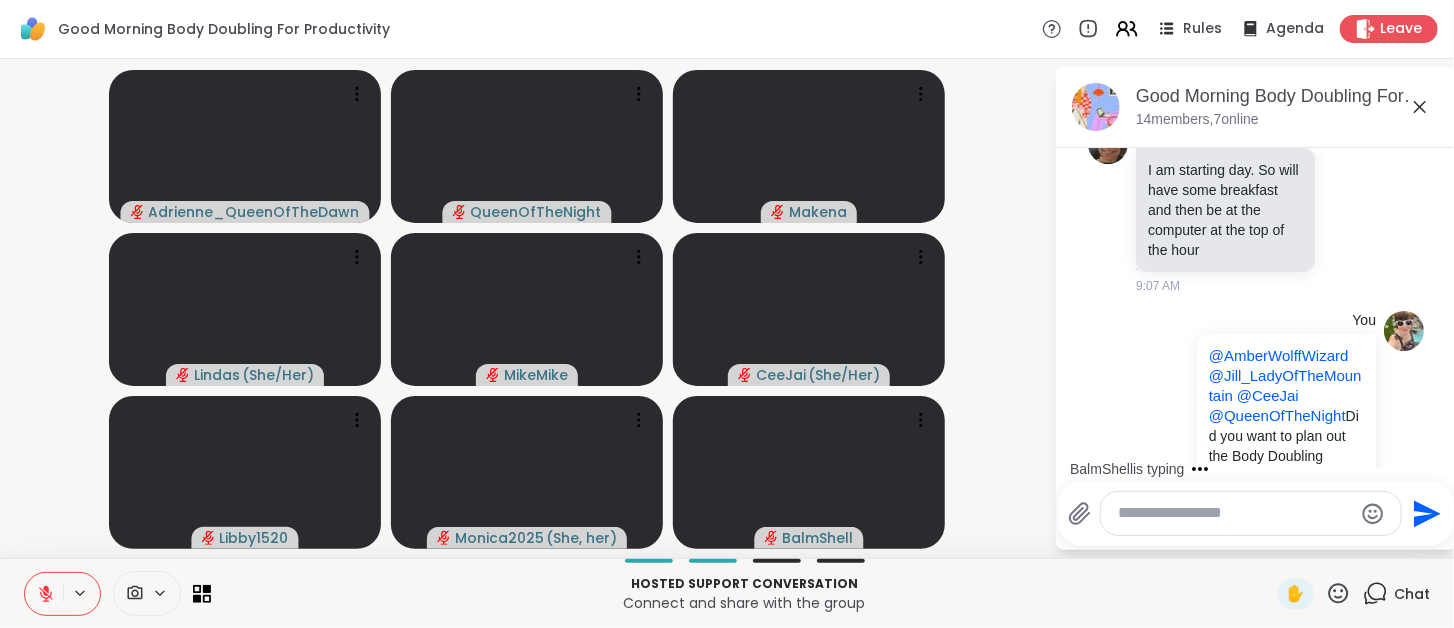 scroll, scrollTop: 4397, scrollLeft: 0, axis: vertical 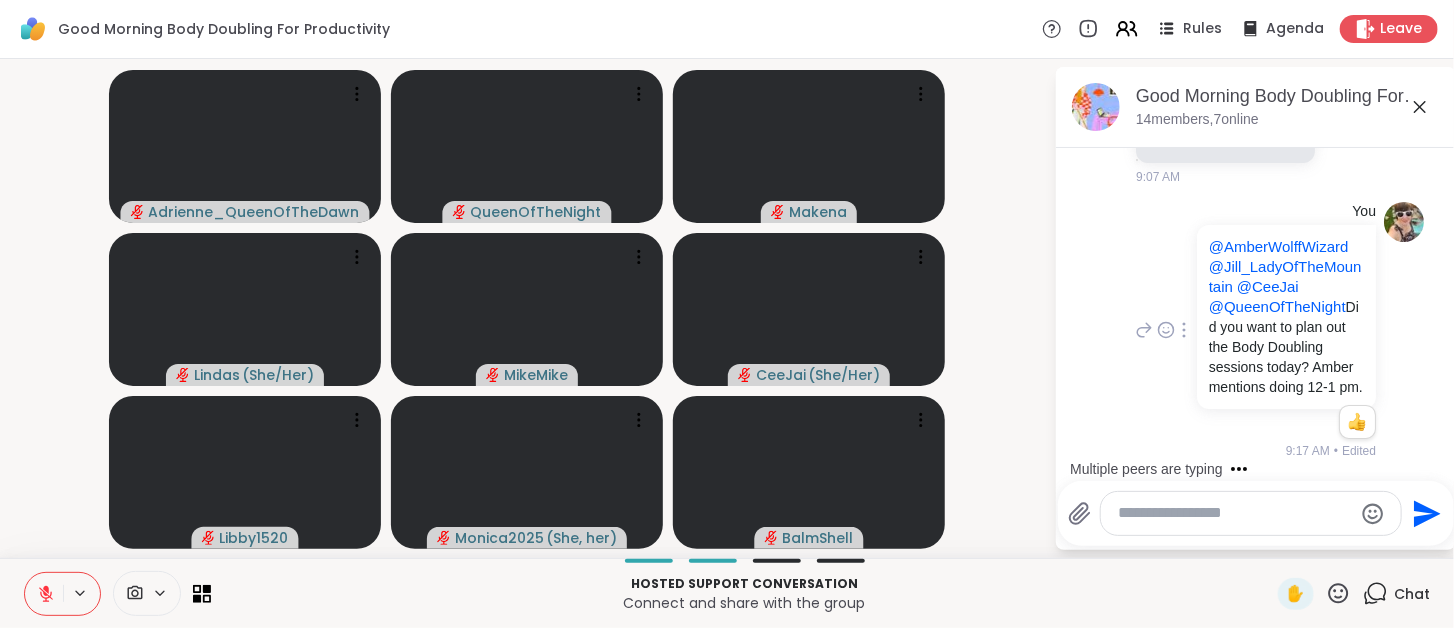 click on "You @AmberWolffWizard   @Jill_LadyOfTheMountain   @CeeJai   @QueenOfTheNight  Did you want to plan out the Body Doubling sessions today? Amber mentions doing 12-1 pm.   1 1 9:17 AM • Edited" at bounding box center [1253, 331] 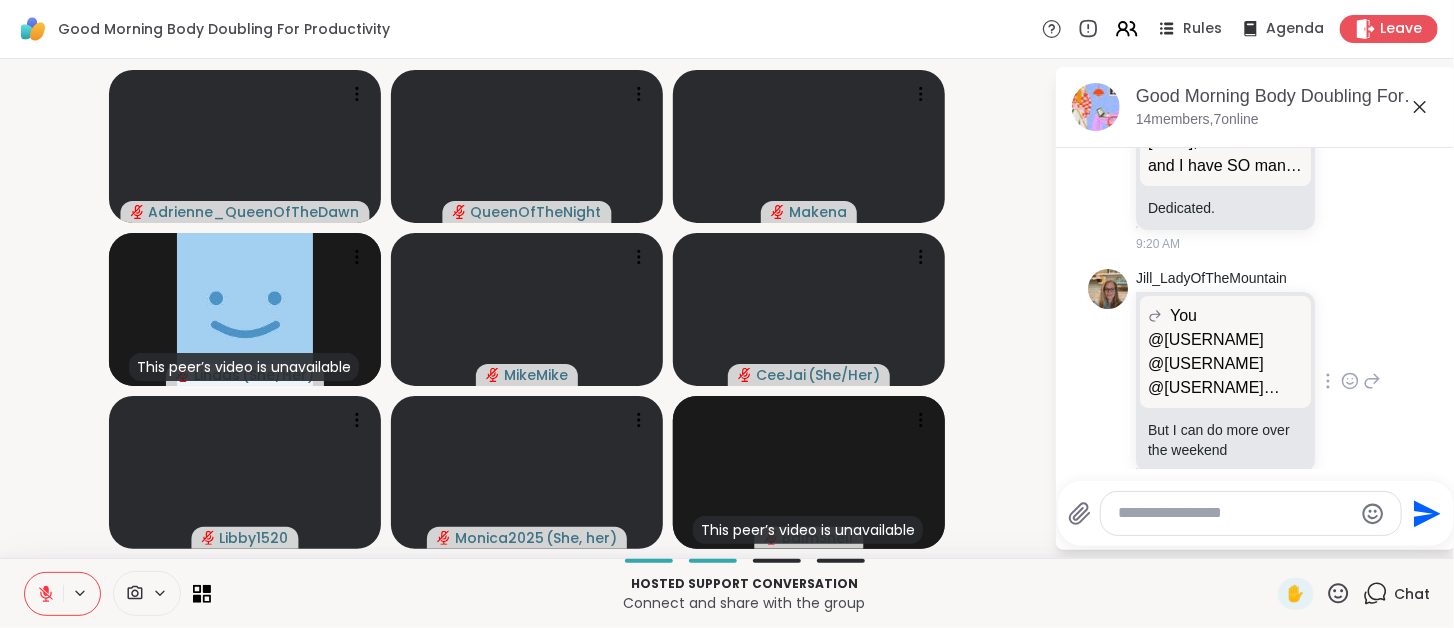 scroll, scrollTop: 5579, scrollLeft: 0, axis: vertical 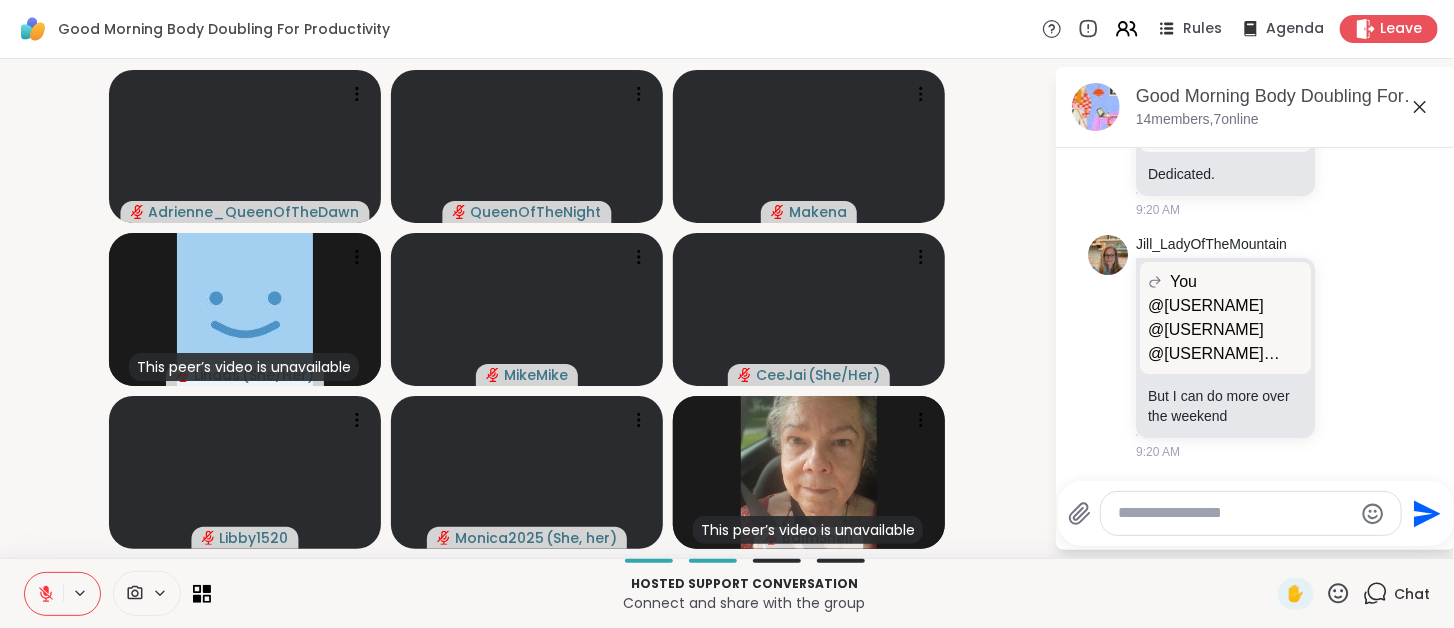 click at bounding box center [1235, 513] 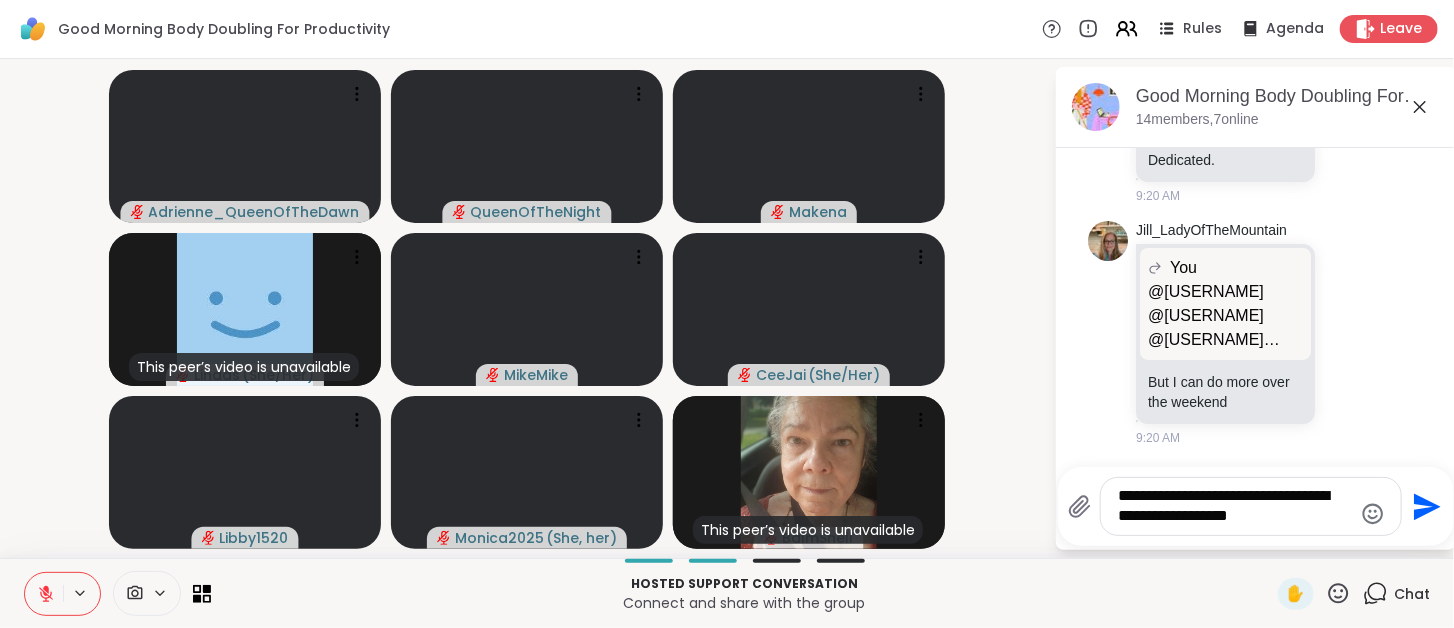 type on "**********" 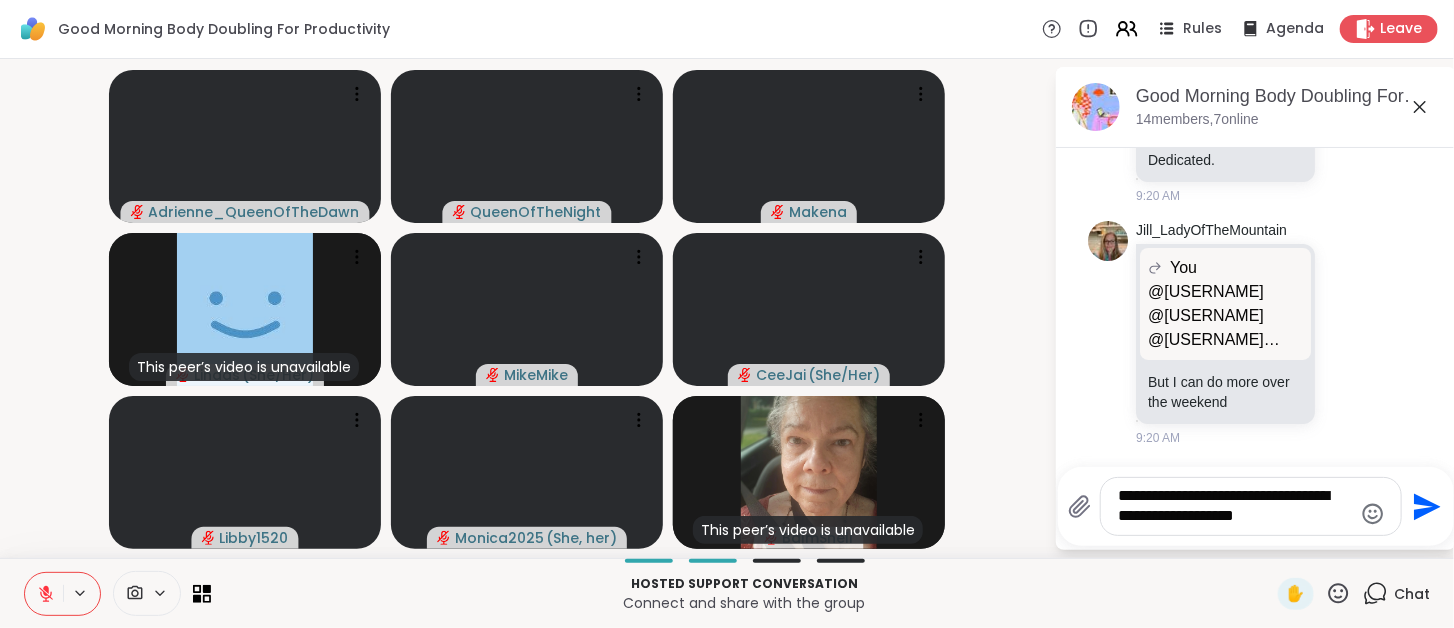 type 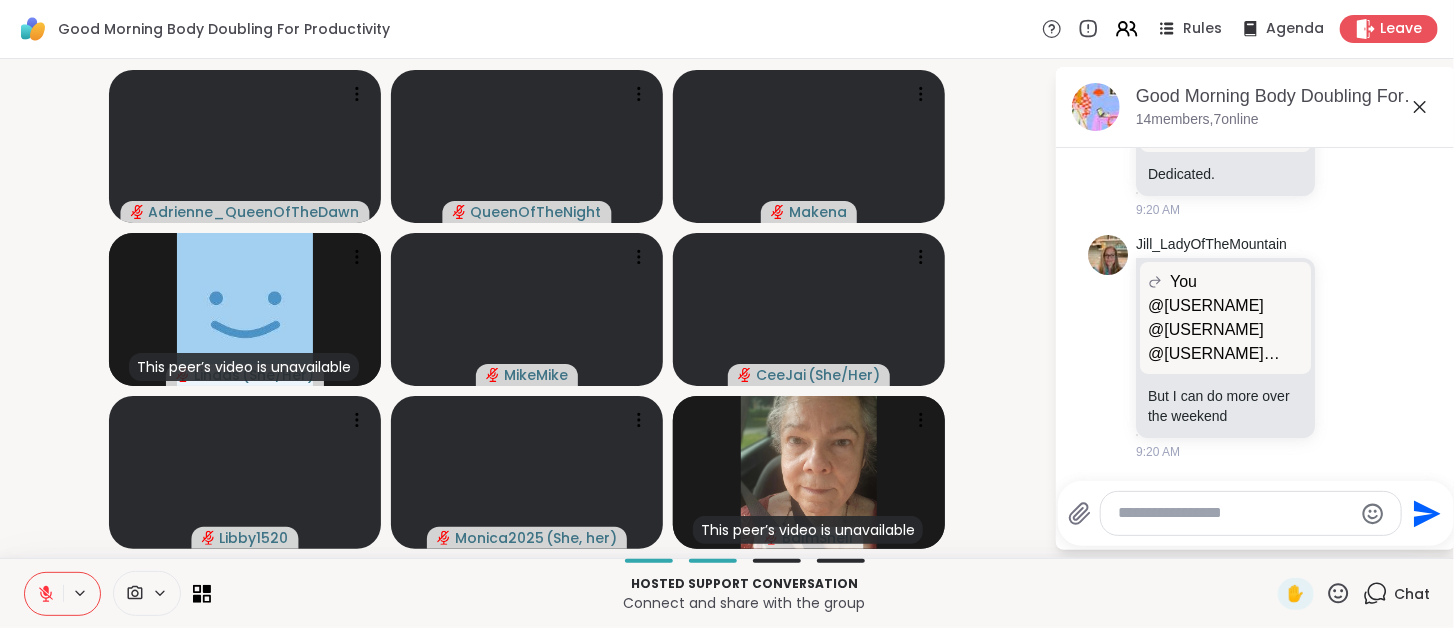 scroll, scrollTop: 5725, scrollLeft: 0, axis: vertical 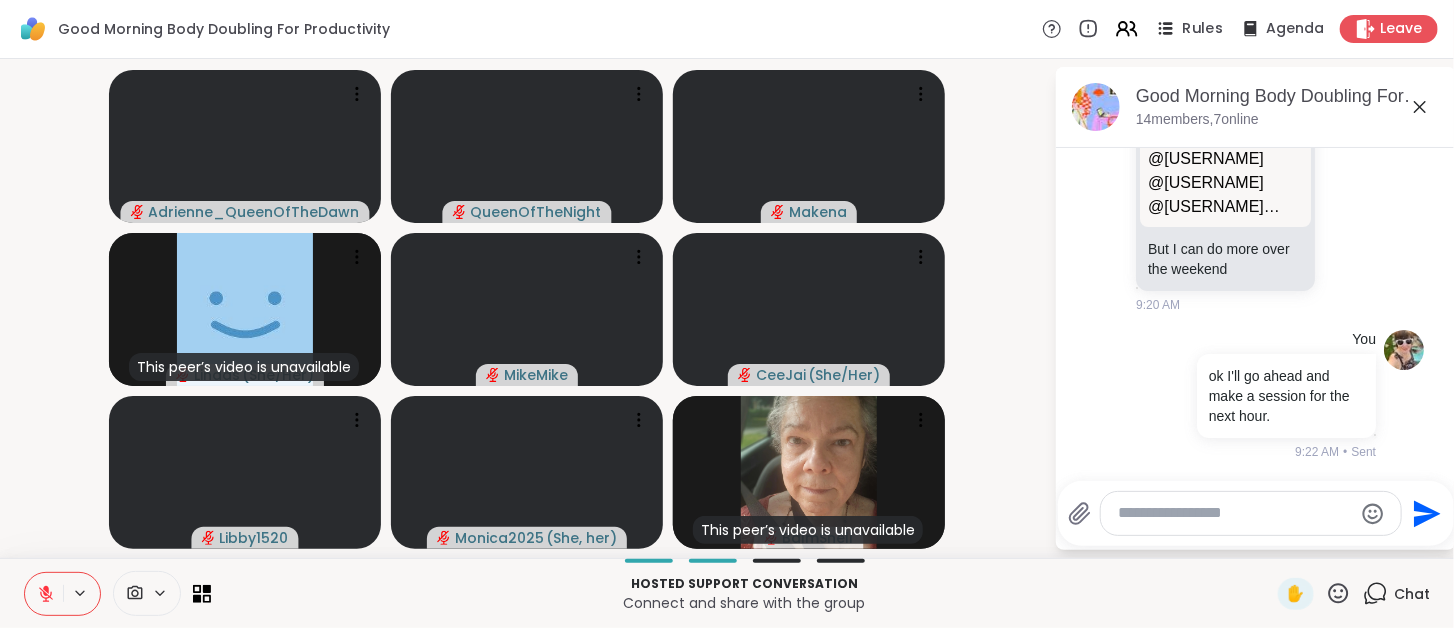 click on "Rules" at bounding box center (1203, 29) 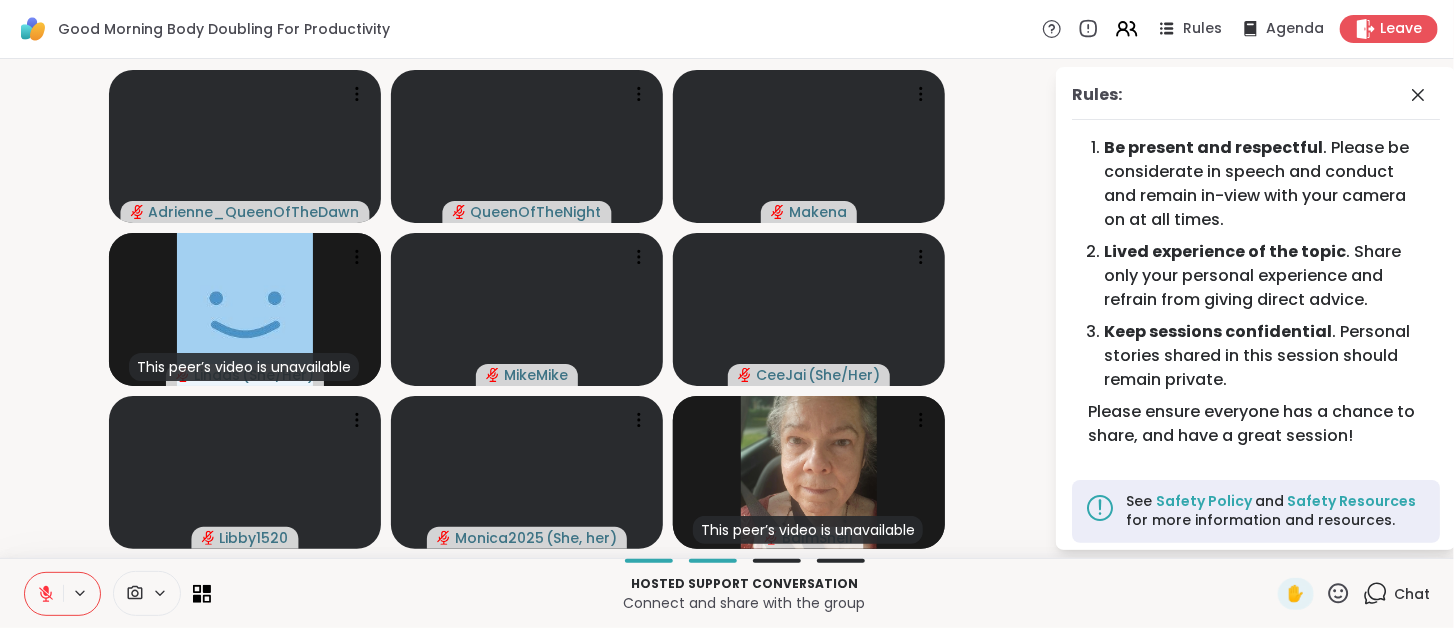 click on "Rules Agenda Leave" at bounding box center (1240, 29) 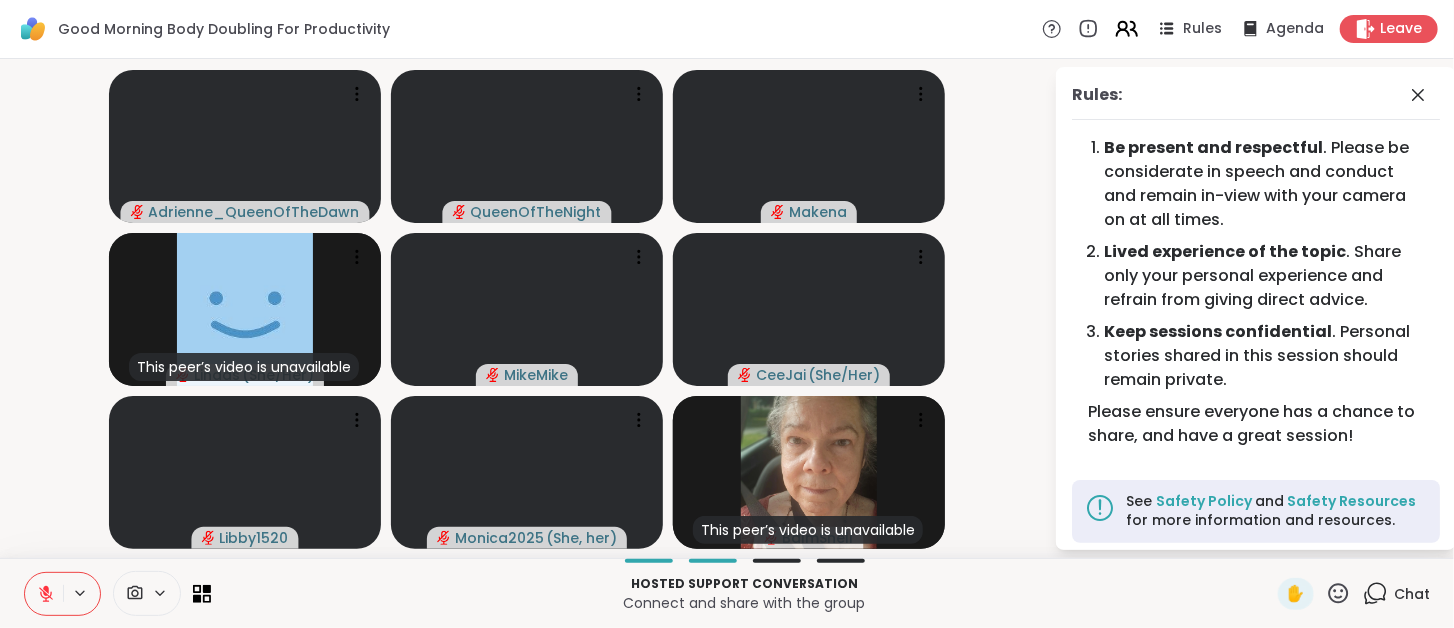 click 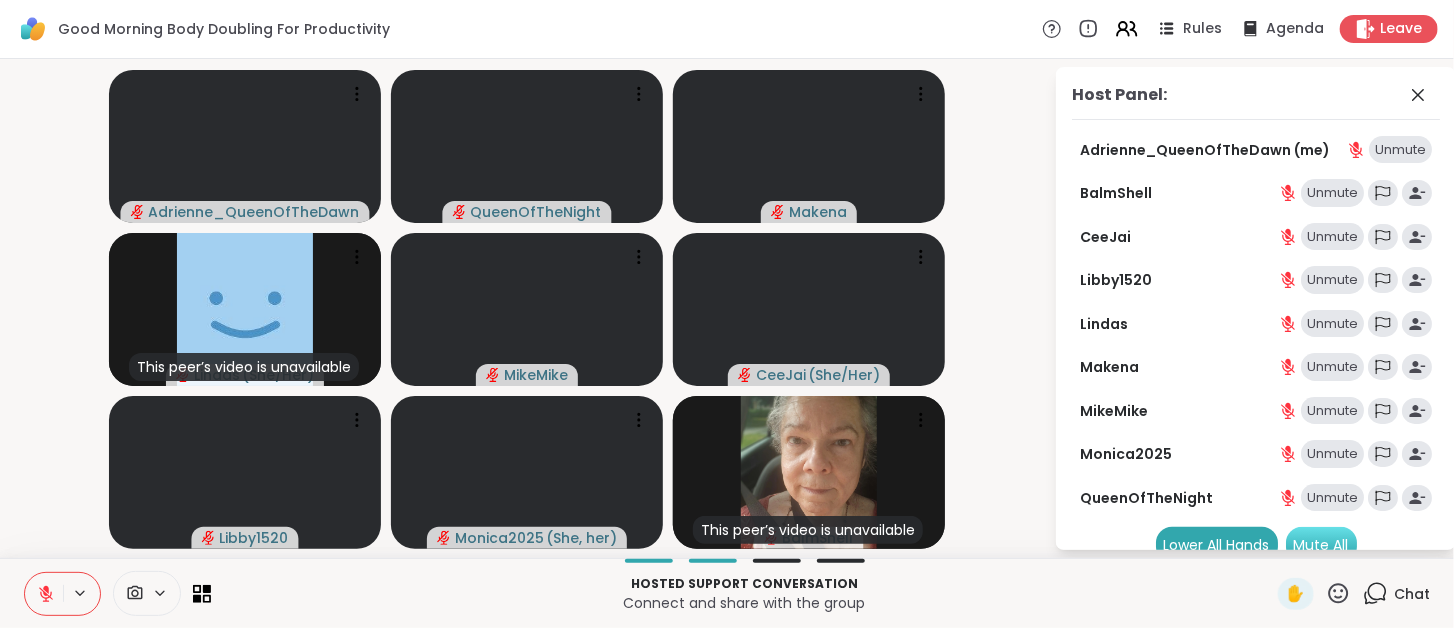 click on "Mute All" at bounding box center (1321, 545) 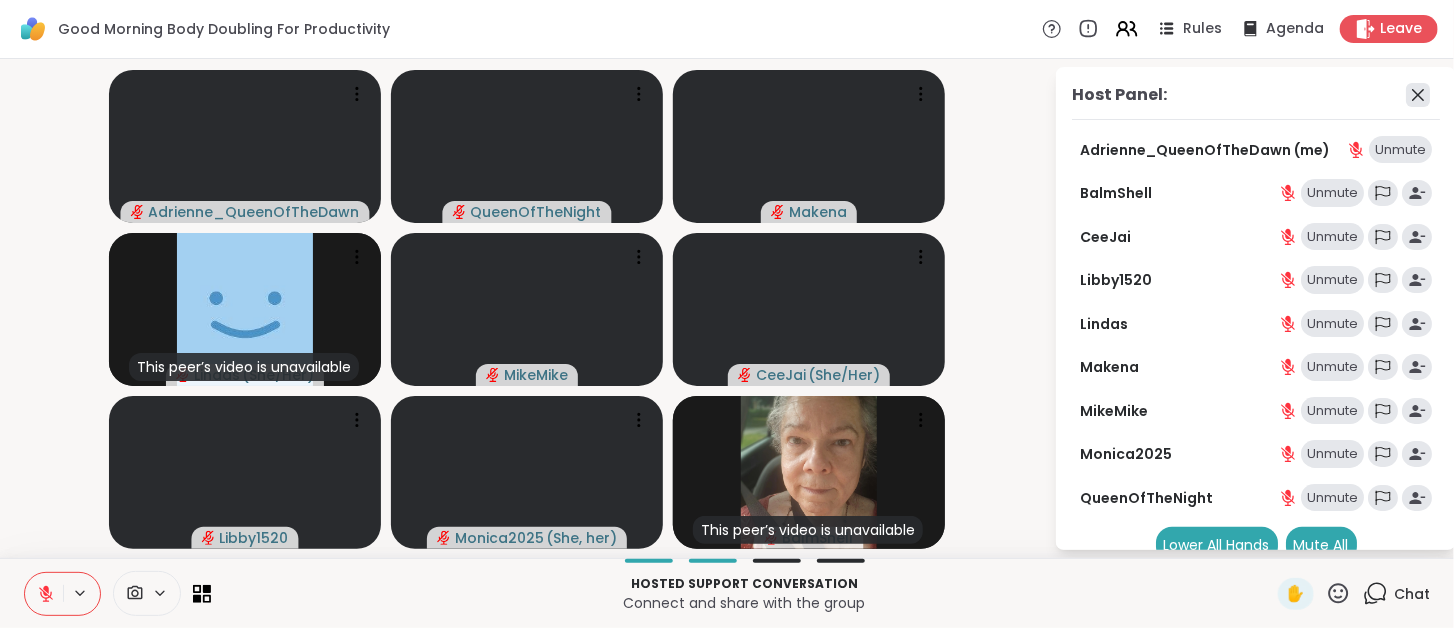 click 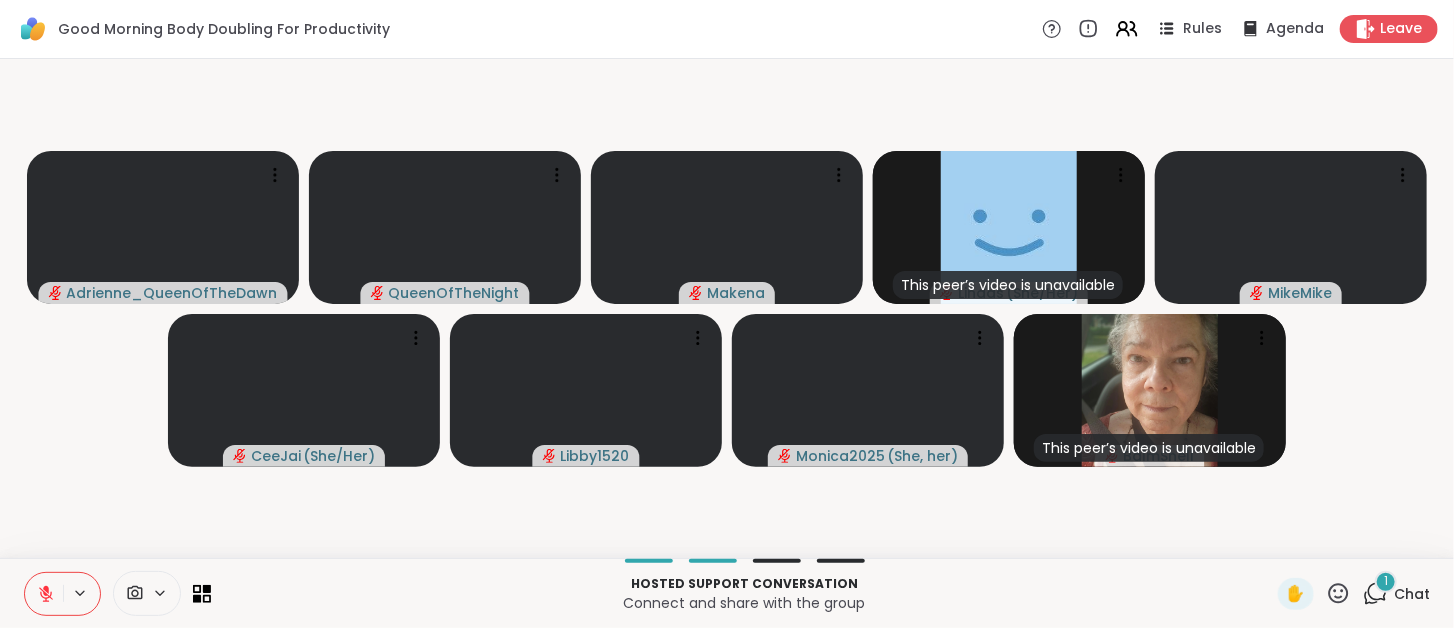 click on "1" at bounding box center (1386, 582) 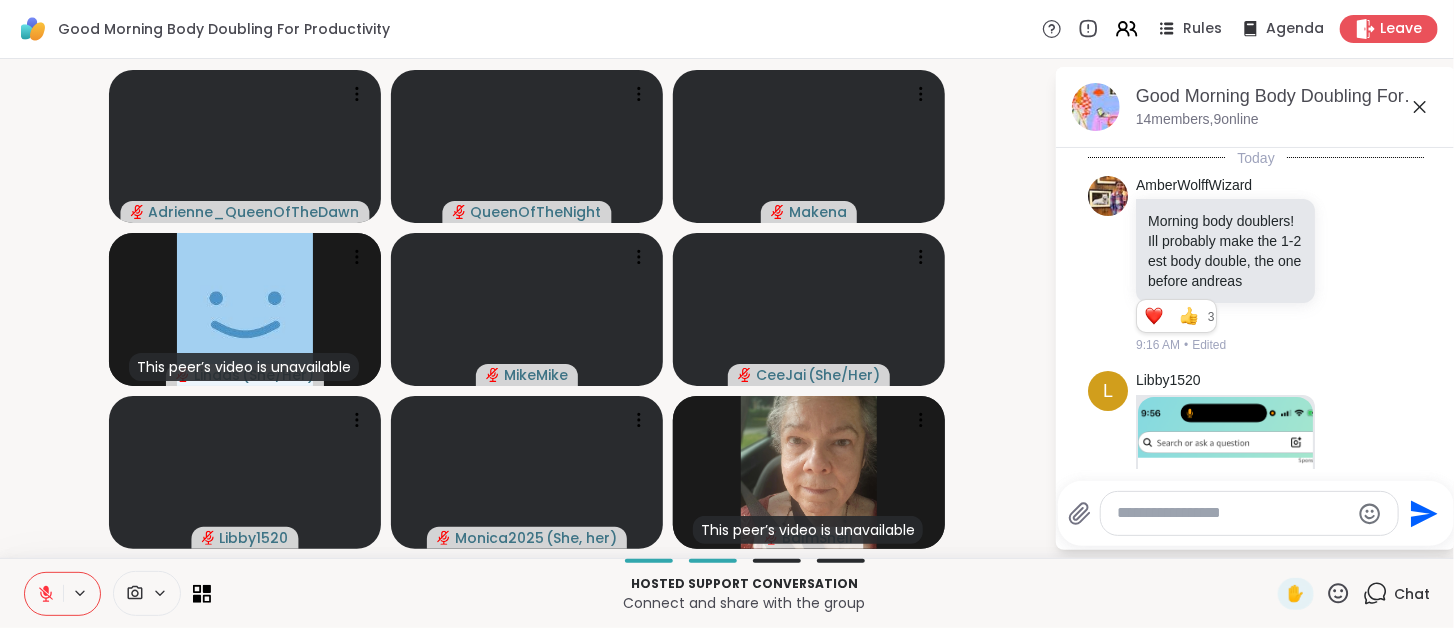 scroll, scrollTop: 6044, scrollLeft: 0, axis: vertical 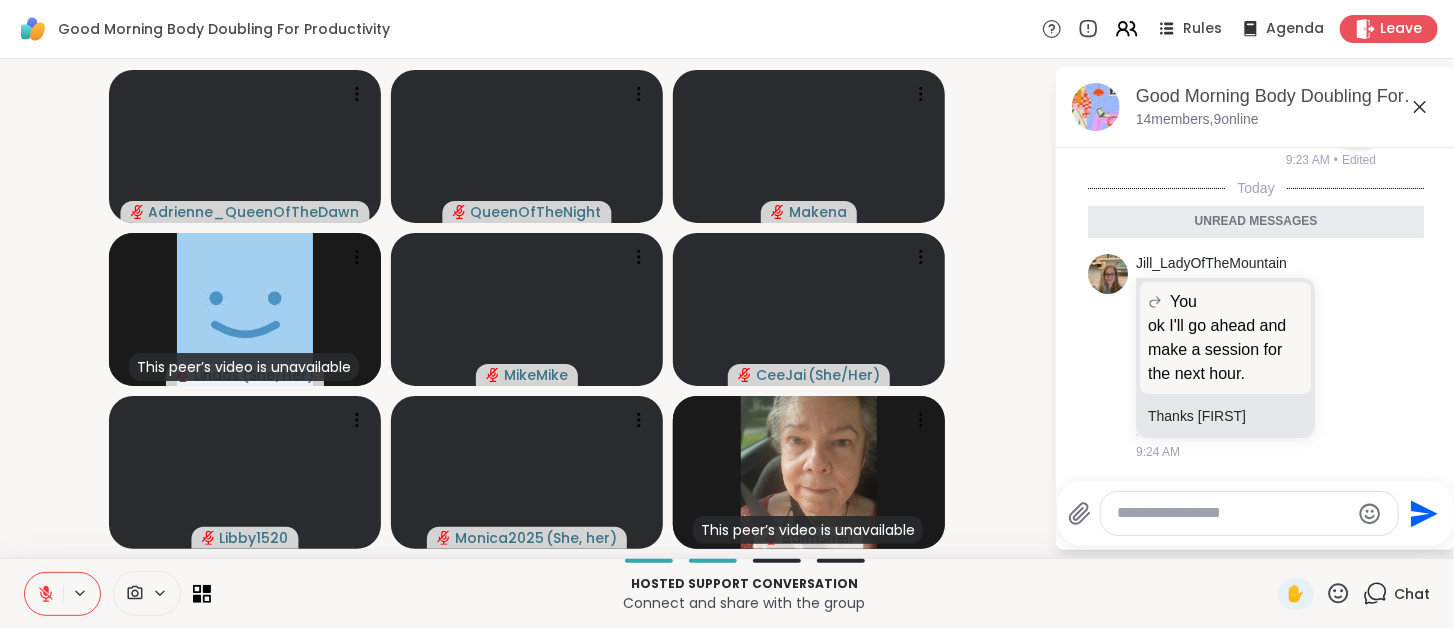 click at bounding box center [1249, 513] 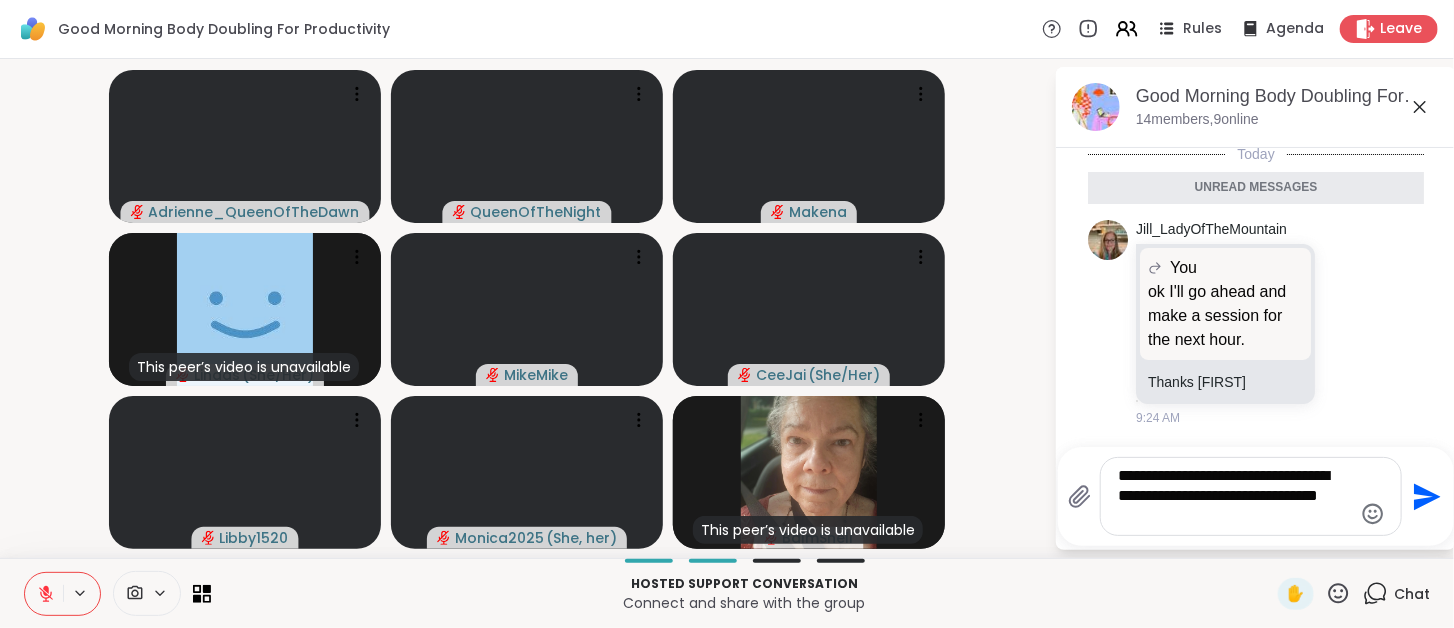 type 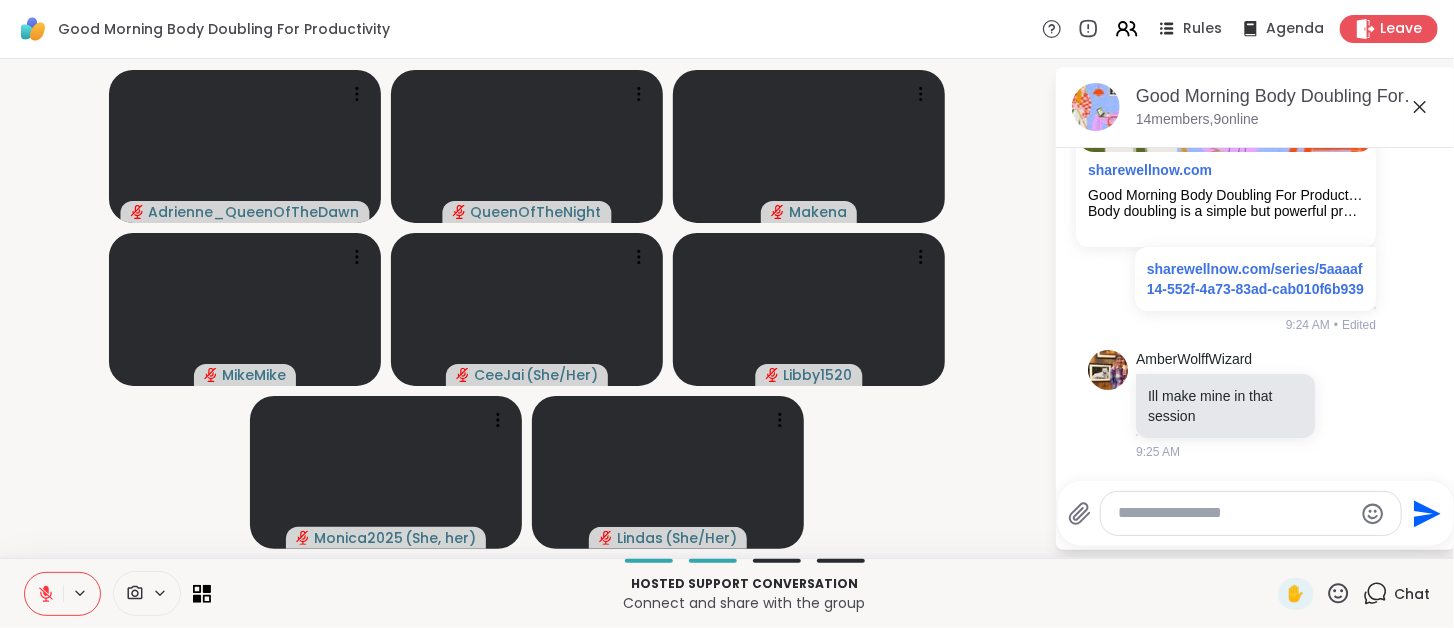 scroll, scrollTop: 6615, scrollLeft: 0, axis: vertical 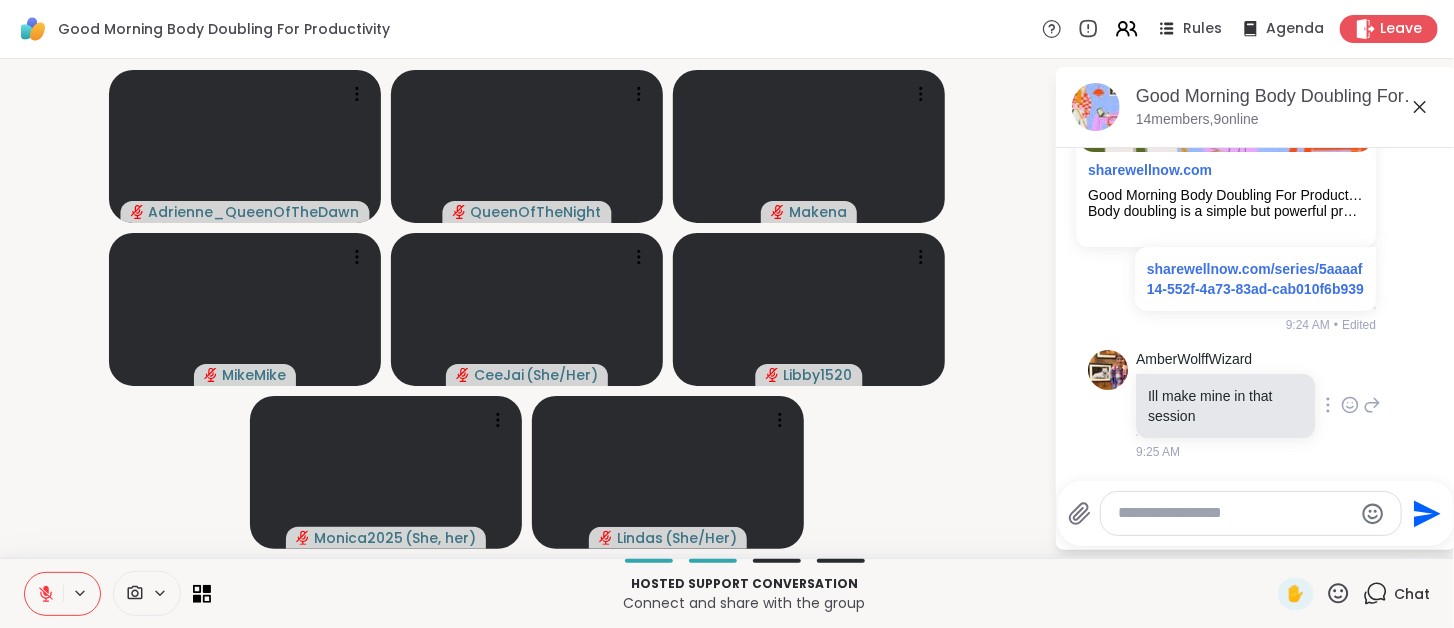 click 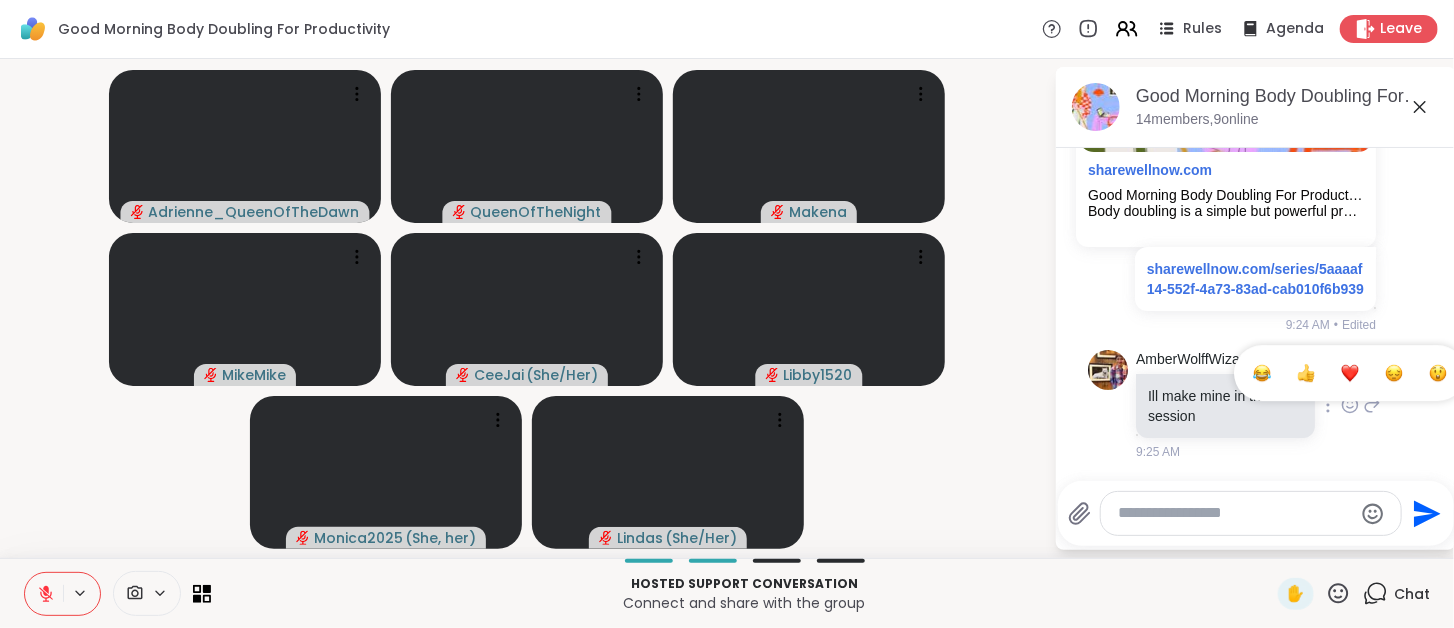click at bounding box center (1350, 373) 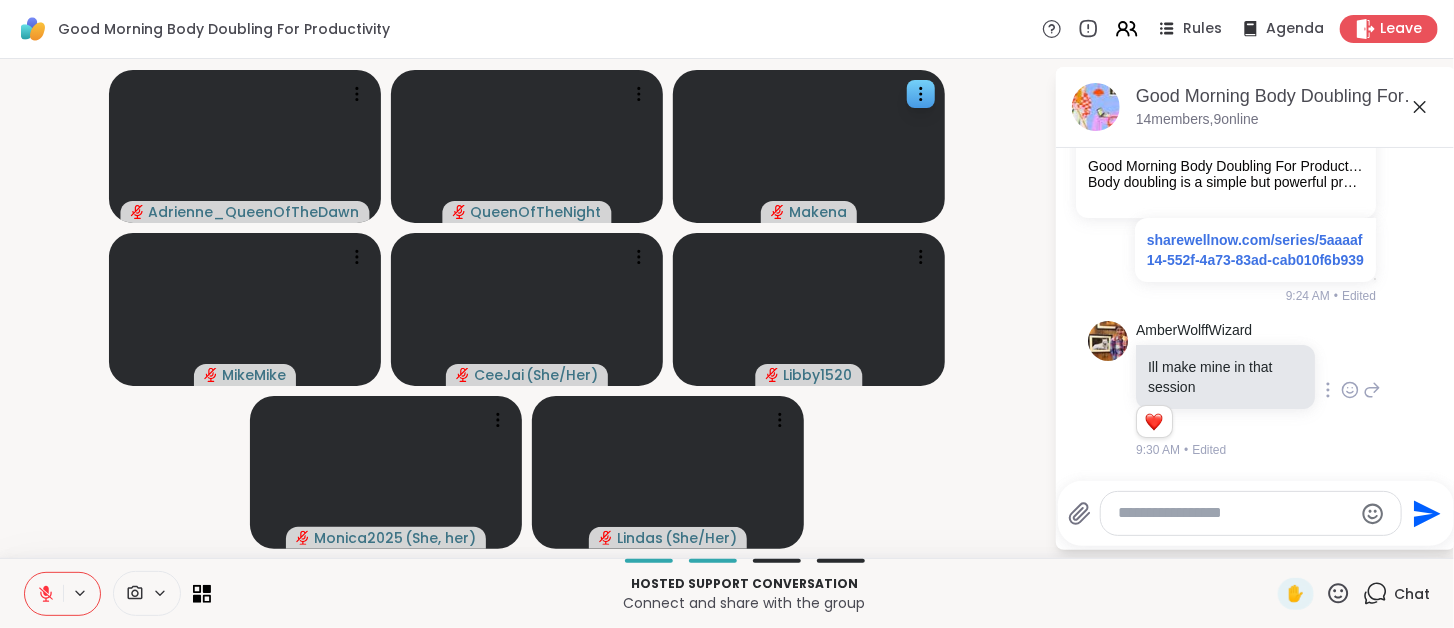scroll, scrollTop: 6644, scrollLeft: 0, axis: vertical 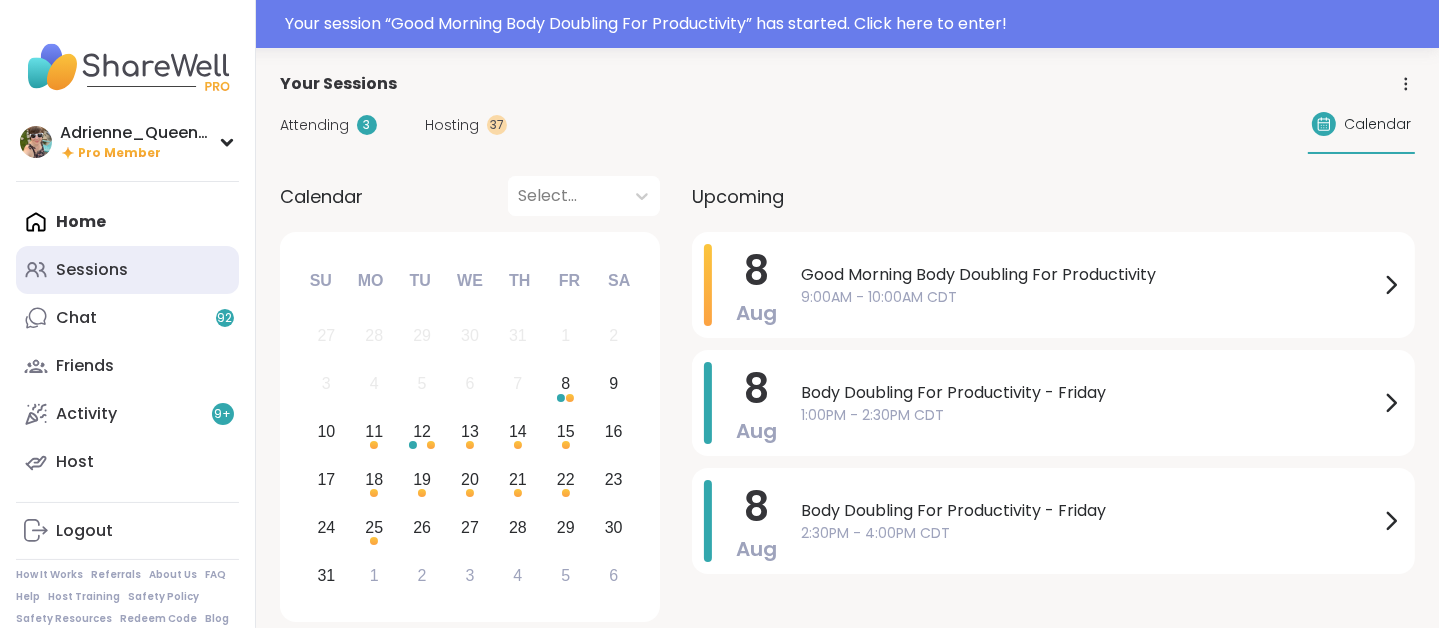 click on "Sessions" at bounding box center [92, 270] 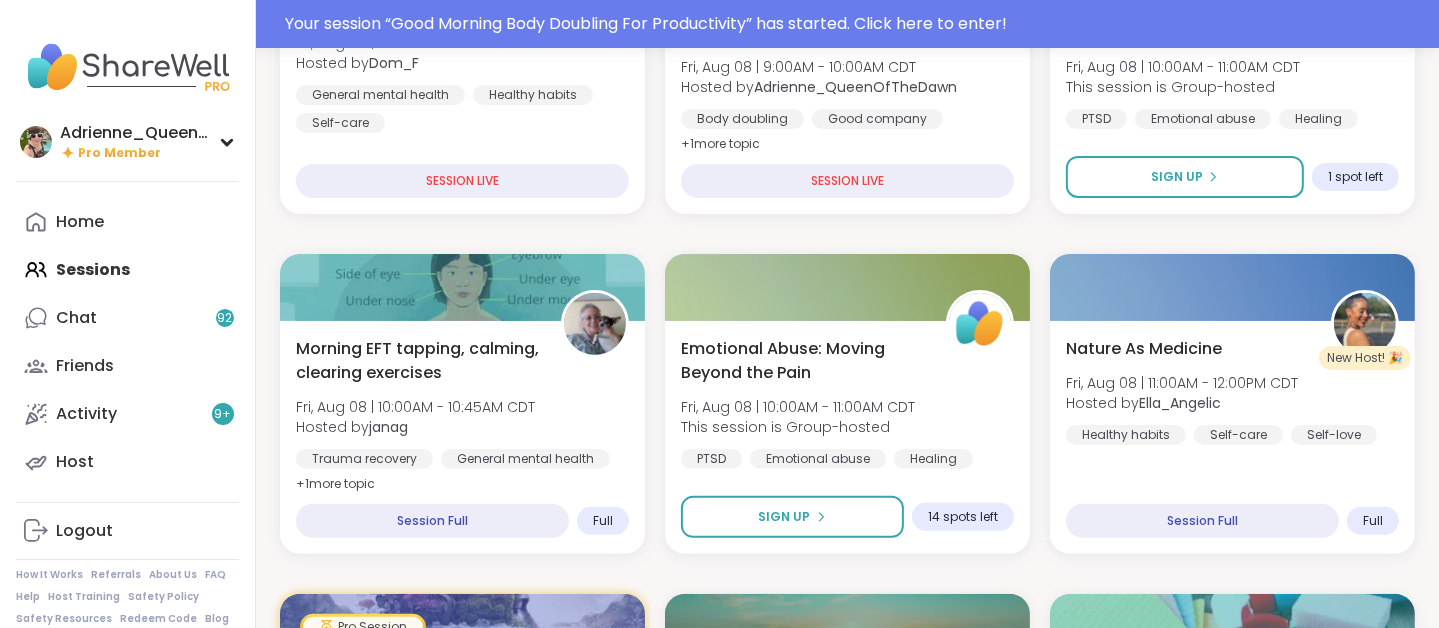 scroll, scrollTop: 238, scrollLeft: 0, axis: vertical 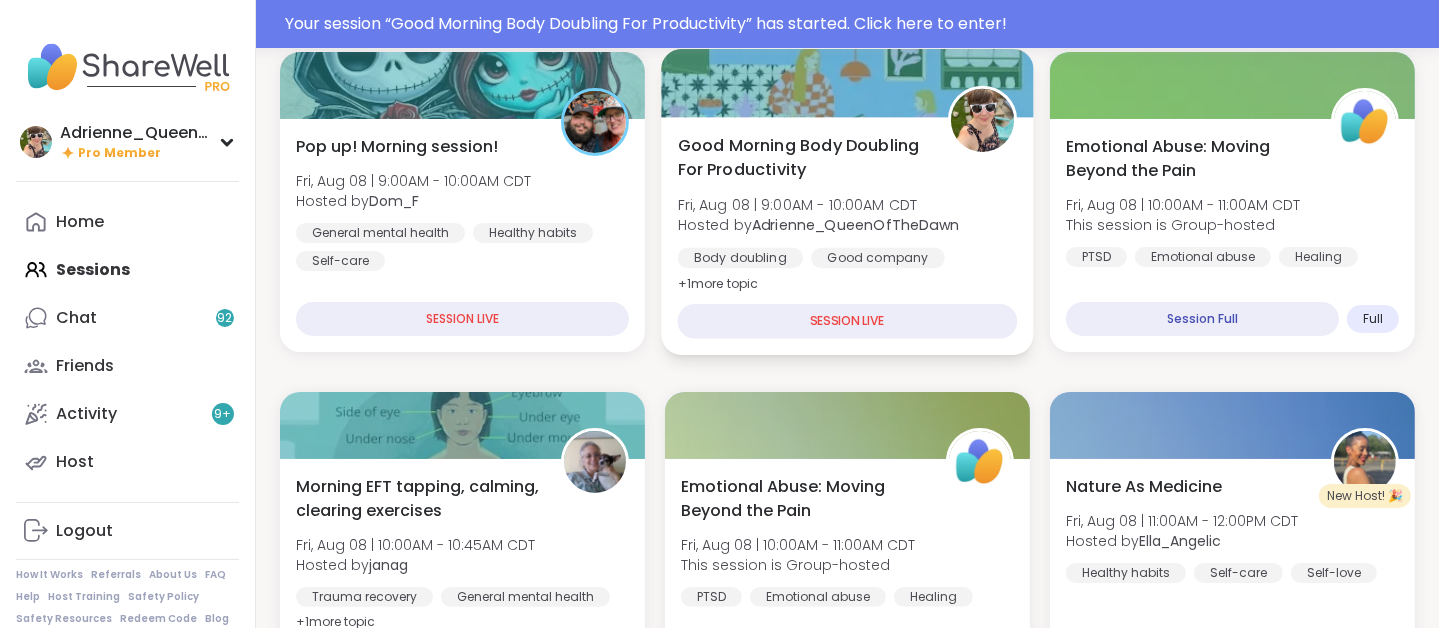 click on "Good Morning Body Doubling For Productivity" at bounding box center [802, 157] 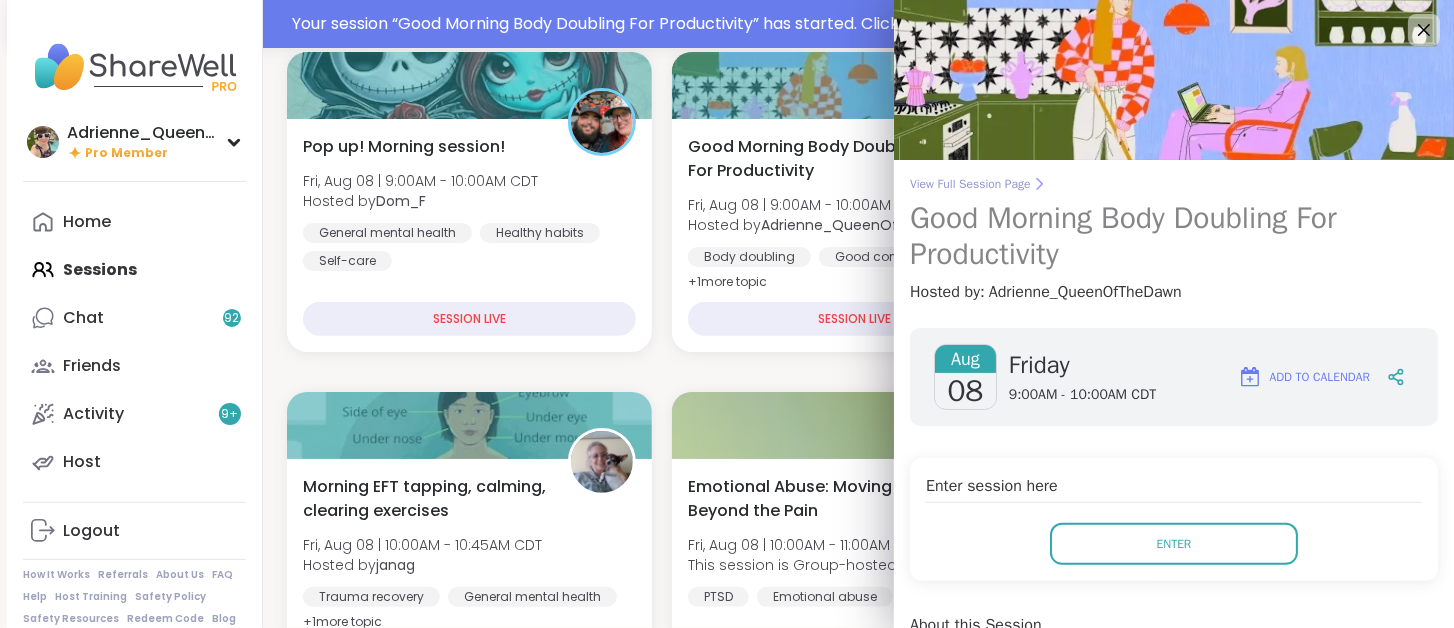 click on "View Full Session Page" at bounding box center [1174, 184] 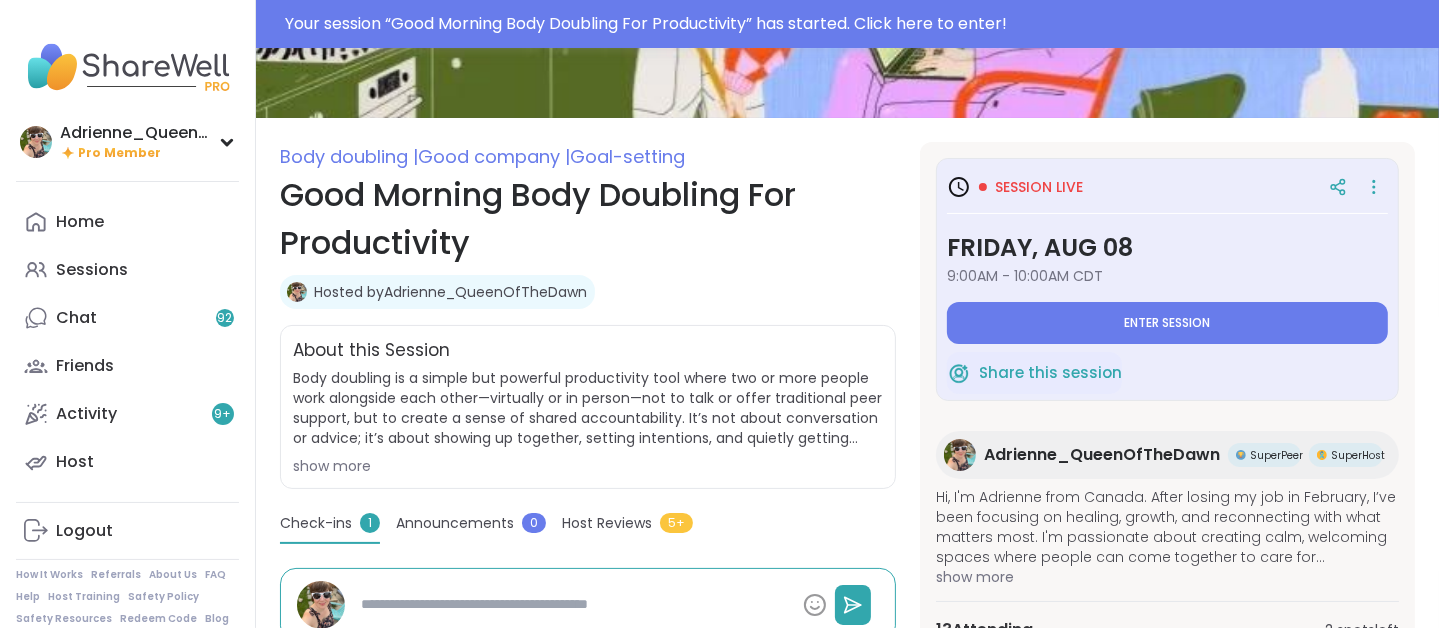 scroll, scrollTop: 196, scrollLeft: 0, axis: vertical 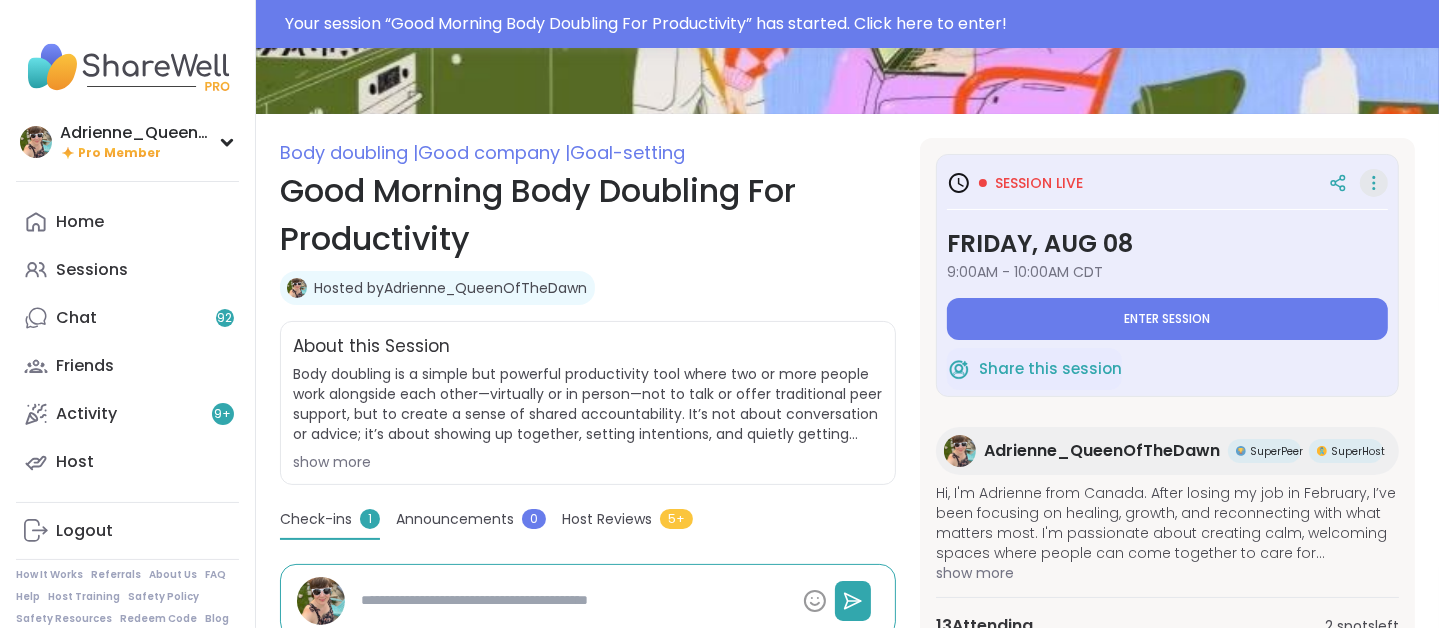 click 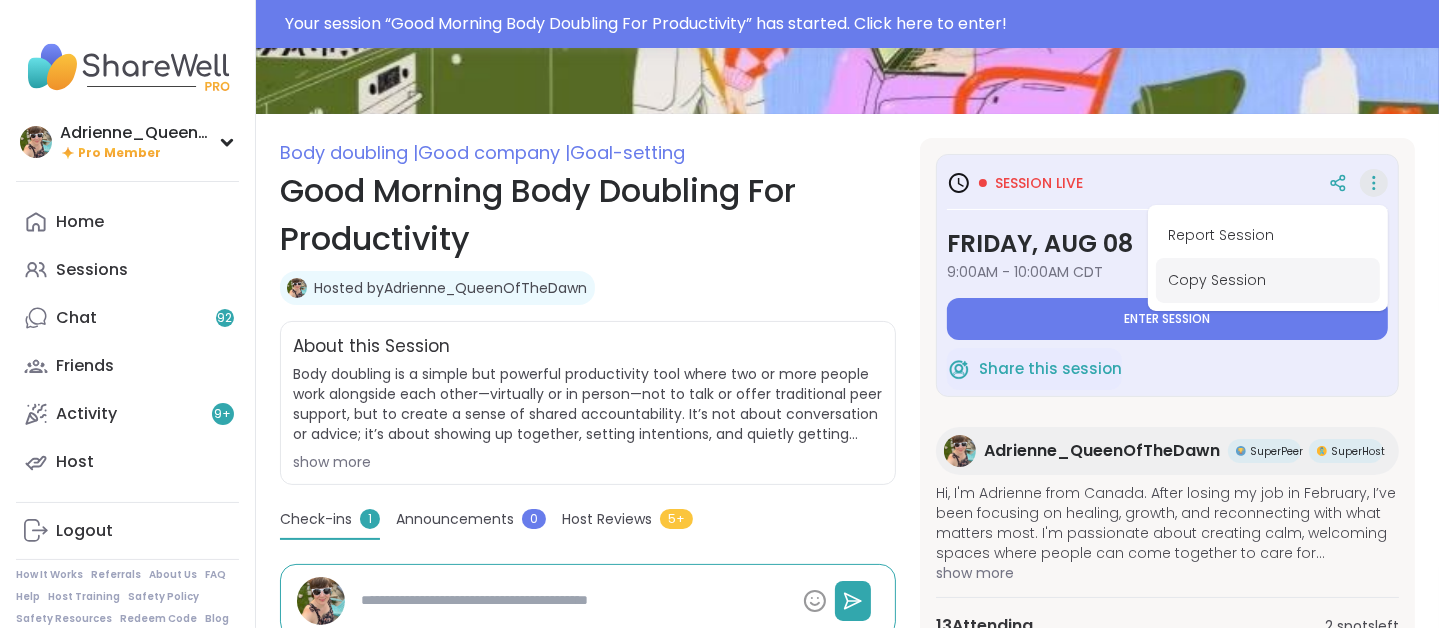 click on "Copy Session" at bounding box center [1268, 280] 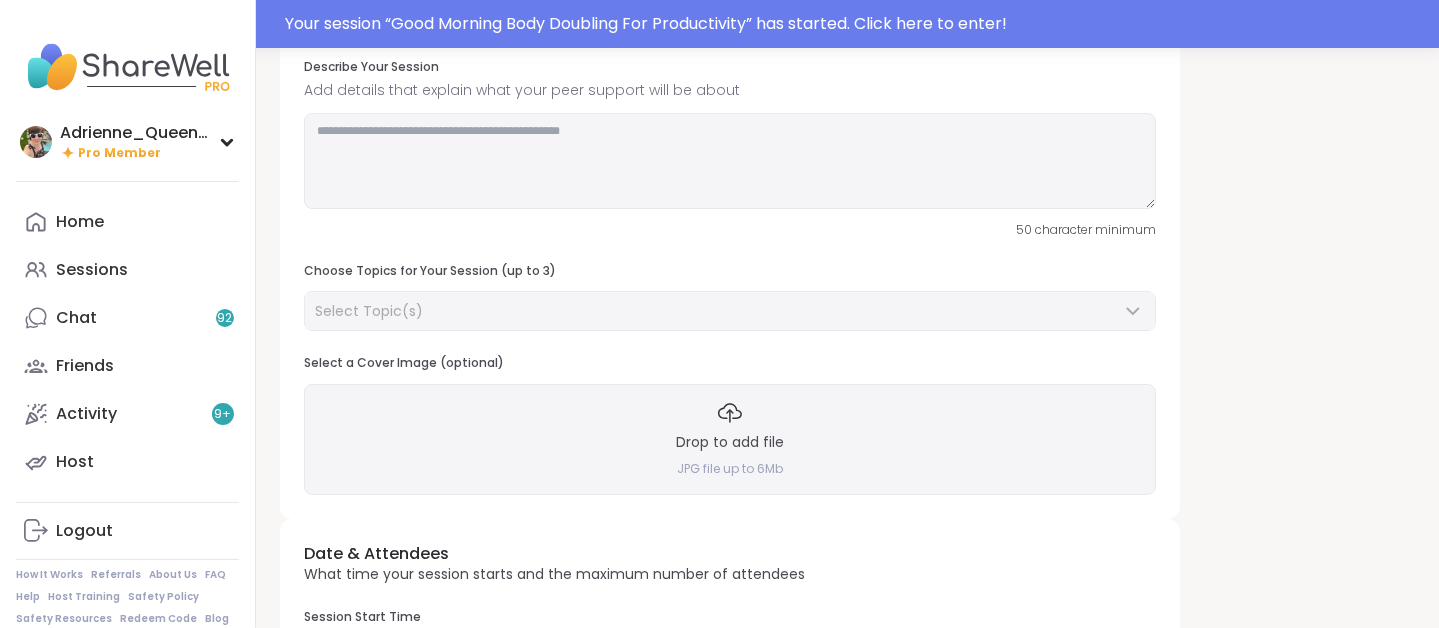 scroll, scrollTop: 0, scrollLeft: 0, axis: both 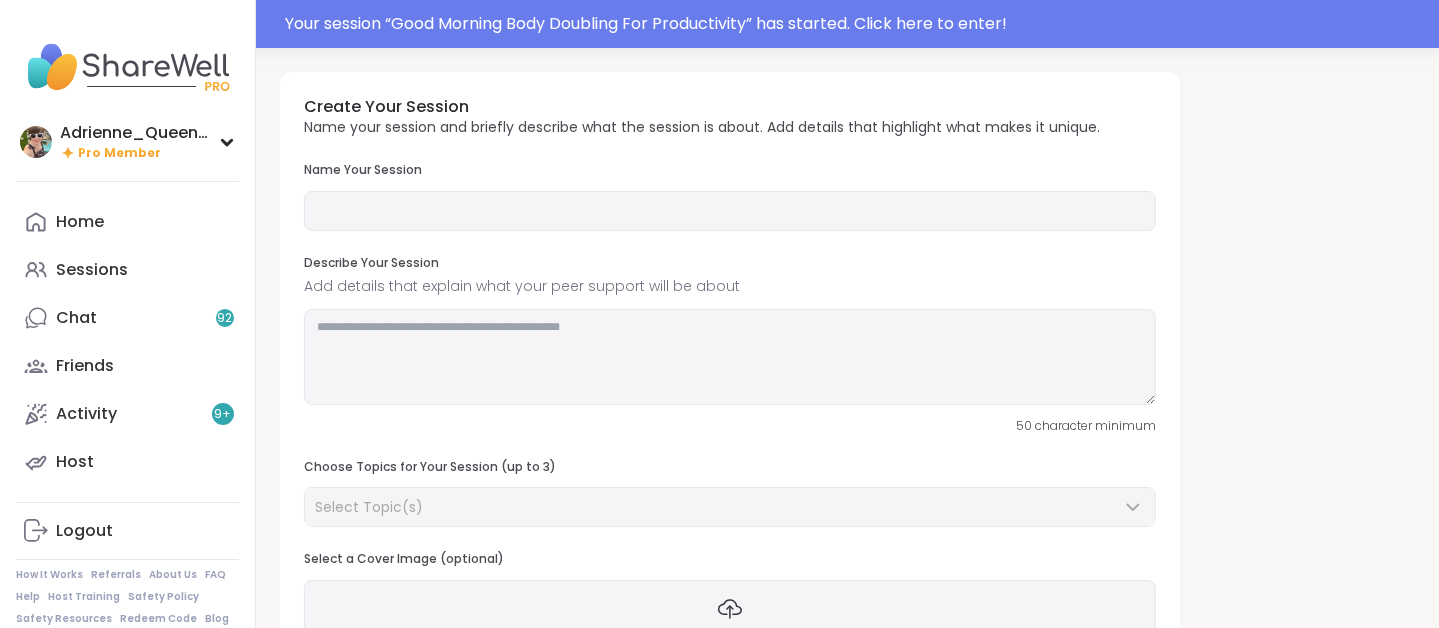 type on "**********" 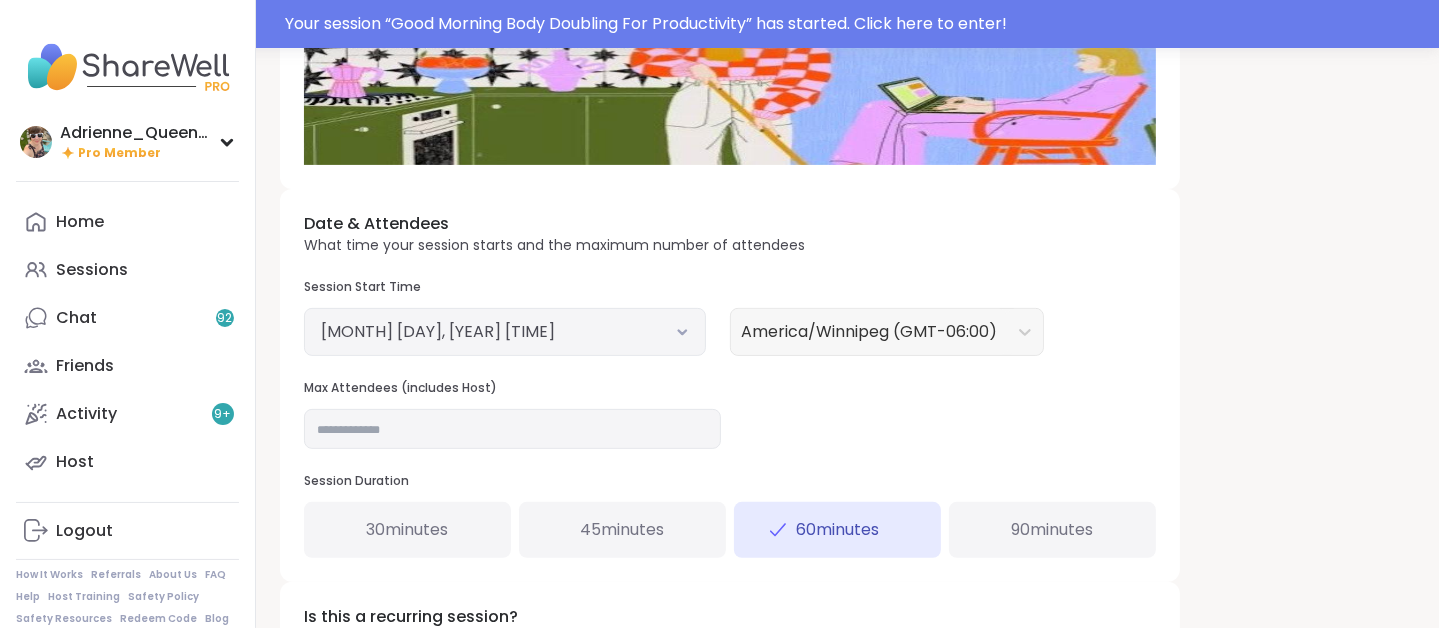 scroll, scrollTop: 600, scrollLeft: 0, axis: vertical 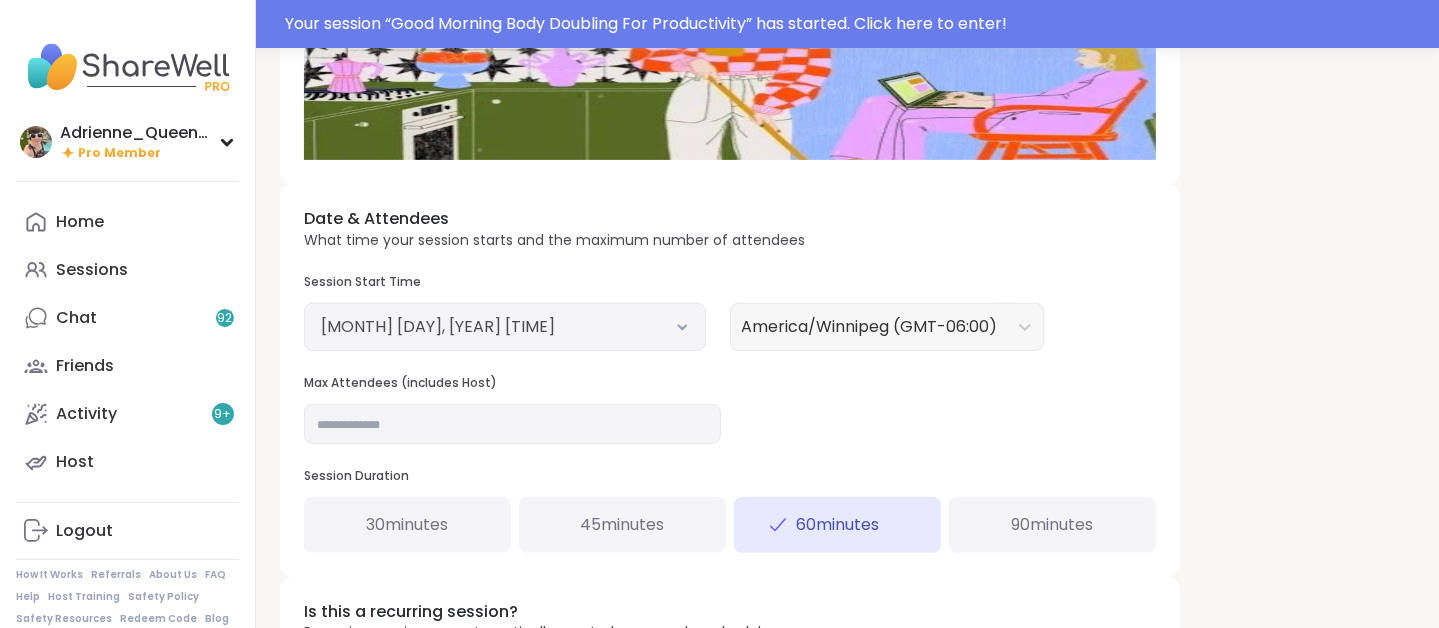 click on "August 8, 2025 9:00 AM" at bounding box center [505, 327] 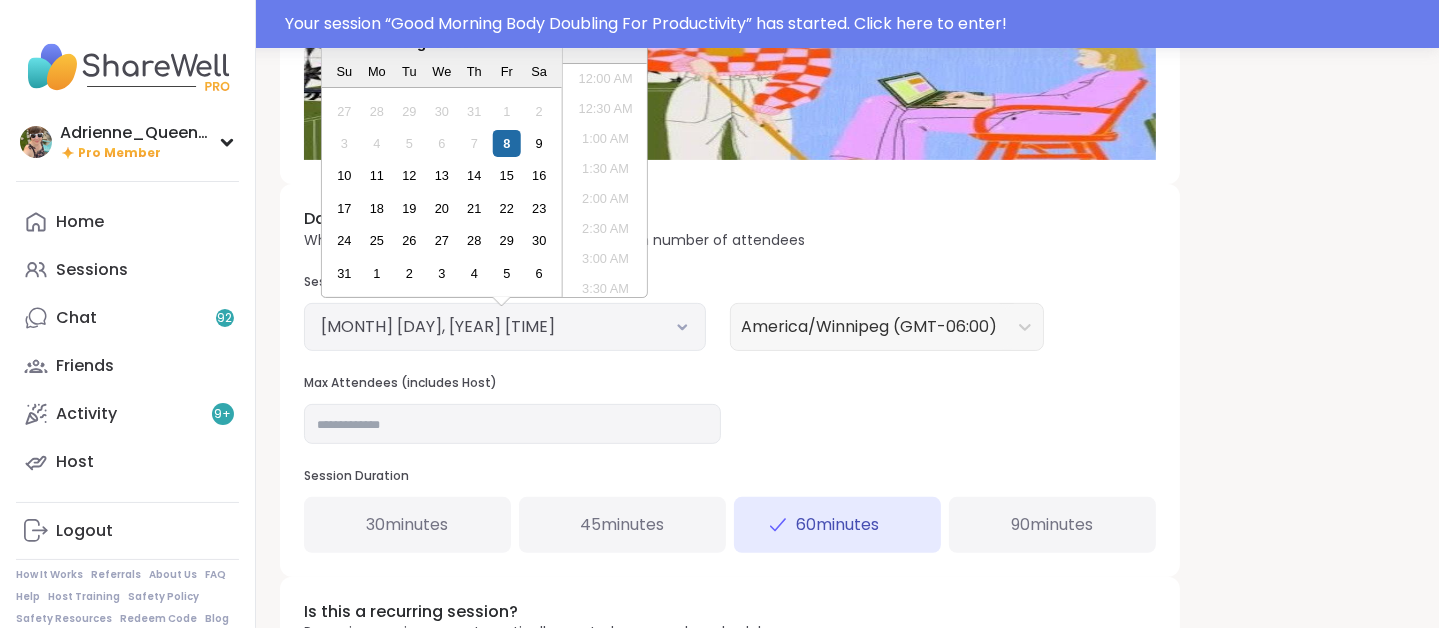 scroll, scrollTop: 438, scrollLeft: 0, axis: vertical 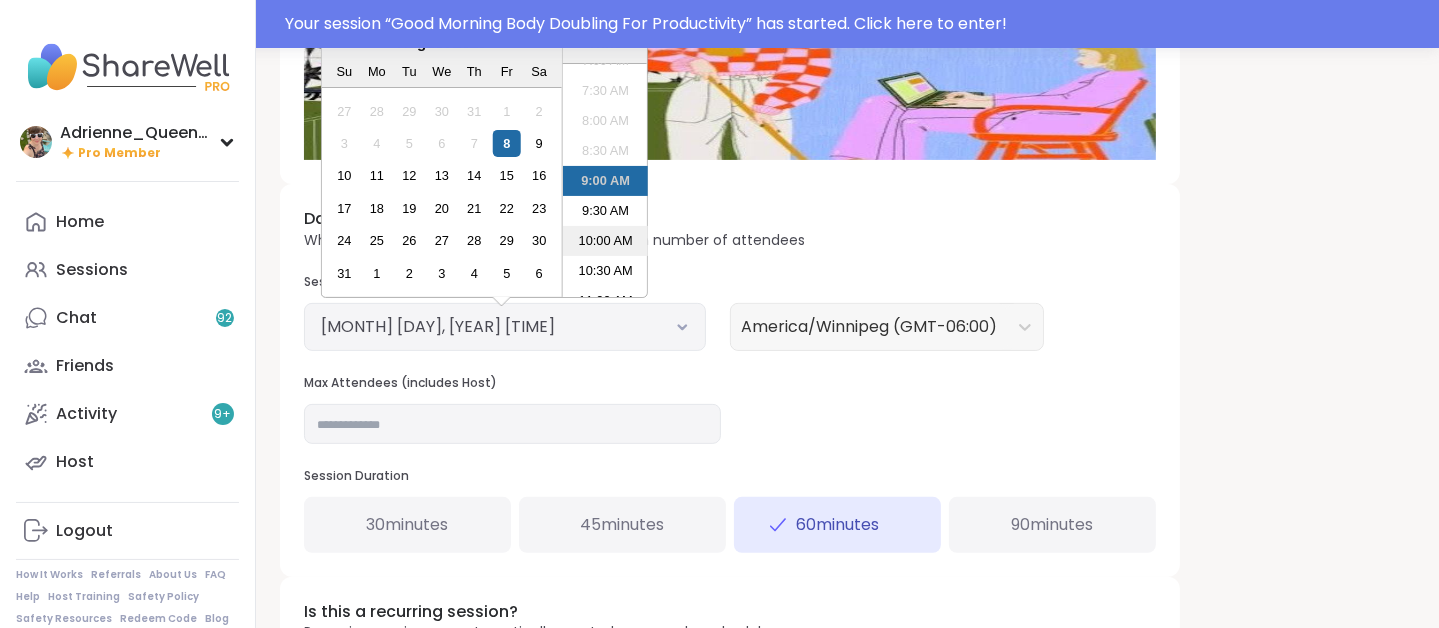 click on "10:00 AM" at bounding box center [605, 241] 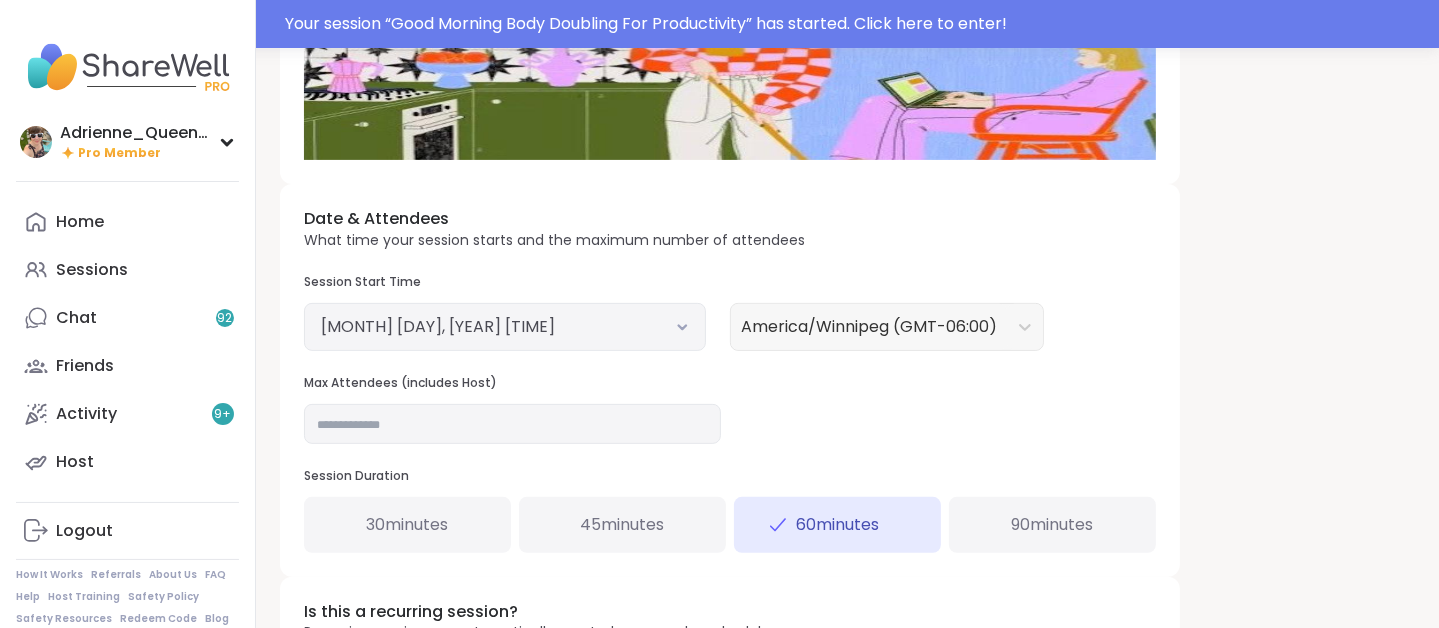 click on "**********" at bounding box center [847, 263] 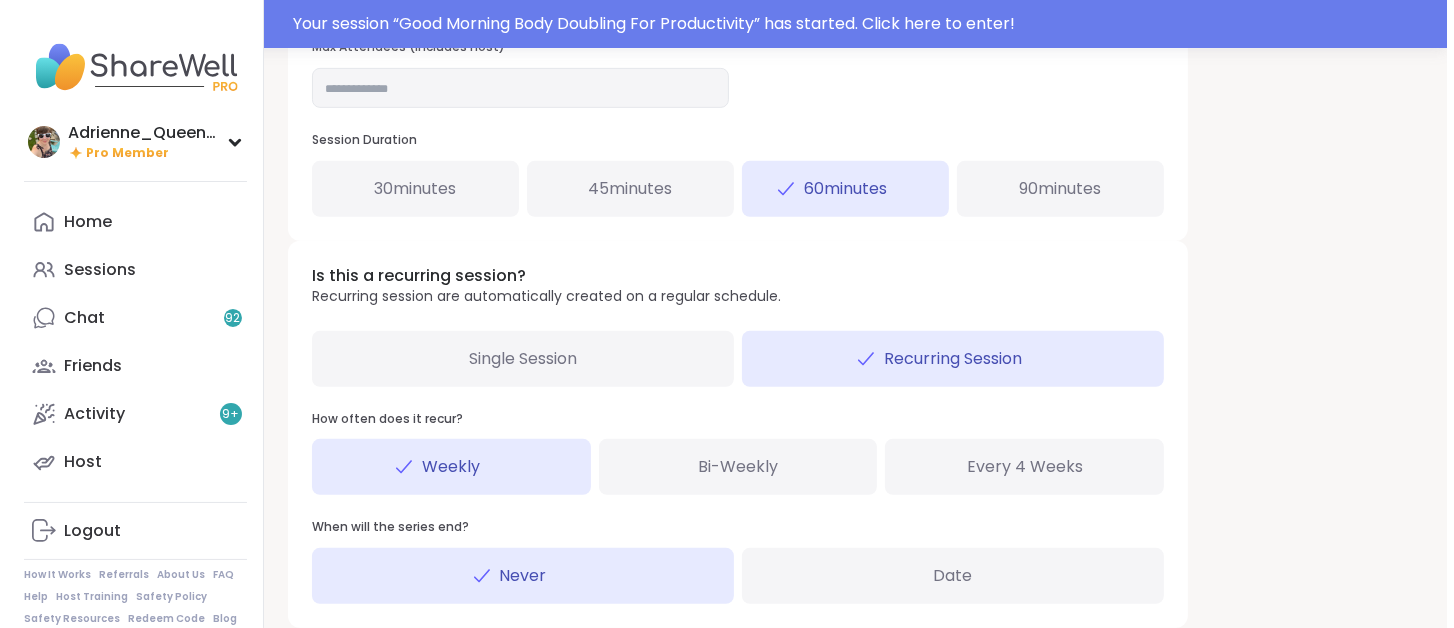 scroll, scrollTop: 1045, scrollLeft: 0, axis: vertical 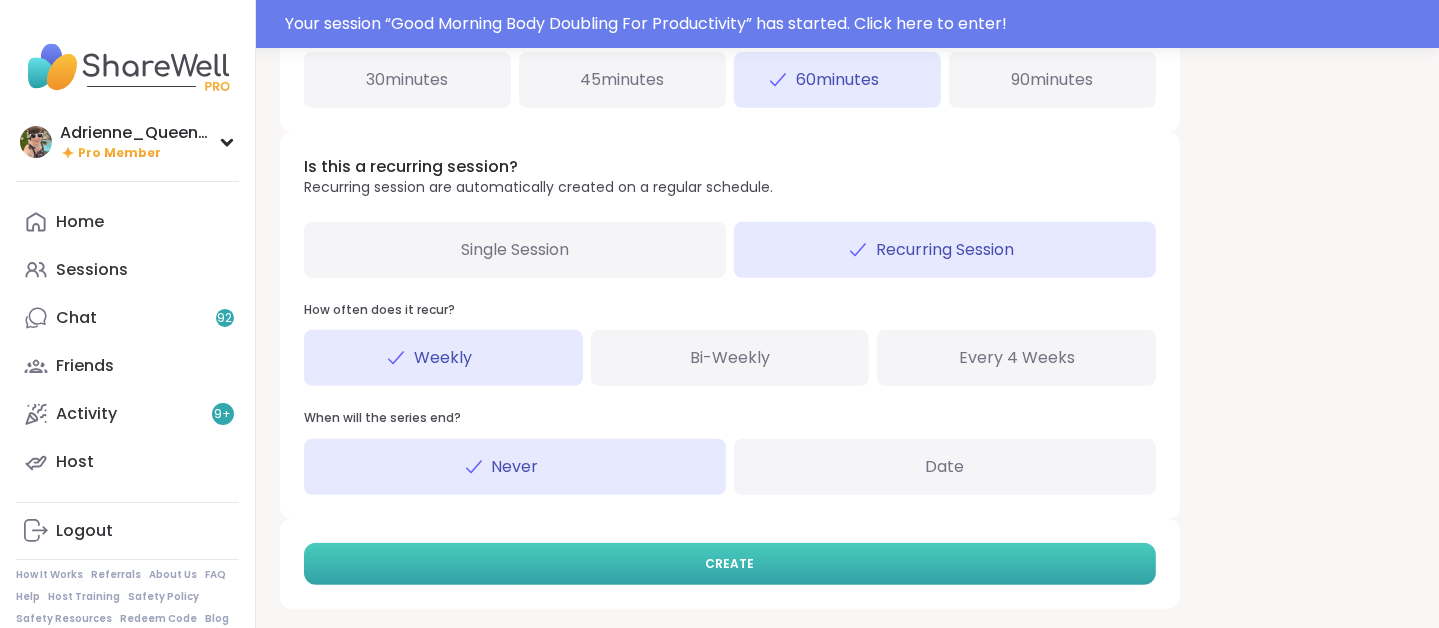 click on "CREATE" at bounding box center (730, 564) 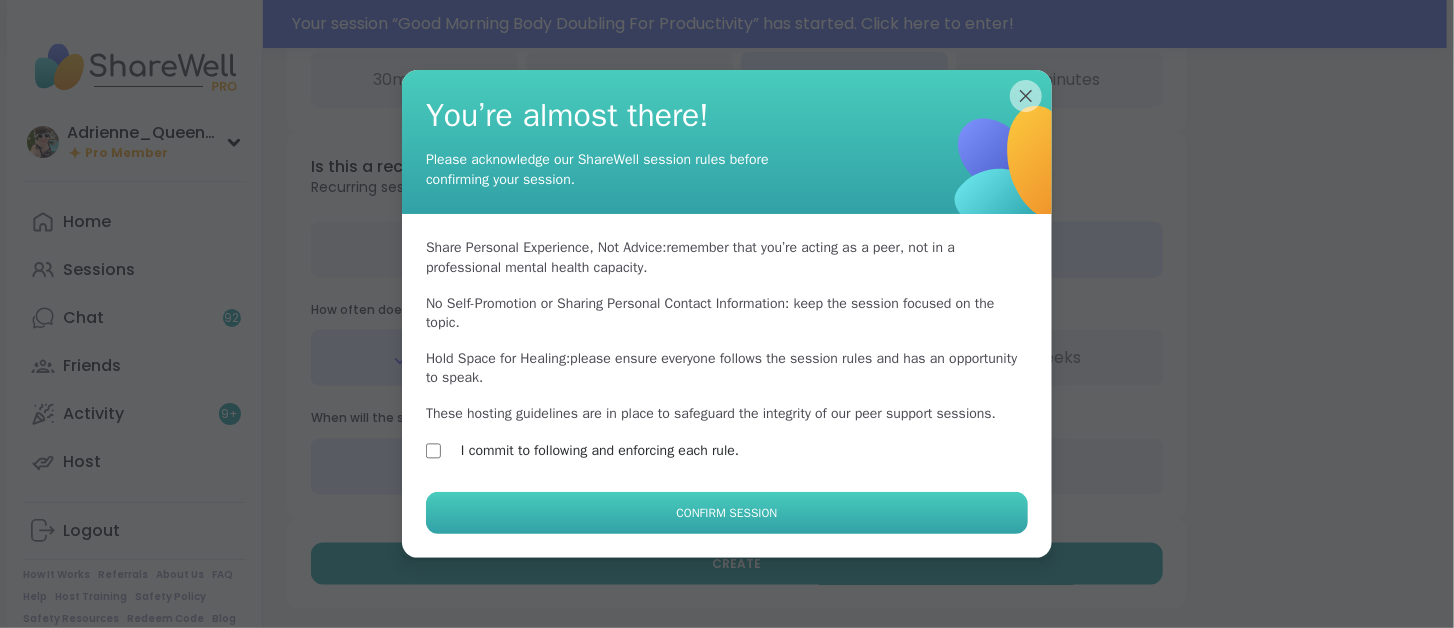 click on "Confirm Session" at bounding box center [727, 513] 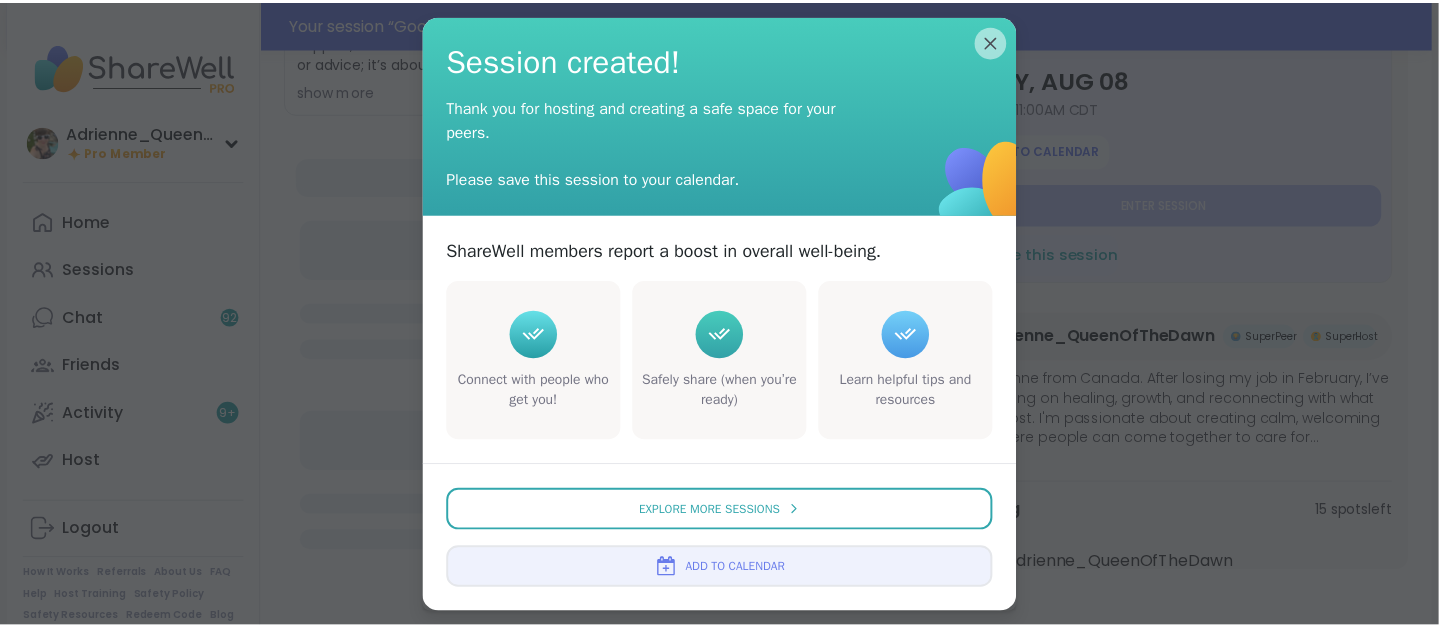scroll, scrollTop: 0, scrollLeft: 0, axis: both 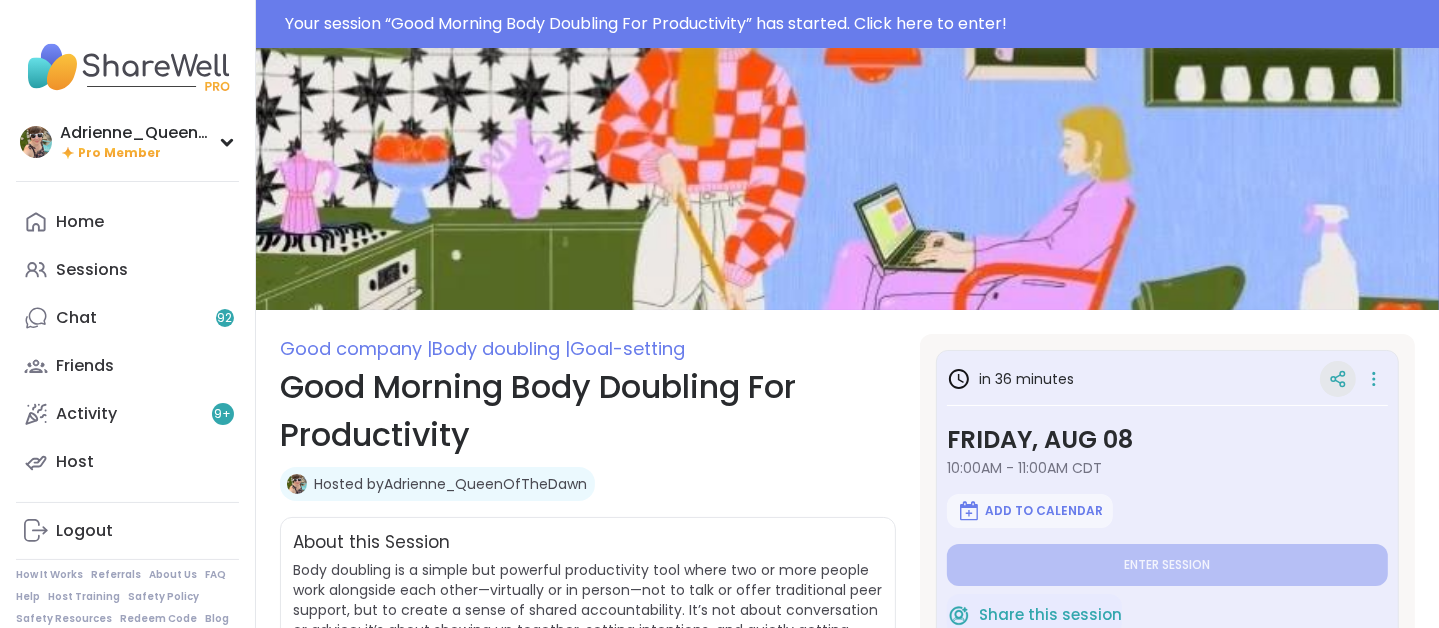 click 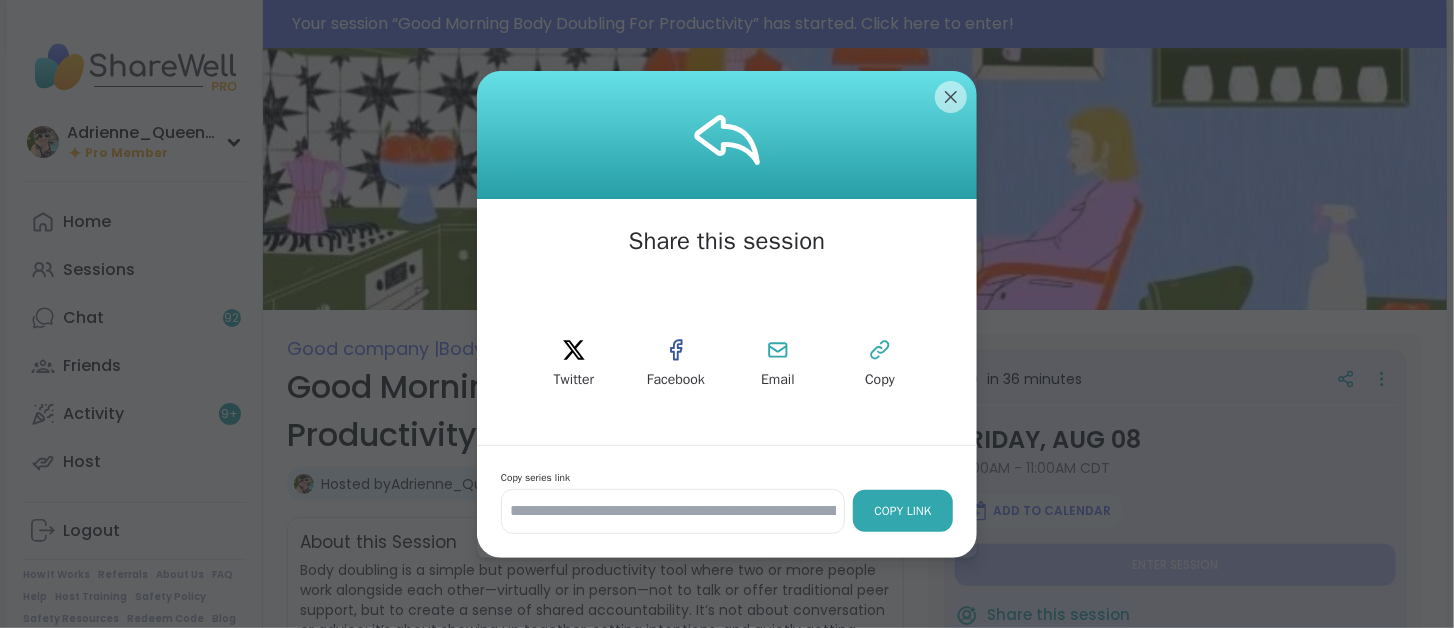 click on "Copy Link" at bounding box center [903, 511] 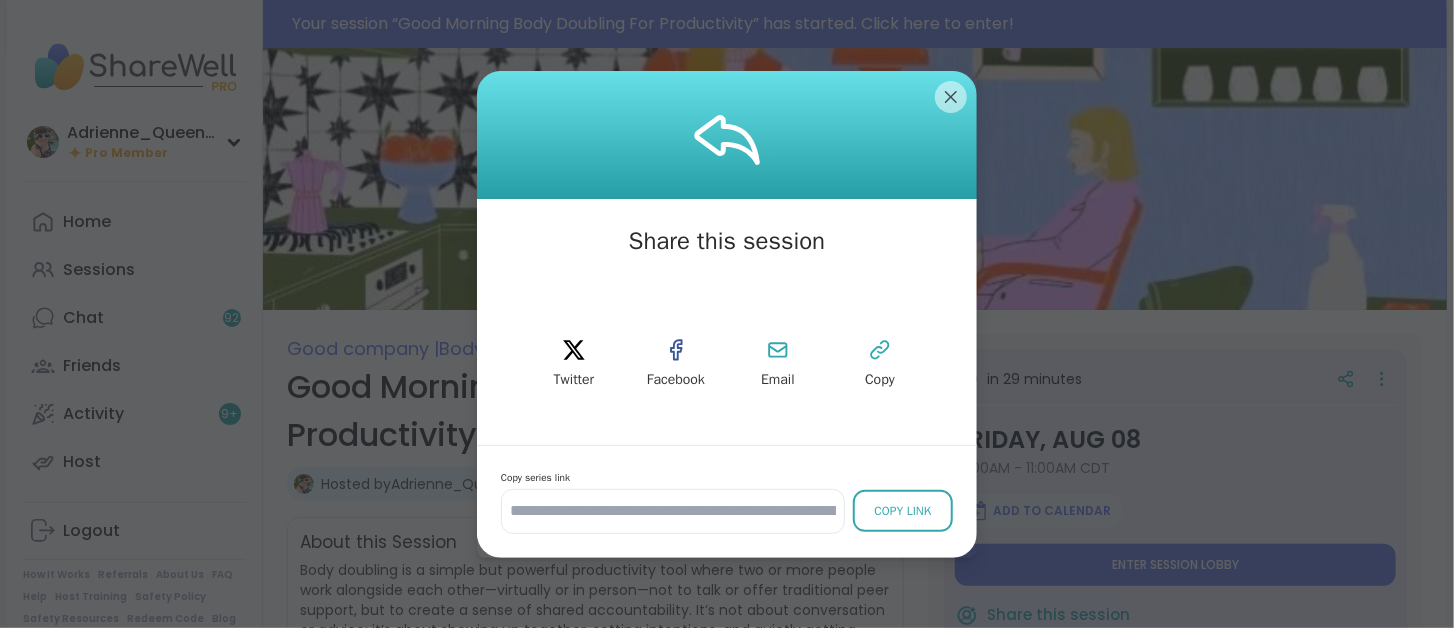 type on "*" 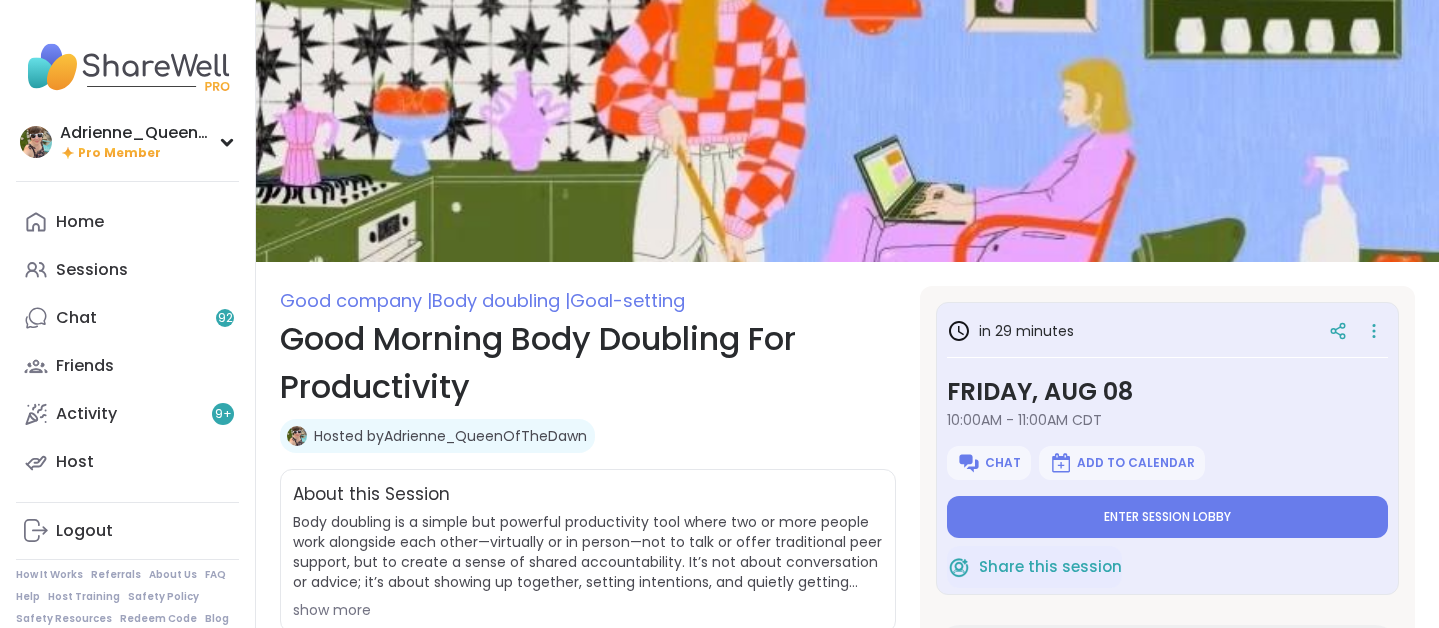 scroll, scrollTop: 0, scrollLeft: 0, axis: both 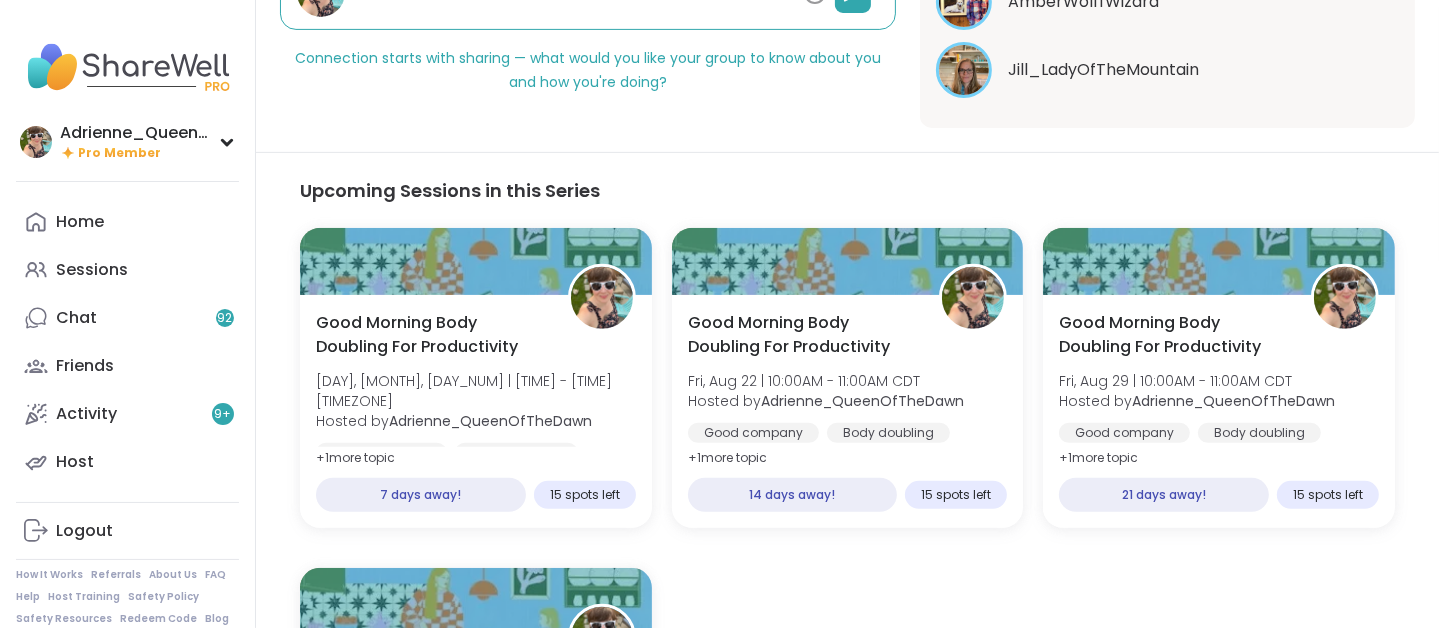 type on "*" 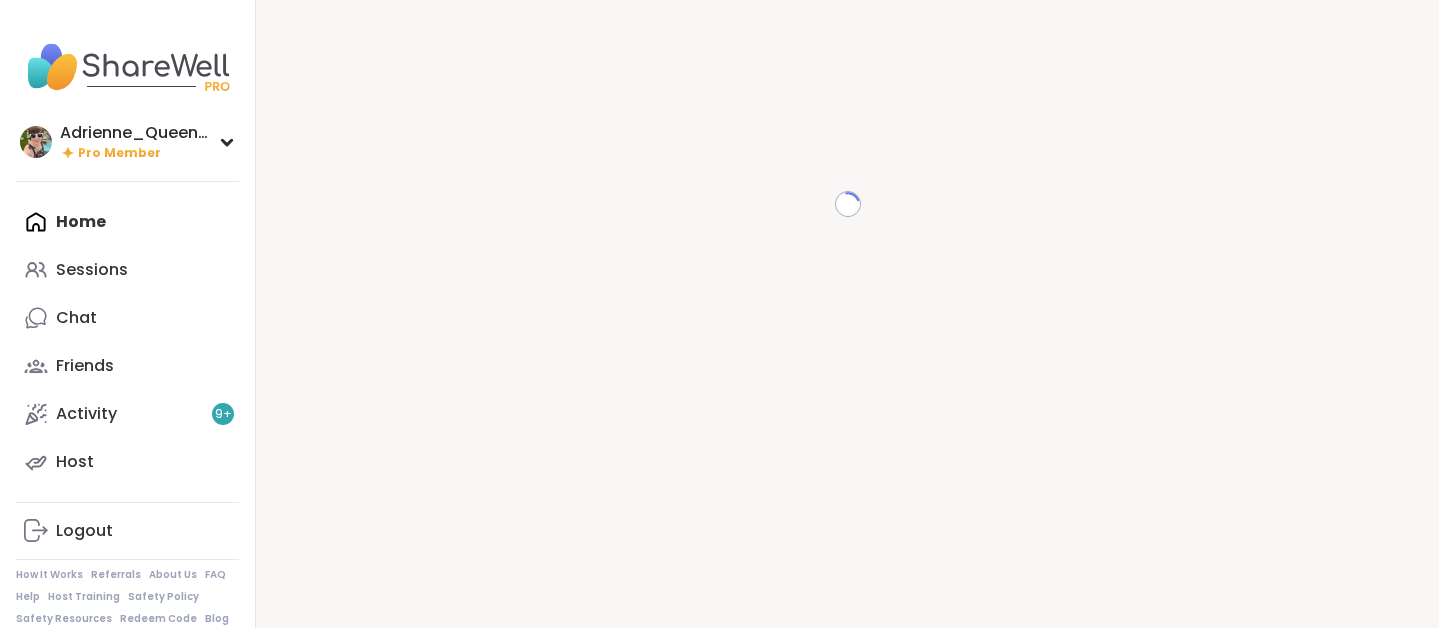 scroll, scrollTop: 0, scrollLeft: 0, axis: both 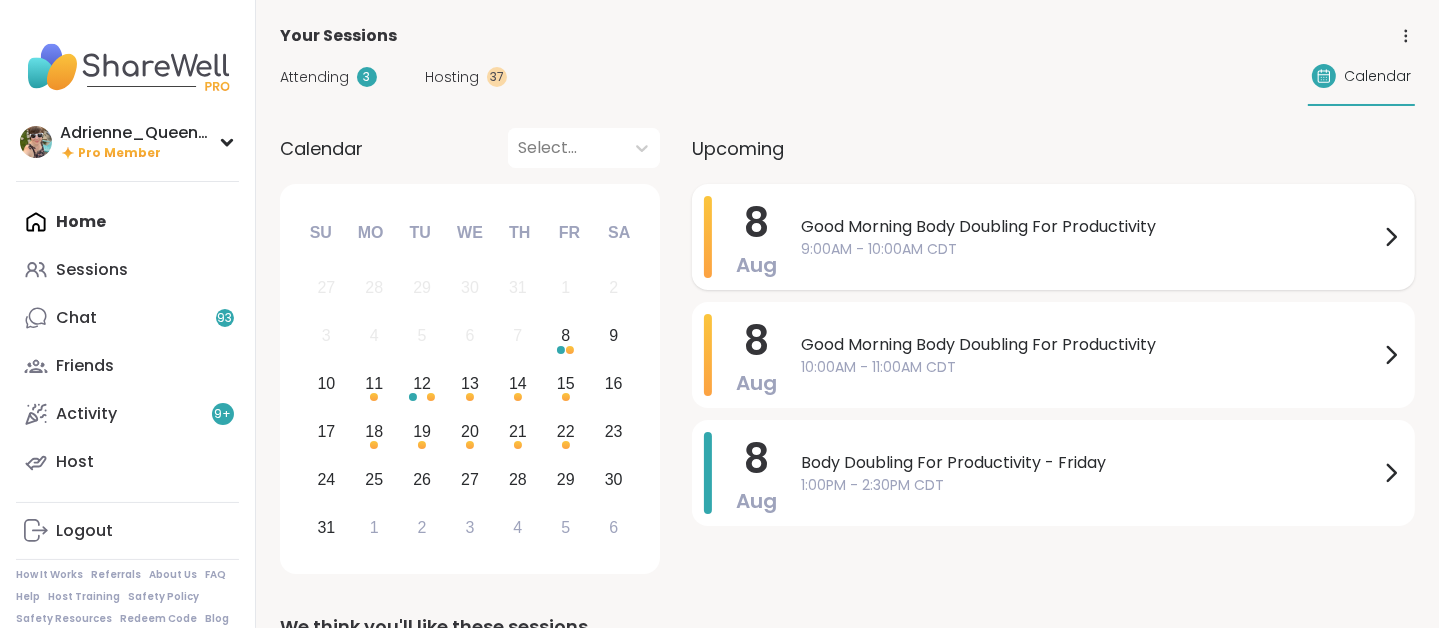 drag, startPoint x: 915, startPoint y: 228, endPoint x: 872, endPoint y: 240, distance: 44.64303 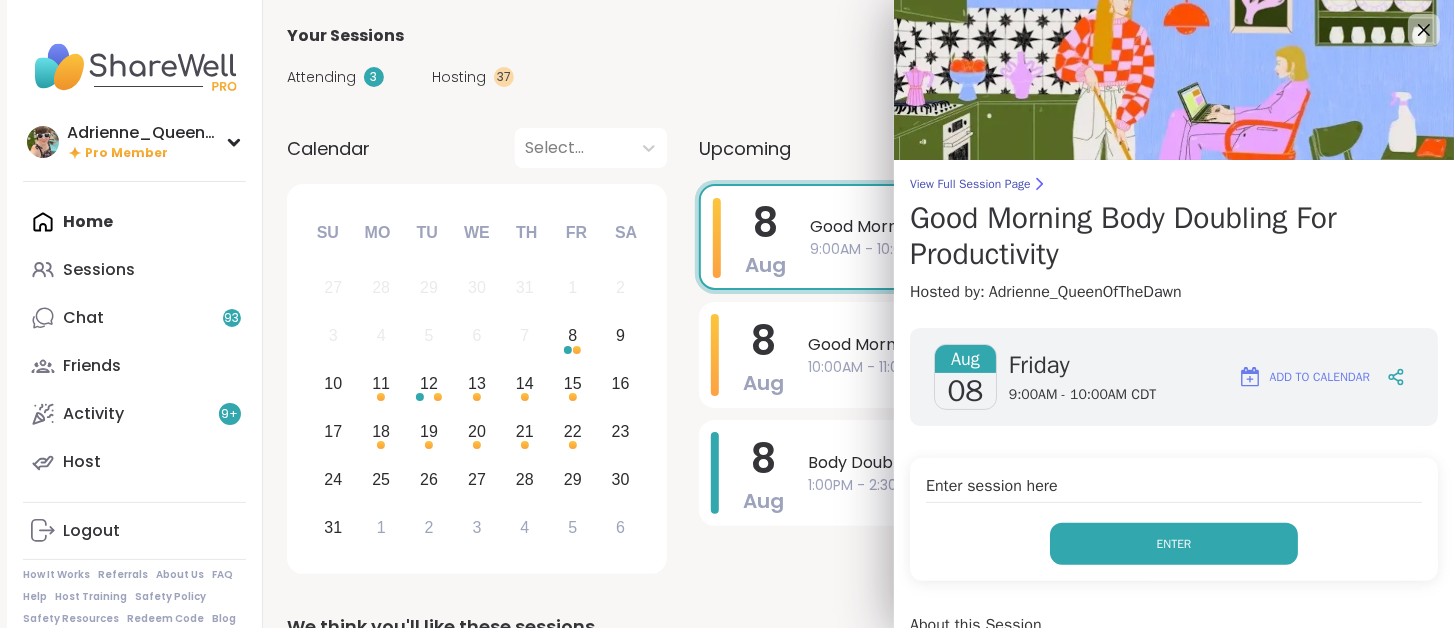 click on "Enter" at bounding box center [1174, 544] 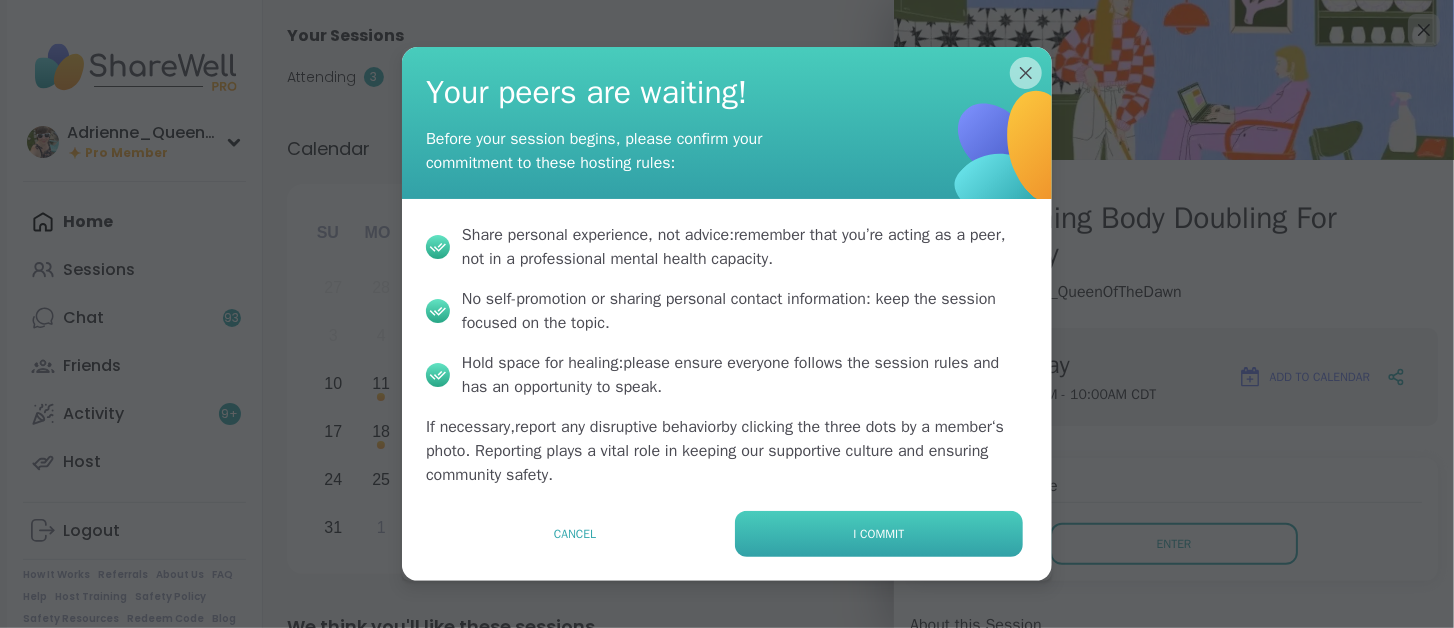 click on "I commit" at bounding box center [879, 534] 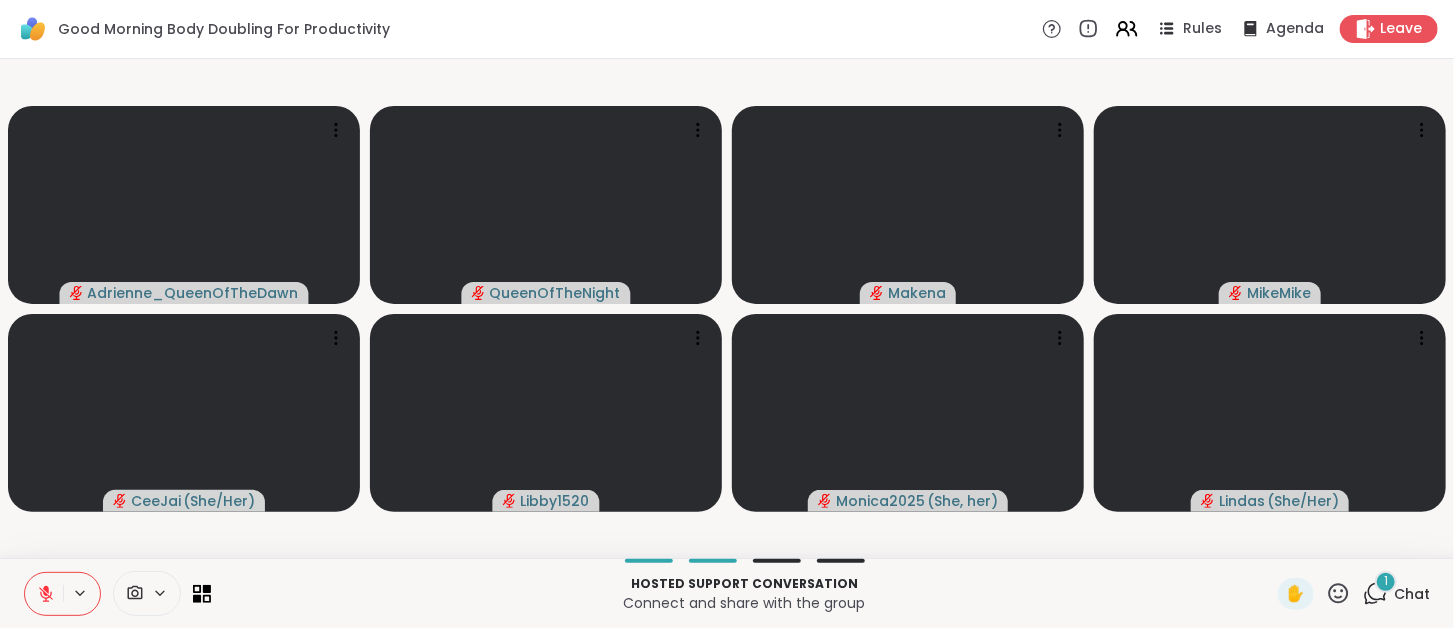 click on "Chat" at bounding box center (1412, 594) 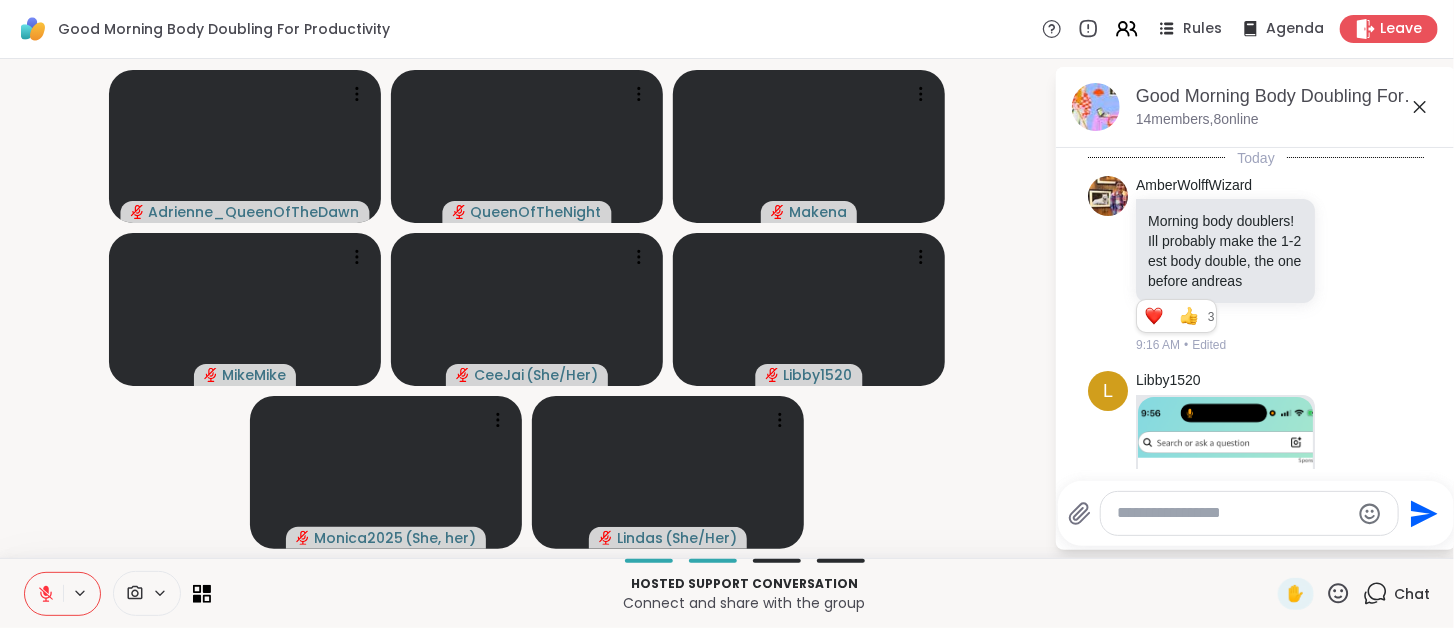 scroll, scrollTop: 6855, scrollLeft: 0, axis: vertical 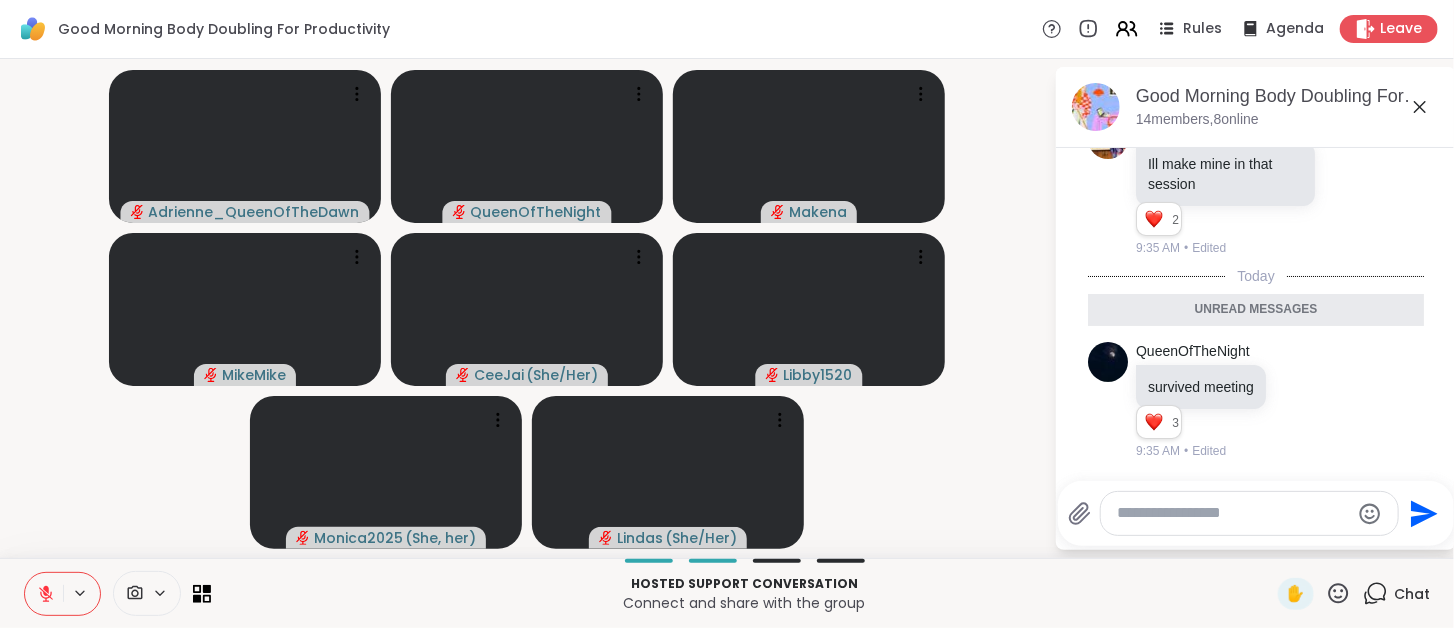 click at bounding box center [1233, 513] 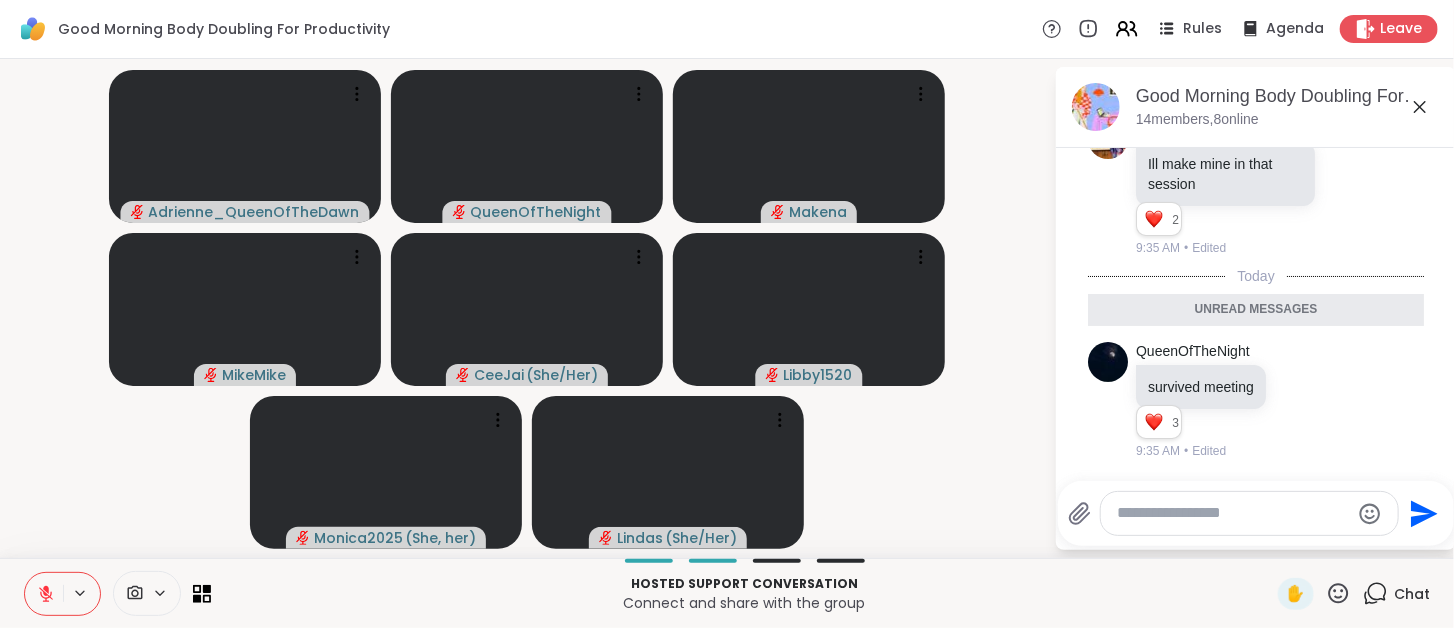 click at bounding box center [1249, 513] 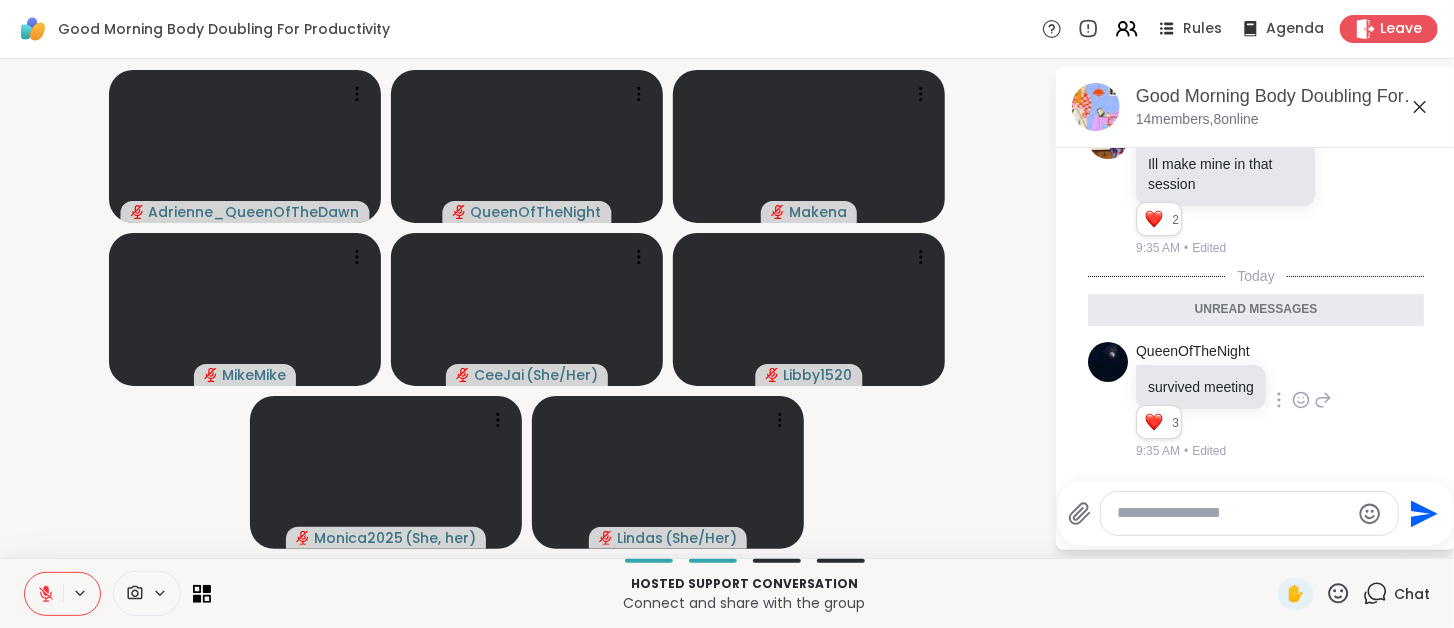 click 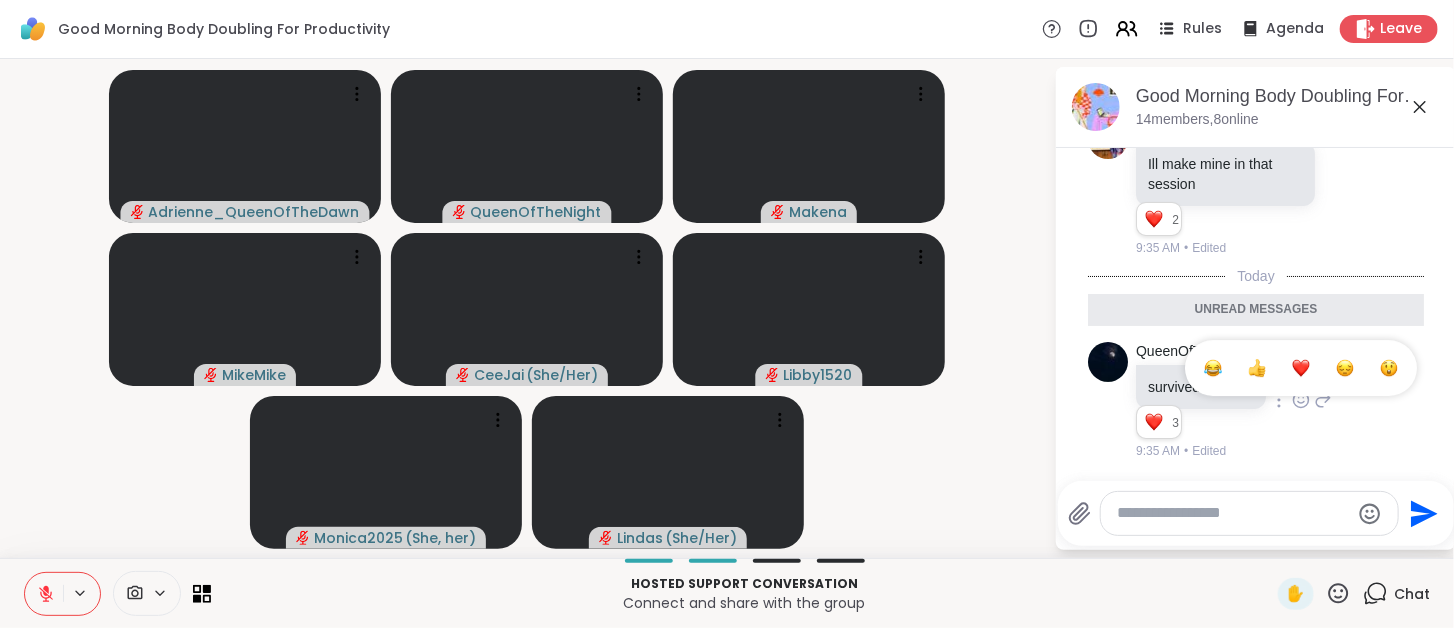 click at bounding box center (1301, 368) 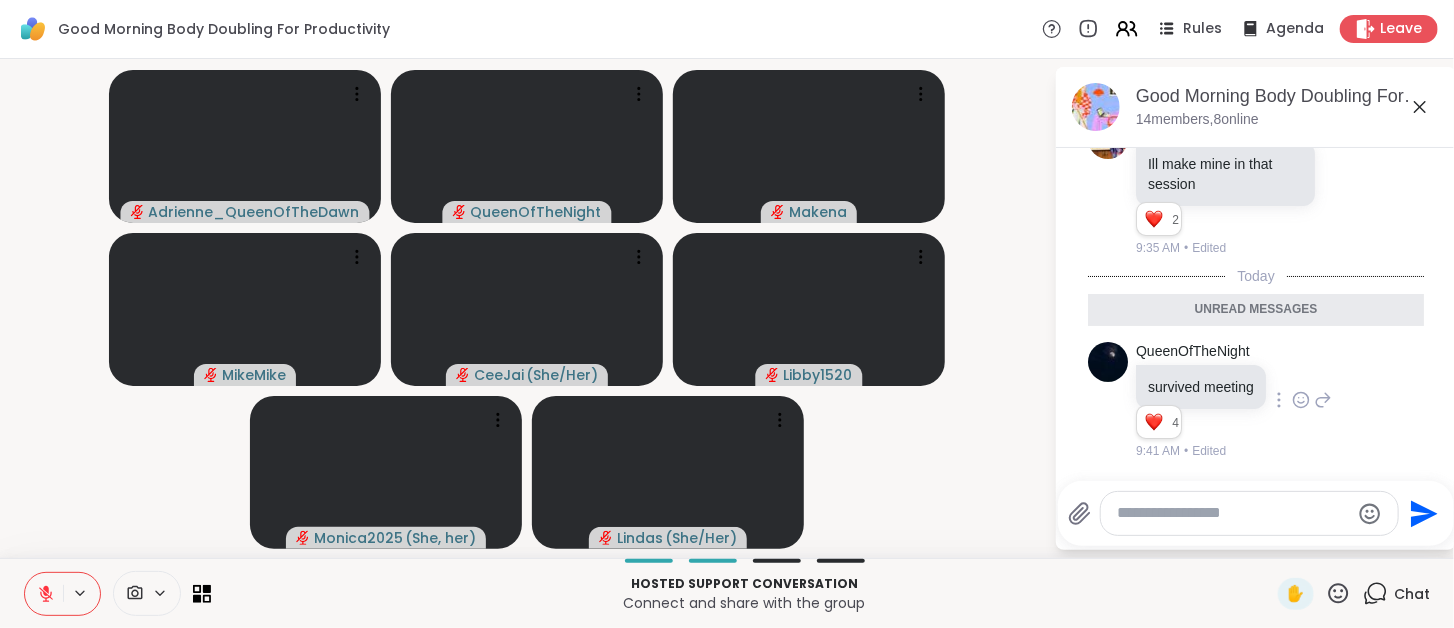 click at bounding box center [1249, 513] 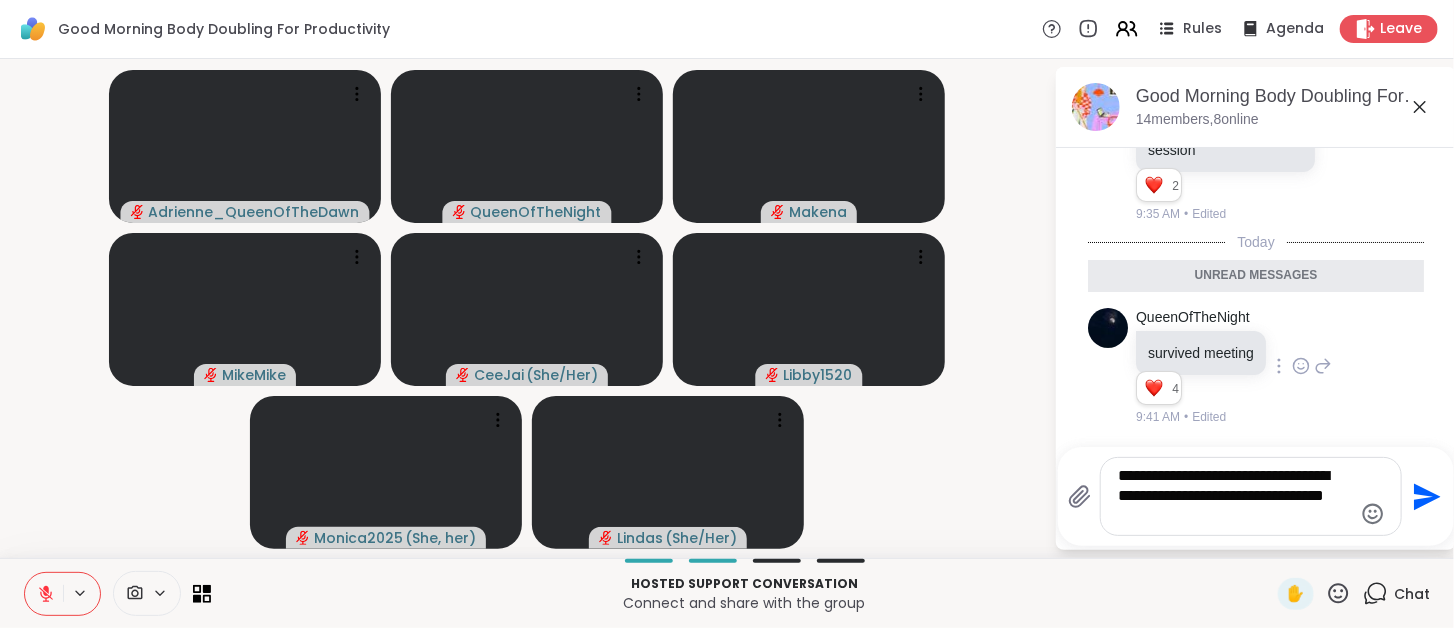 type on "**********" 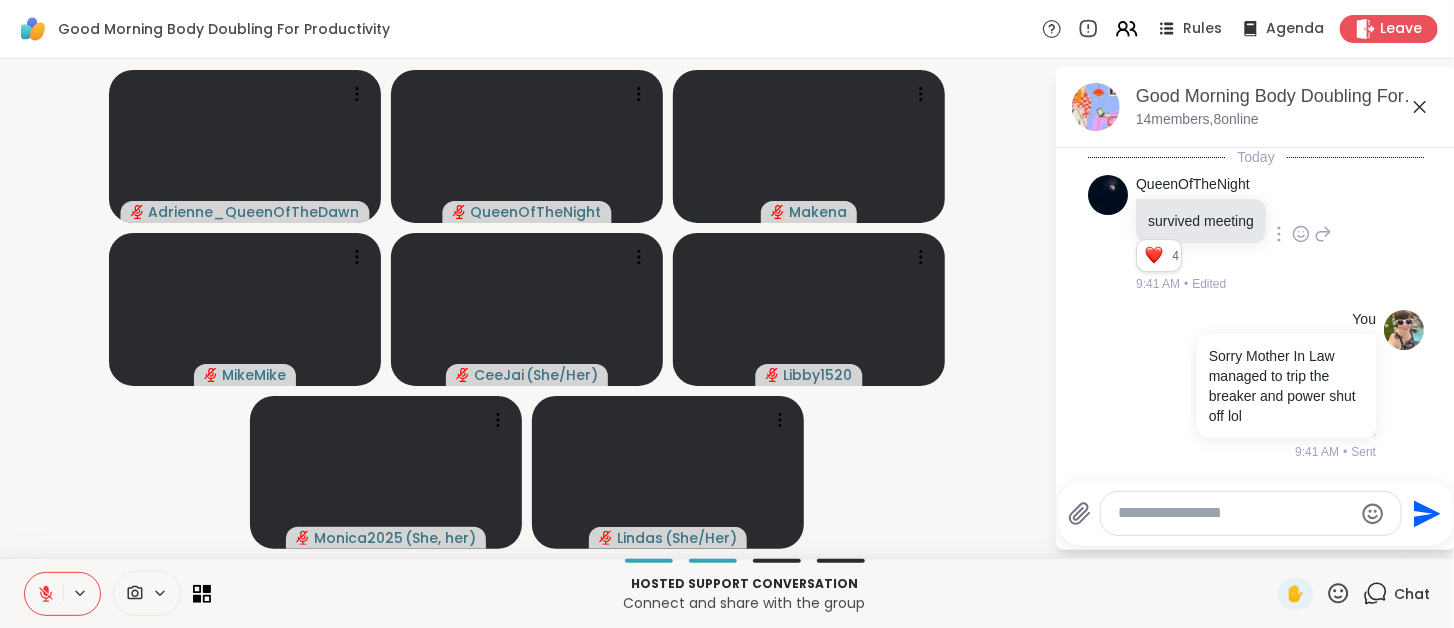 scroll, scrollTop: 6973, scrollLeft: 0, axis: vertical 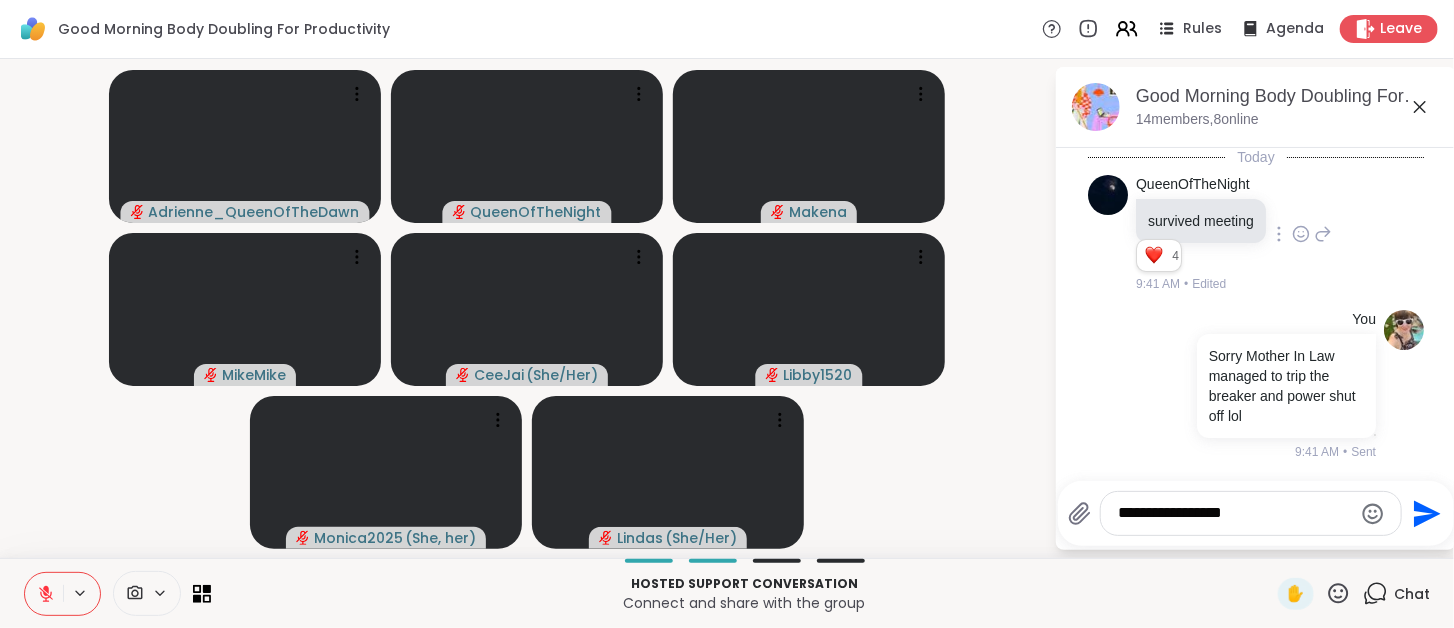 type on "**********" 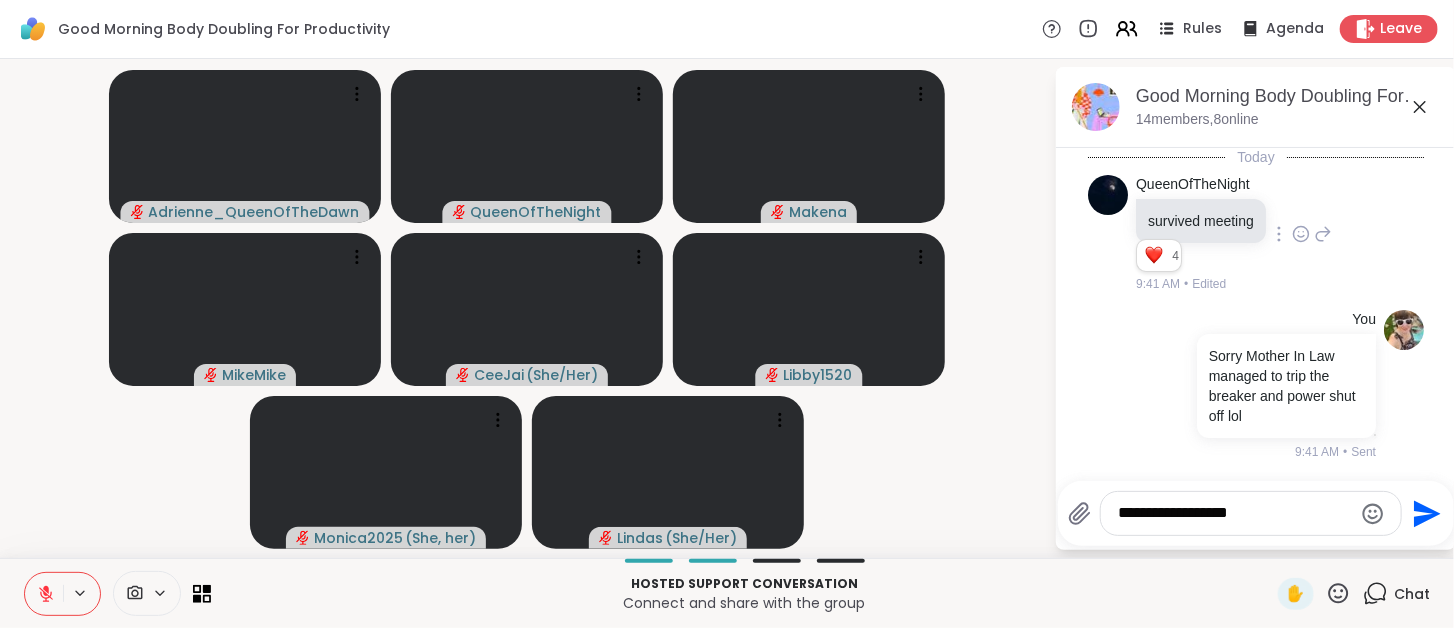 type 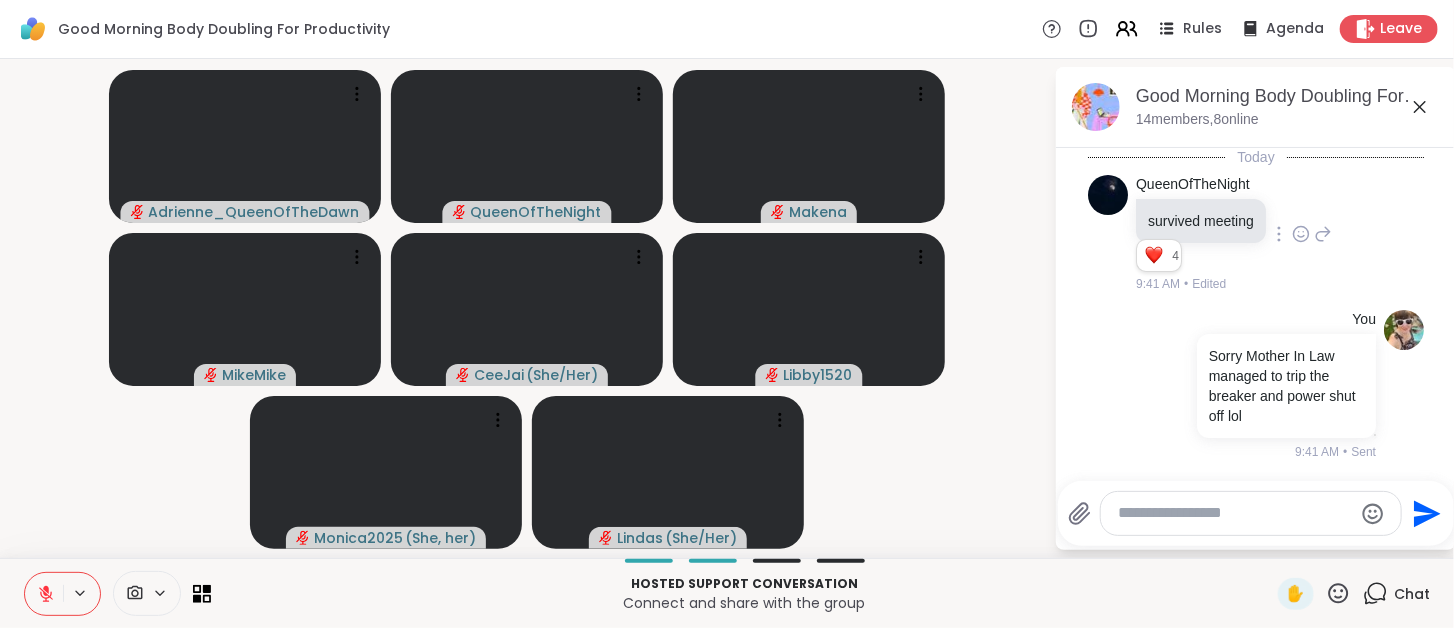 scroll, scrollTop: 7080, scrollLeft: 0, axis: vertical 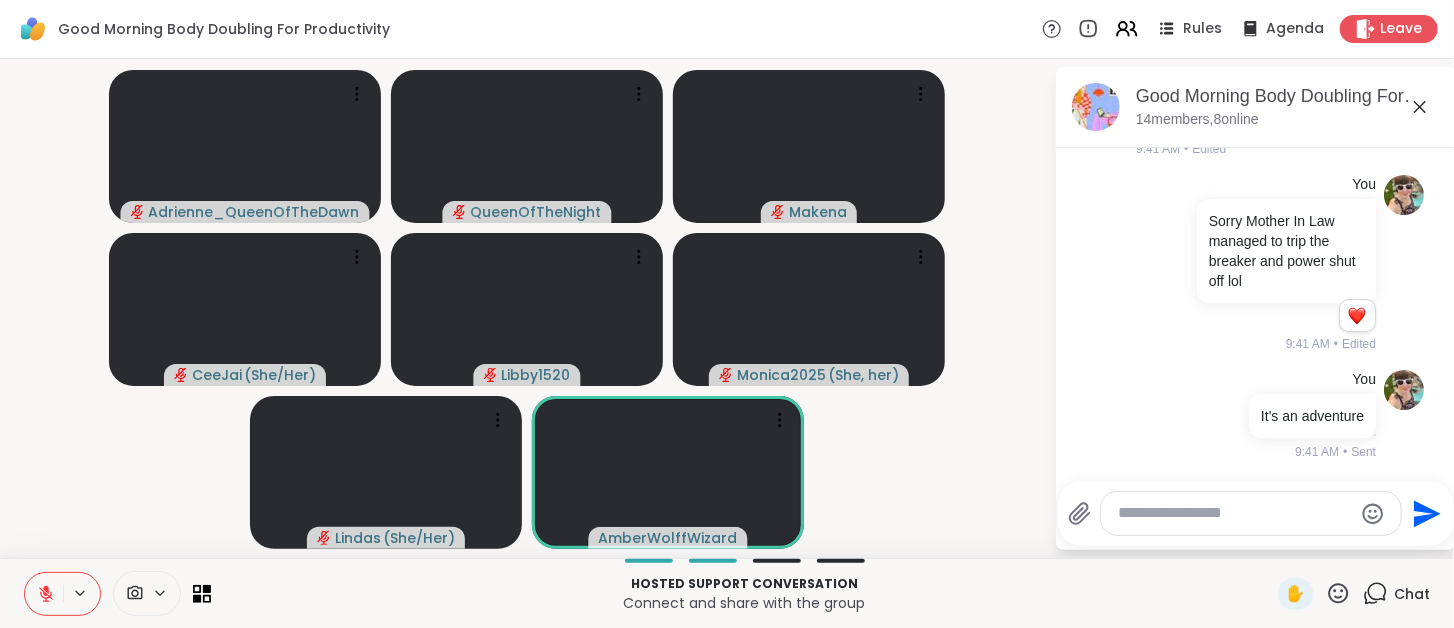 click 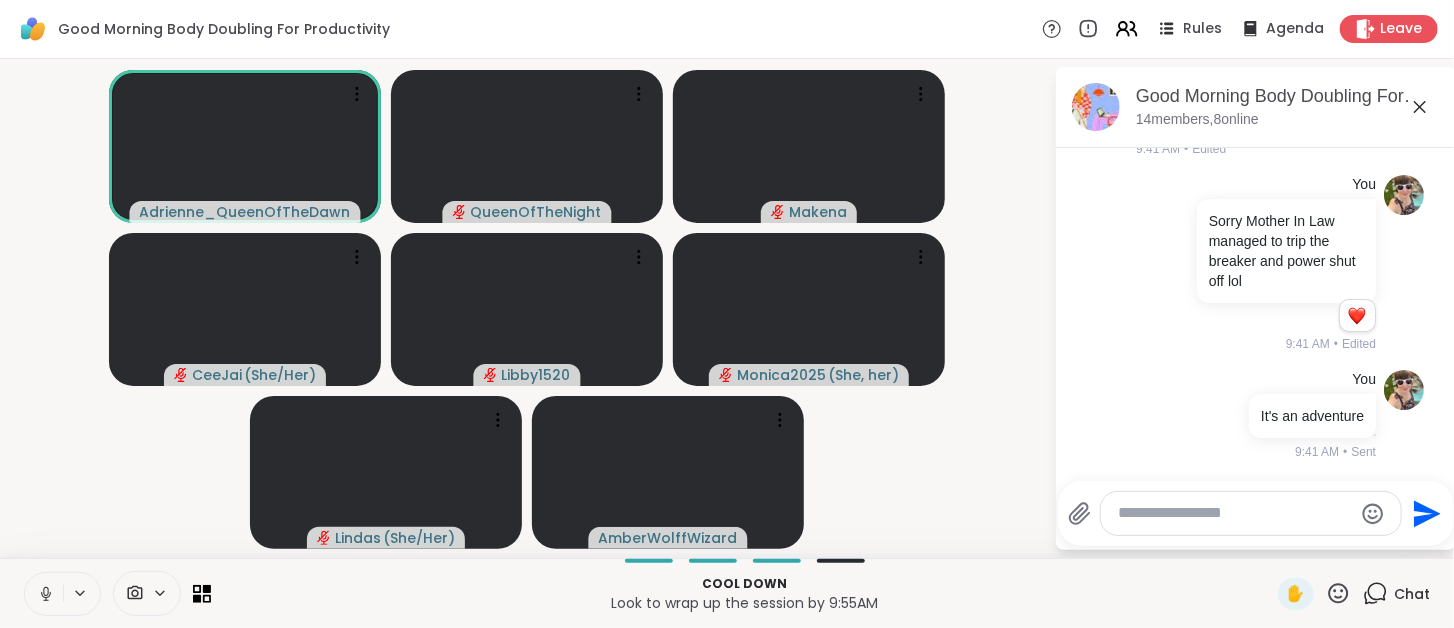 type 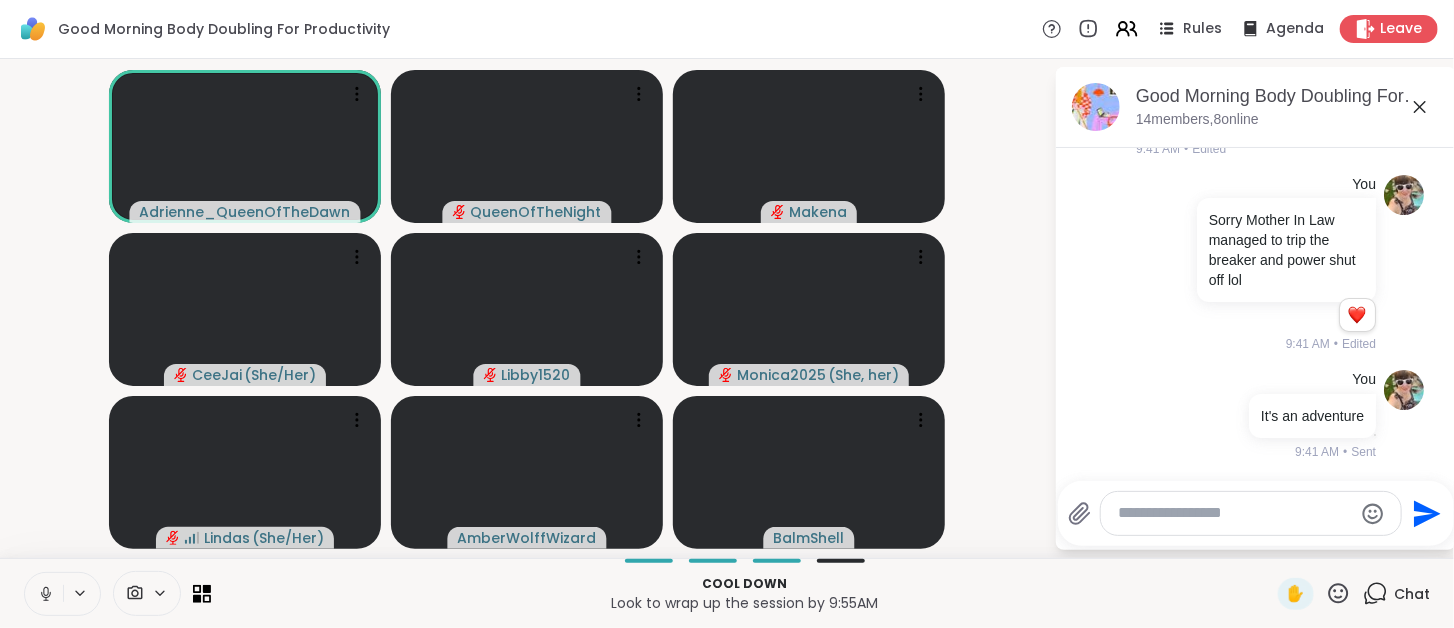 scroll, scrollTop: 7165, scrollLeft: 0, axis: vertical 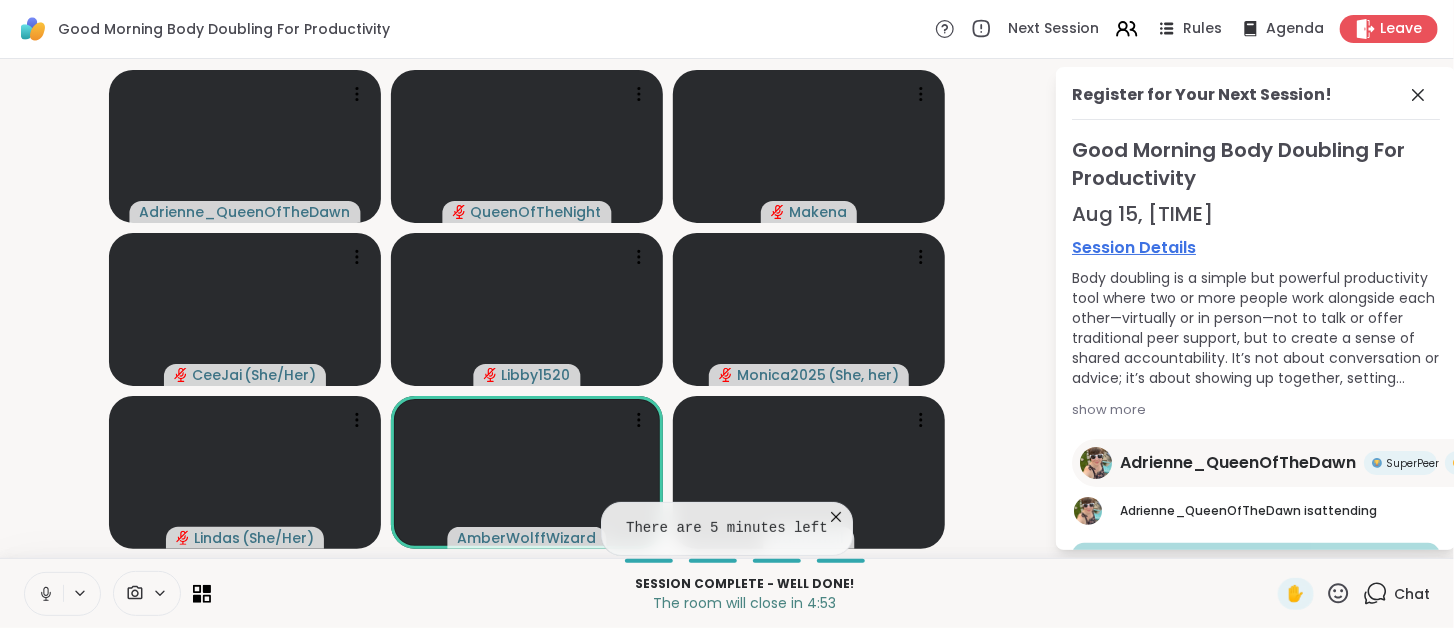 click 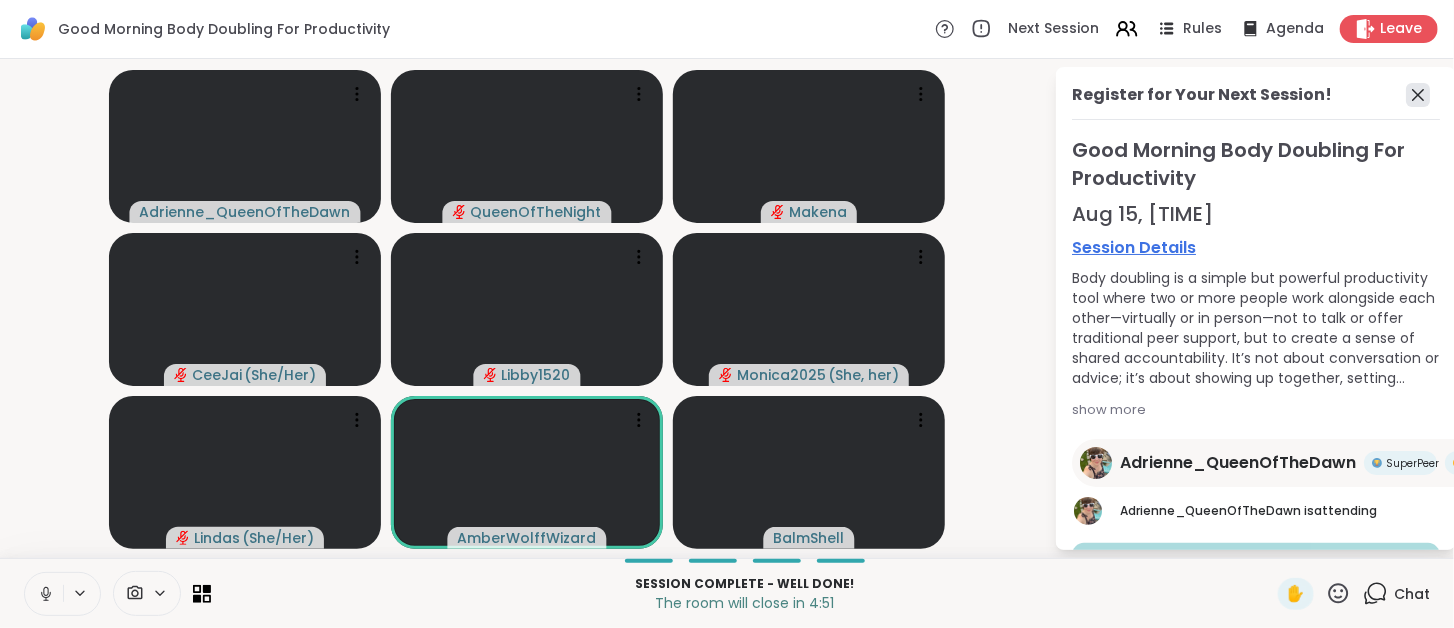 click 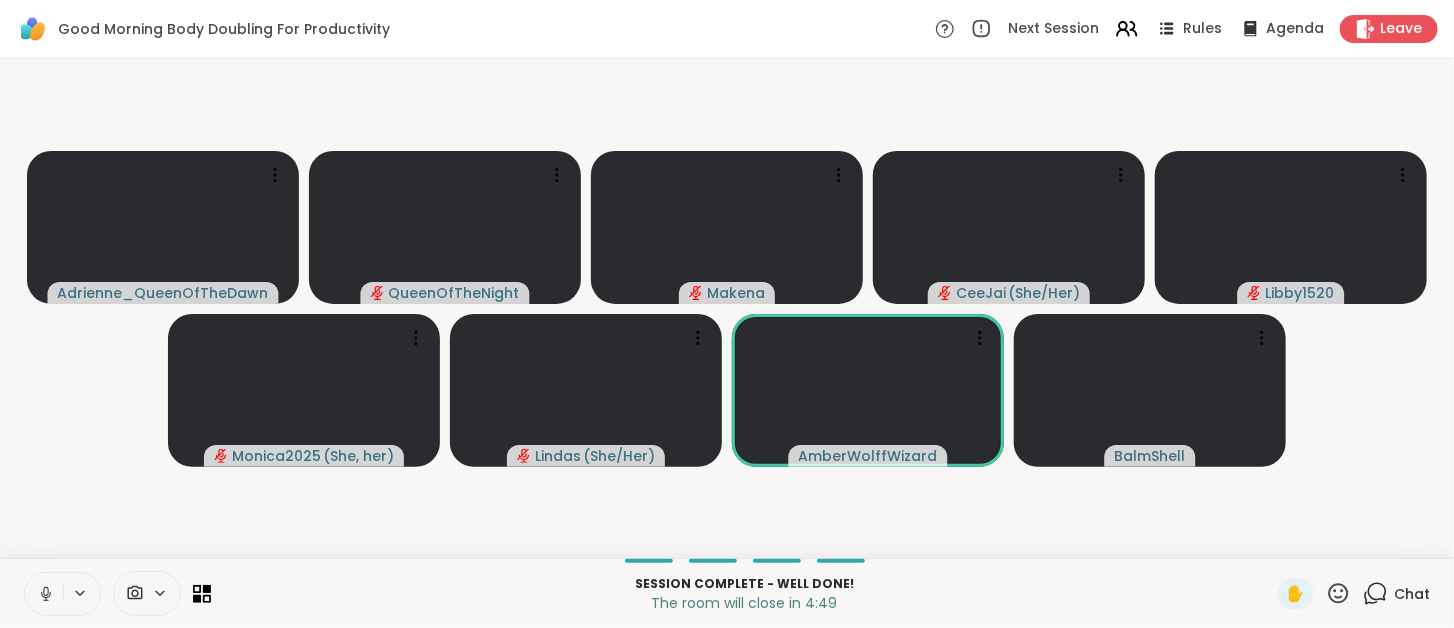 click on "Adrienne_QueenOfTheDawn QueenOfTheNight Makena CeeJai ( She/Her ) Libby1520 Monica2025 ( She, her ) Lindas ( She/Her ) AmberWolffWizard BalmShell" at bounding box center [727, 308] 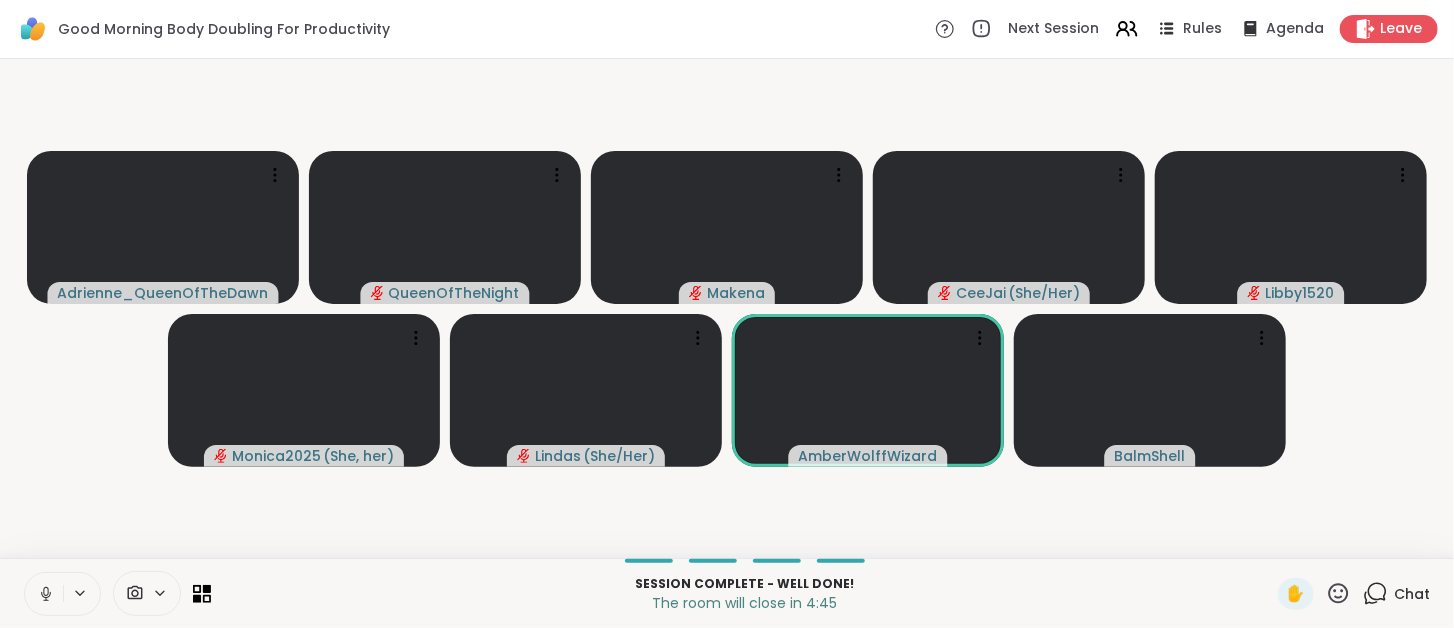 scroll, scrollTop: 0, scrollLeft: 0, axis: both 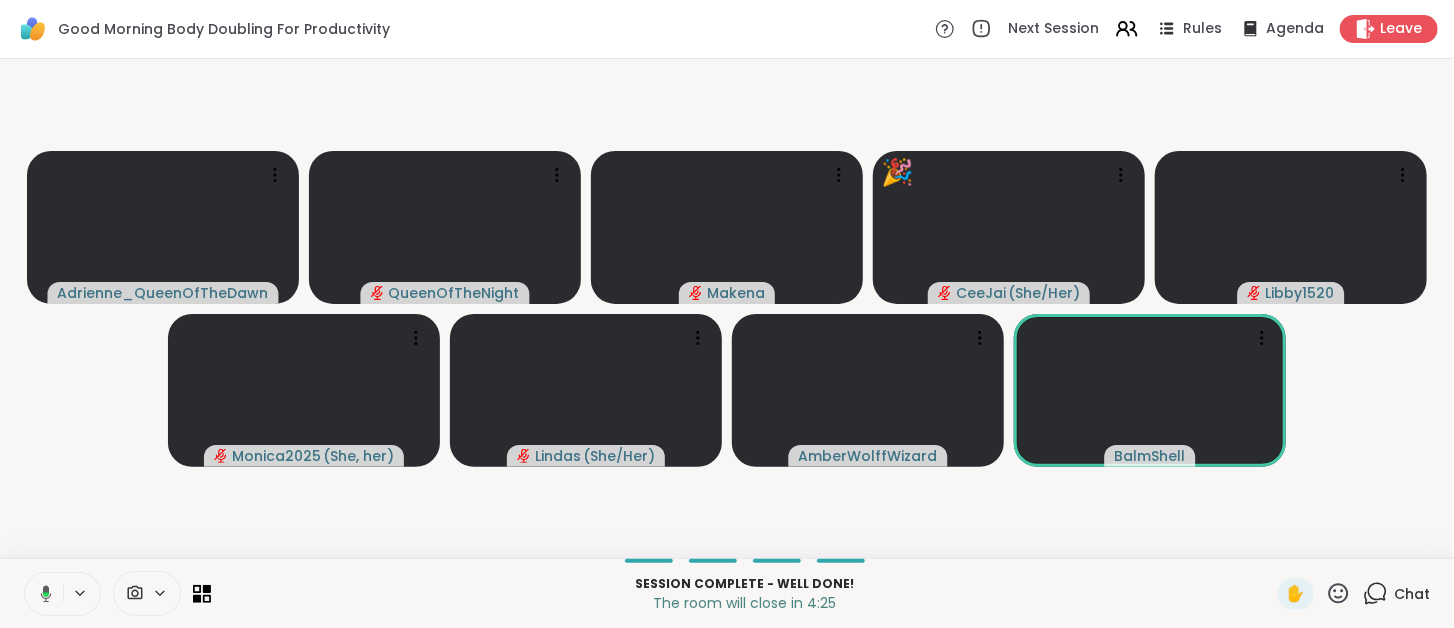 click 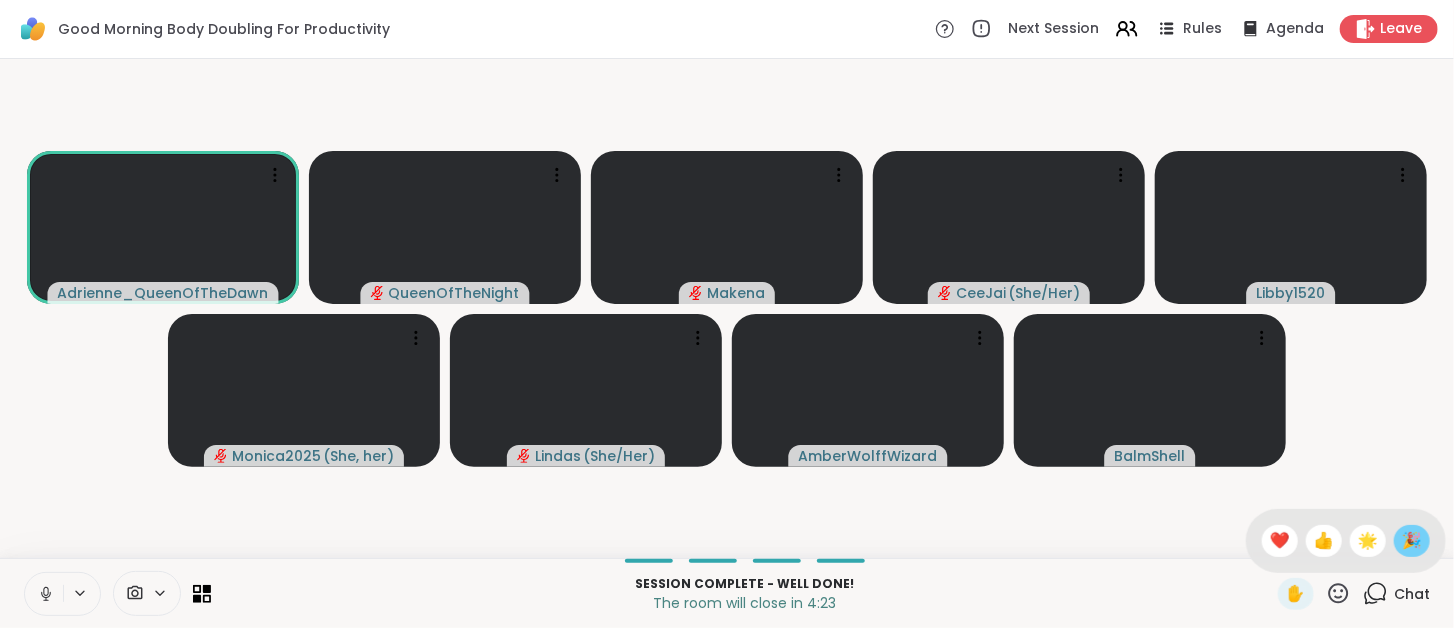 click on "🎉" at bounding box center (1412, 541) 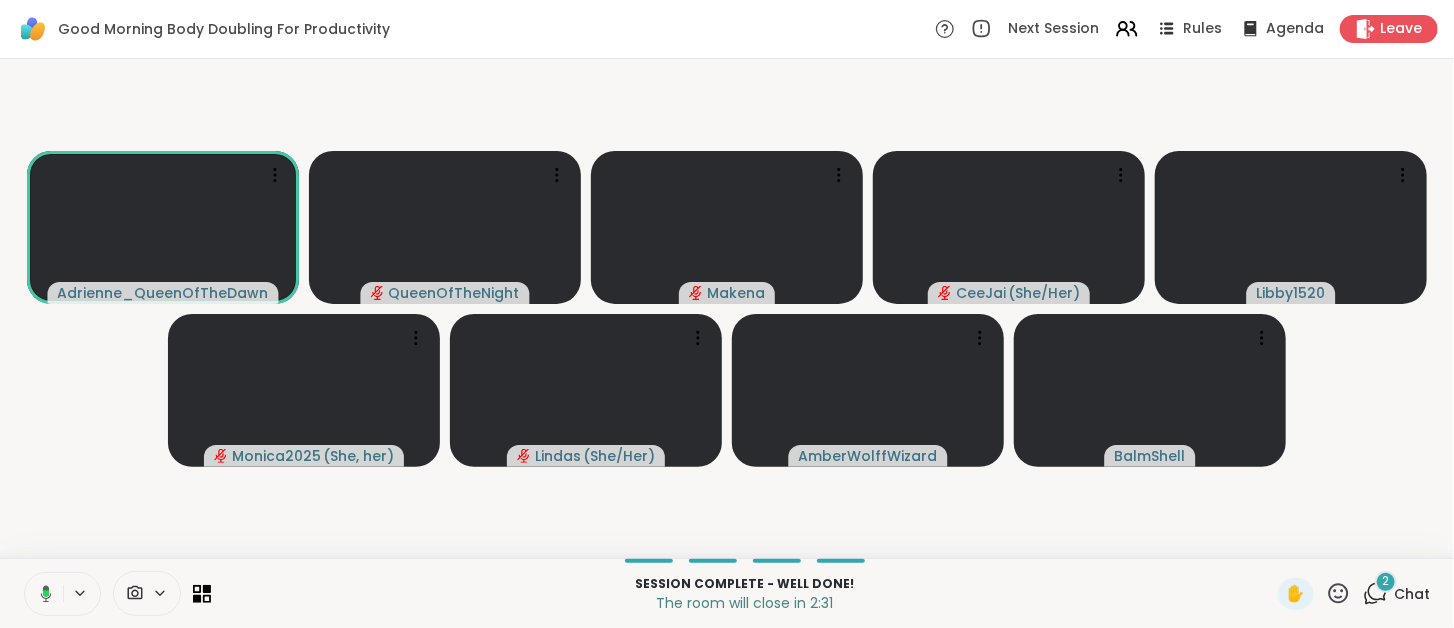click on "Chat" at bounding box center (1412, 594) 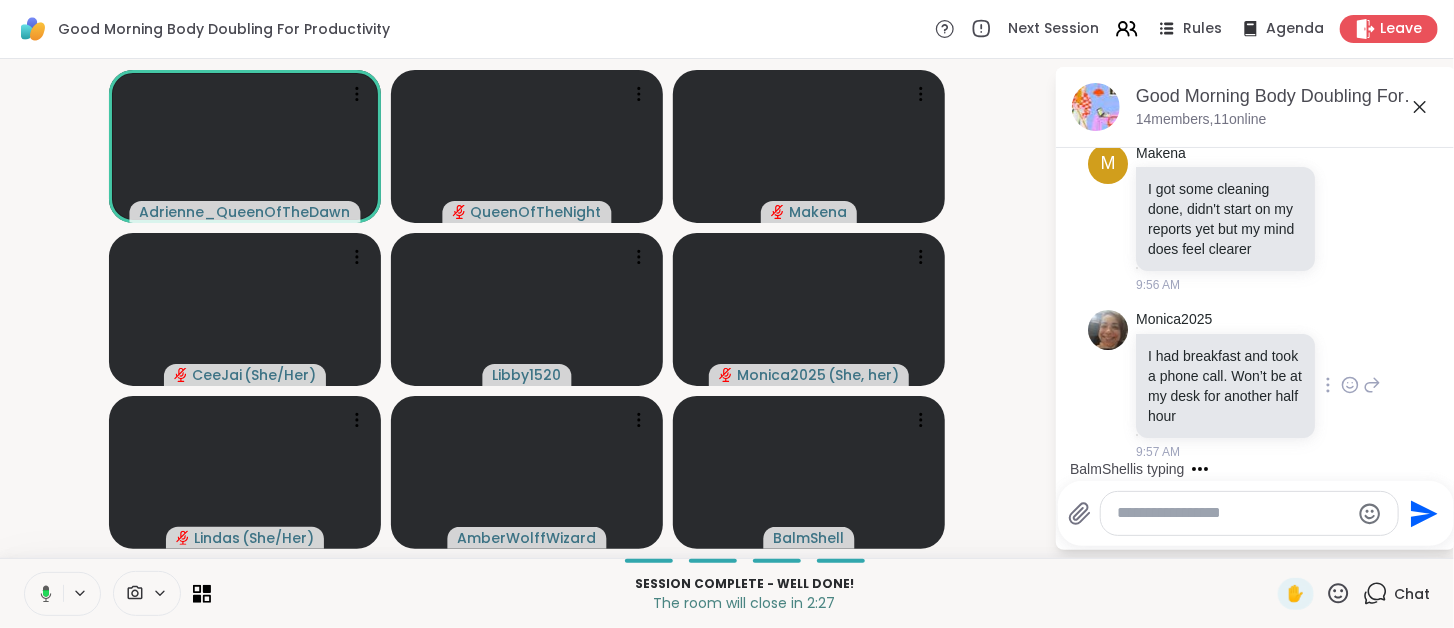 scroll, scrollTop: 7456, scrollLeft: 0, axis: vertical 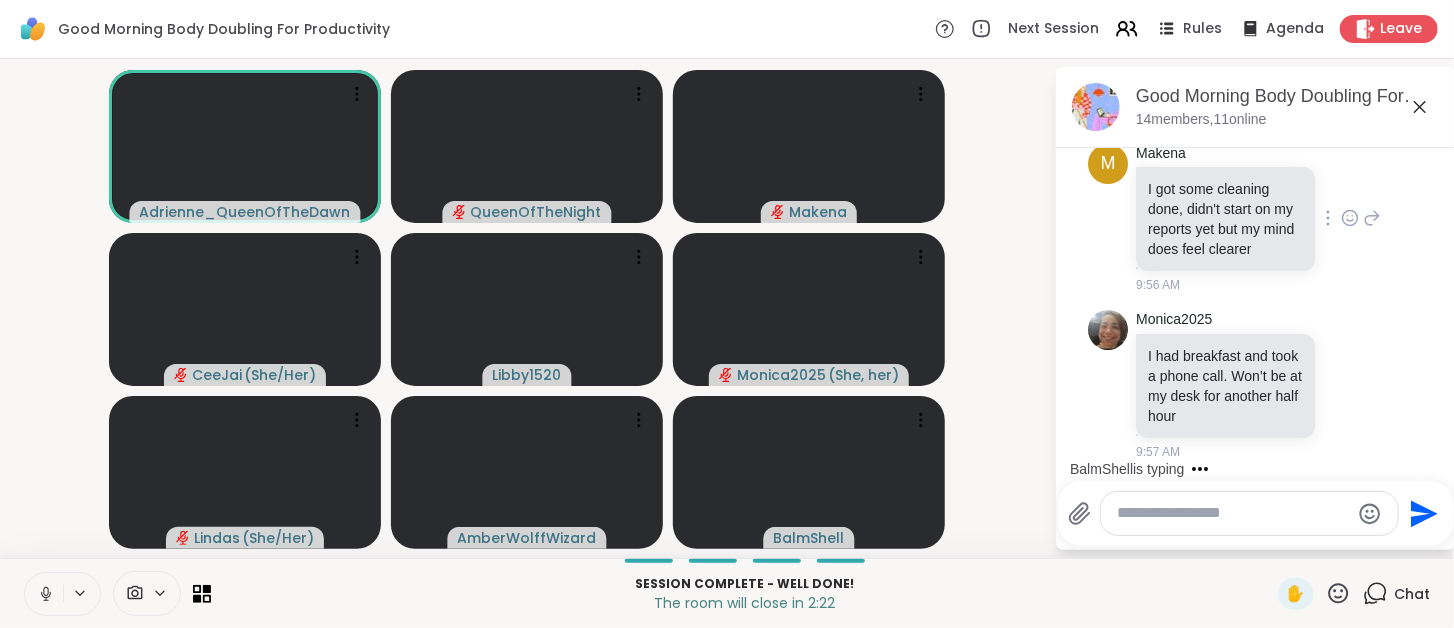 drag, startPoint x: 1322, startPoint y: 335, endPoint x: 1340, endPoint y: 404, distance: 71.30919 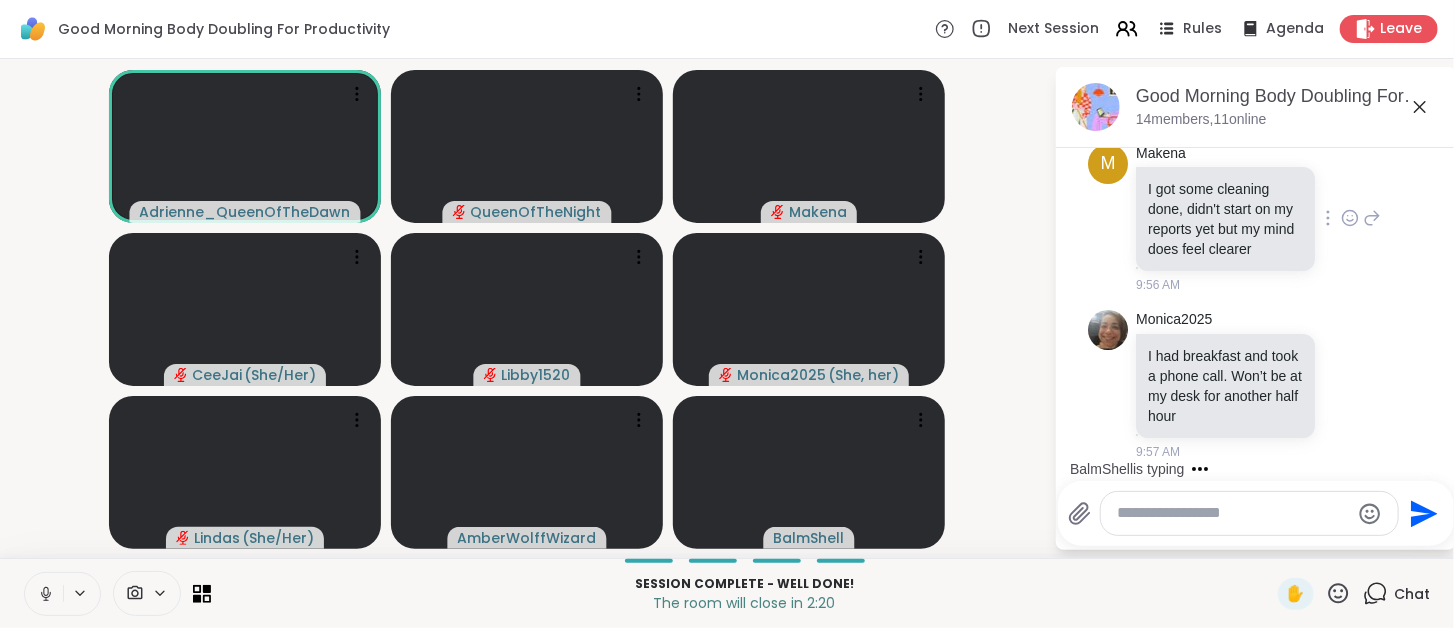 click 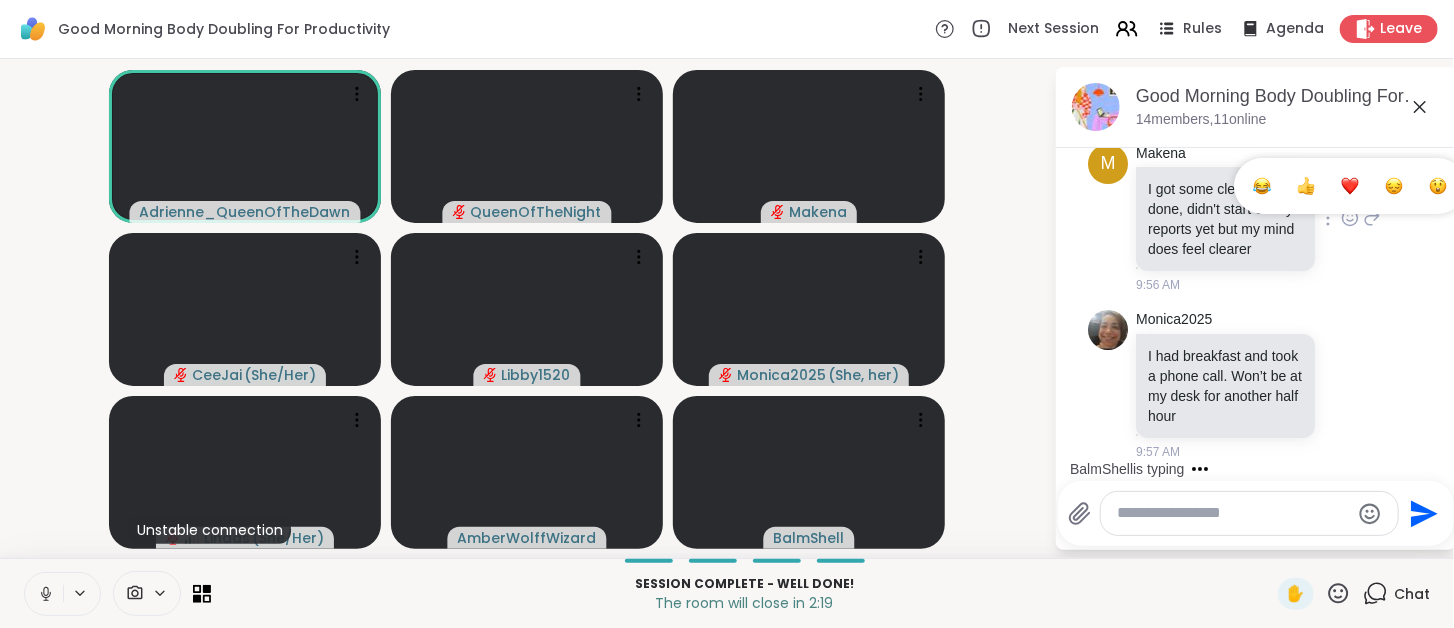 click at bounding box center (1350, 186) 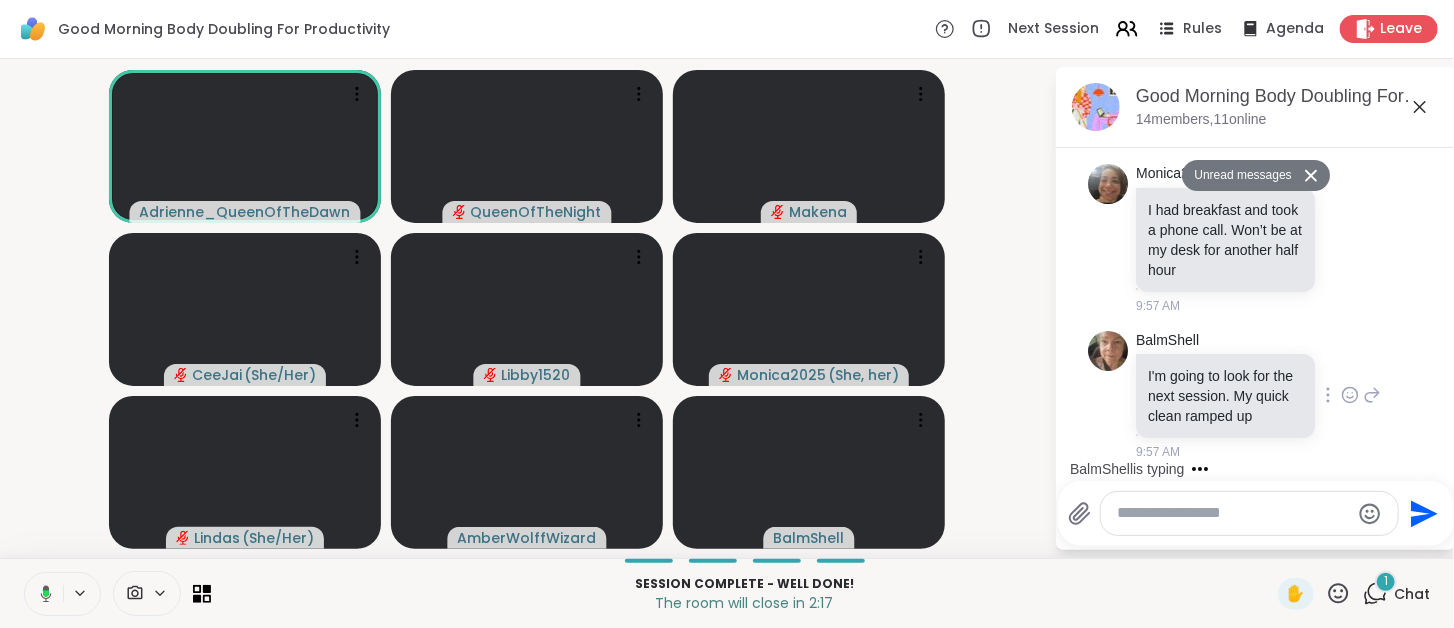 scroll, scrollTop: 7712, scrollLeft: 0, axis: vertical 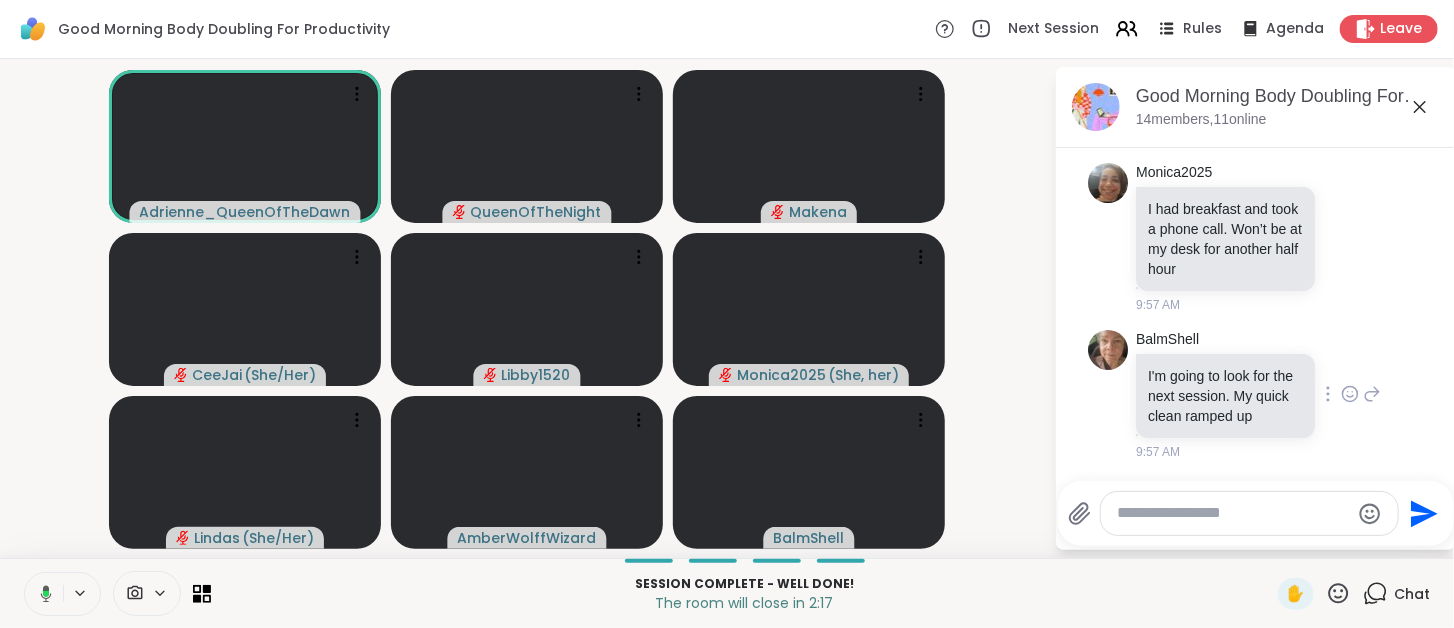 click 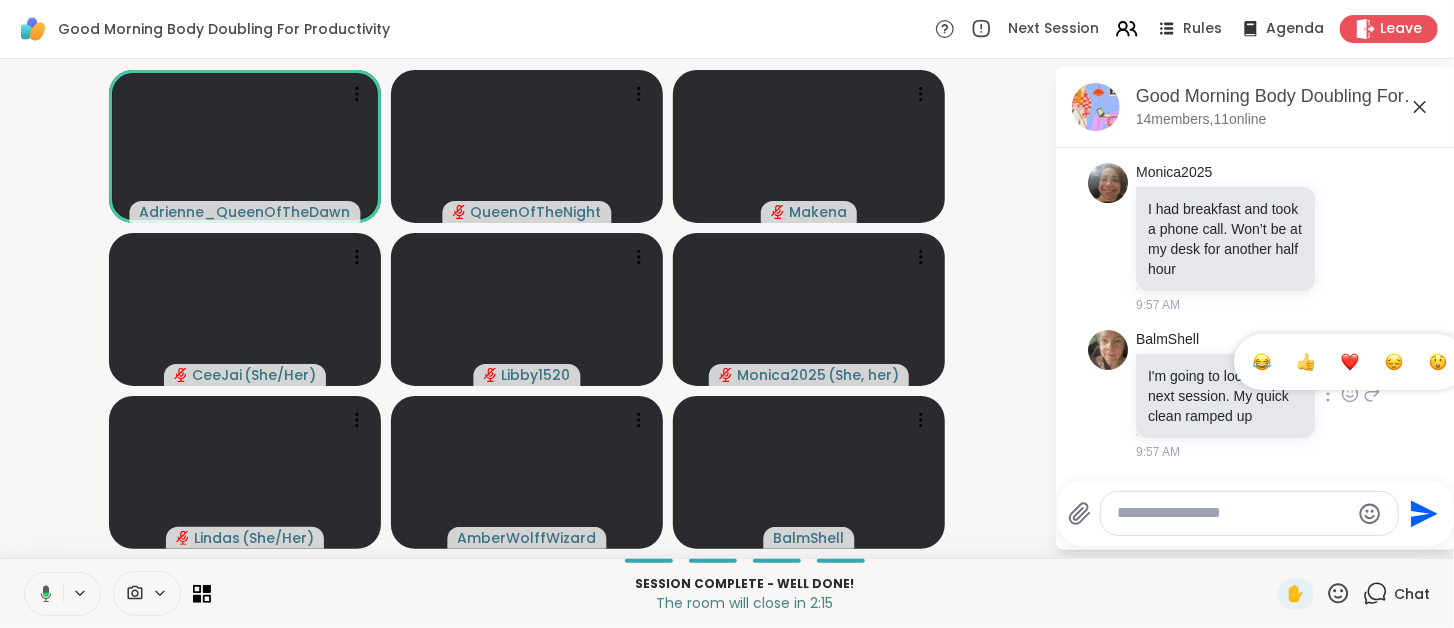 click at bounding box center (1350, 362) 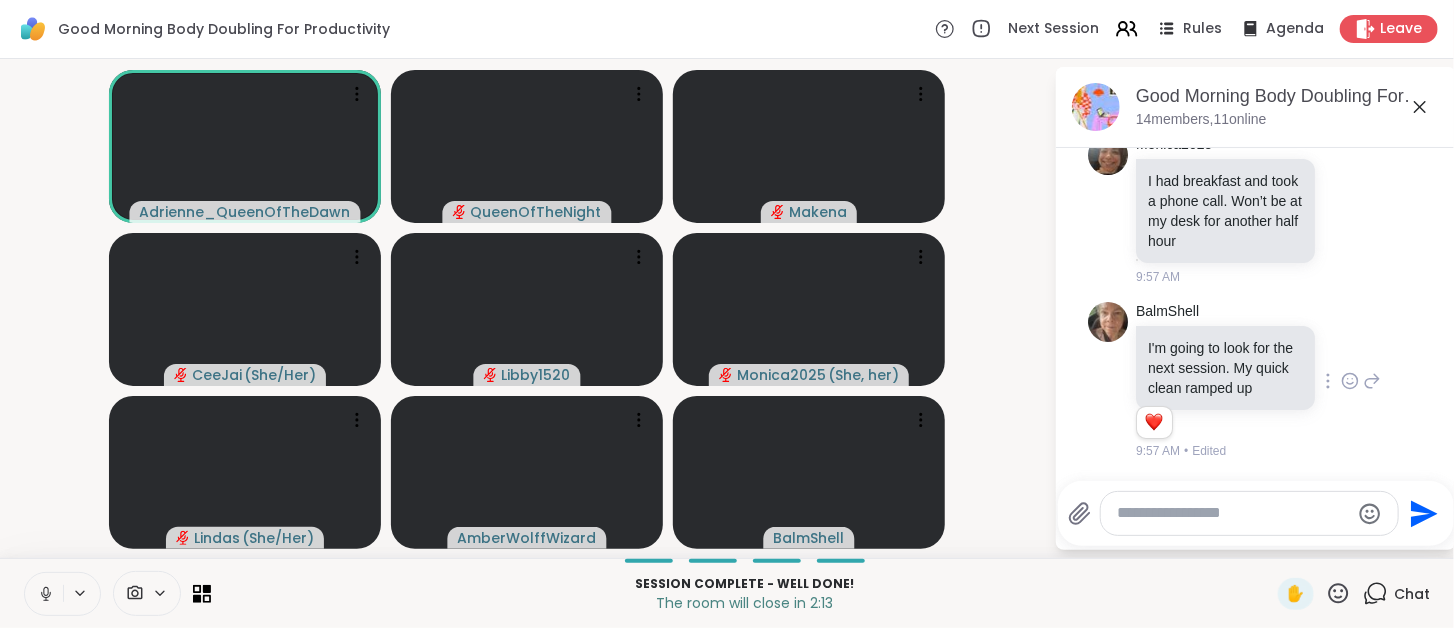 scroll, scrollTop: 7608, scrollLeft: 0, axis: vertical 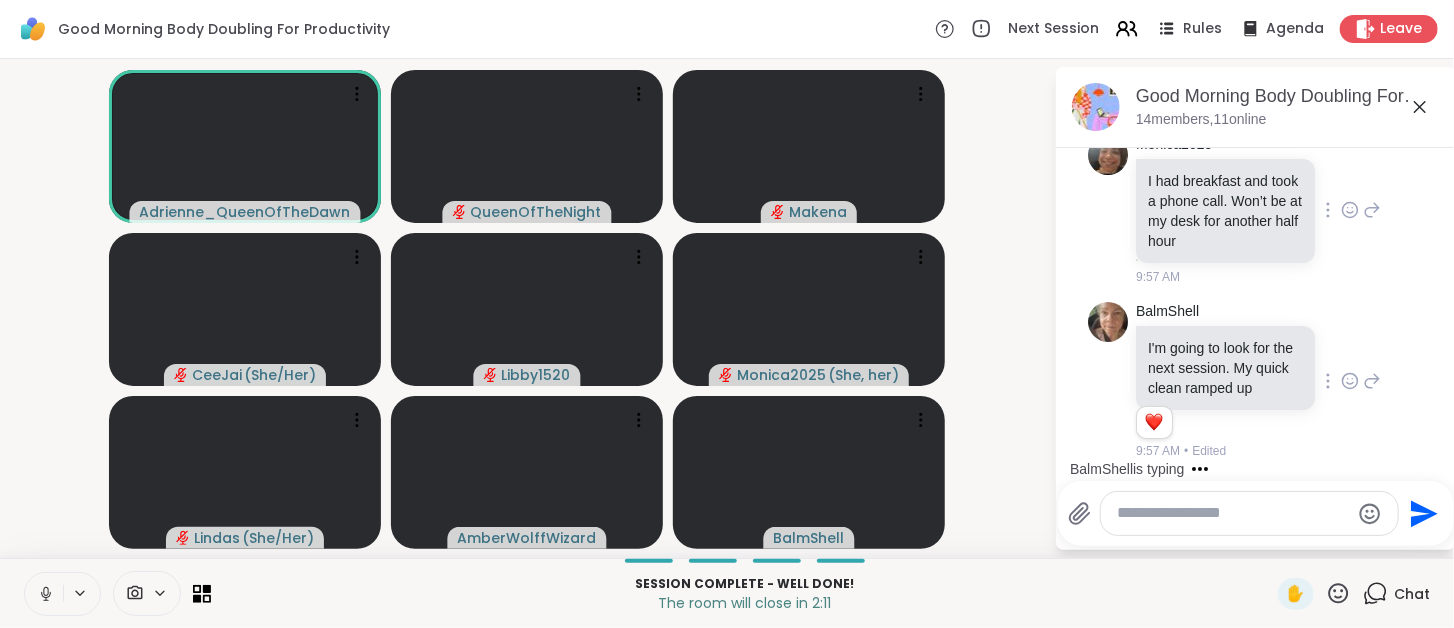 click 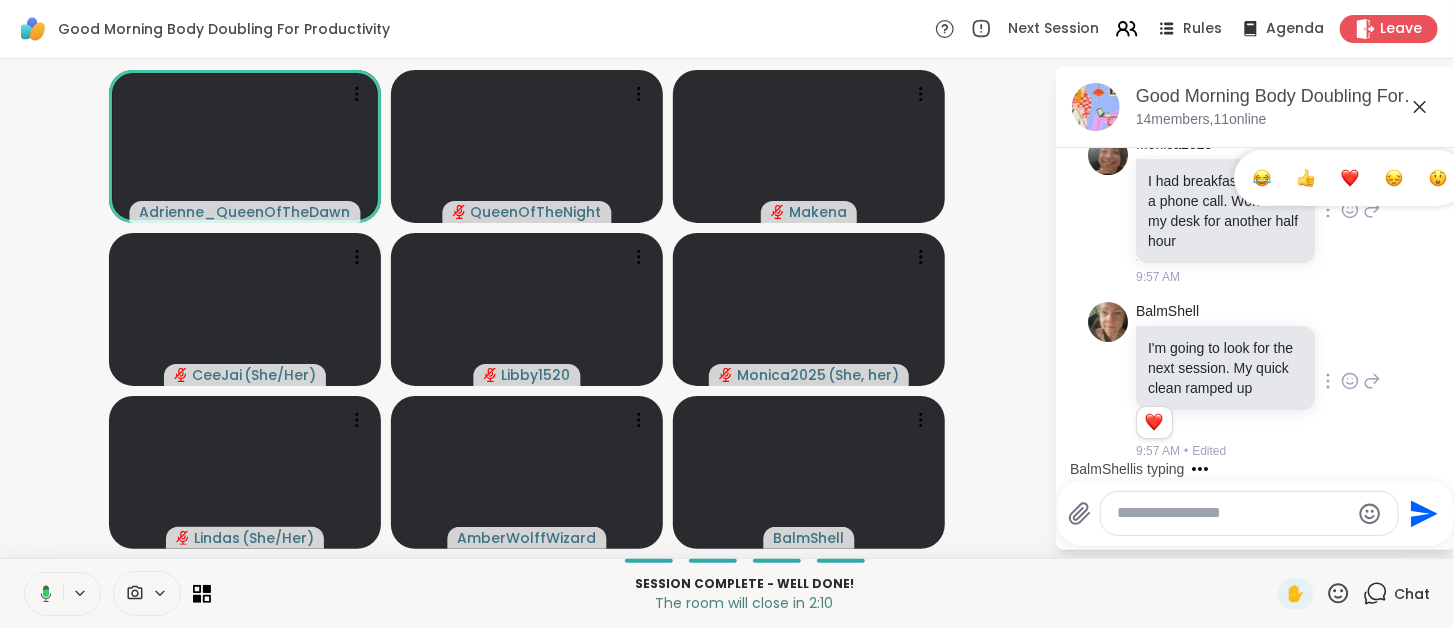 click at bounding box center (1350, 178) 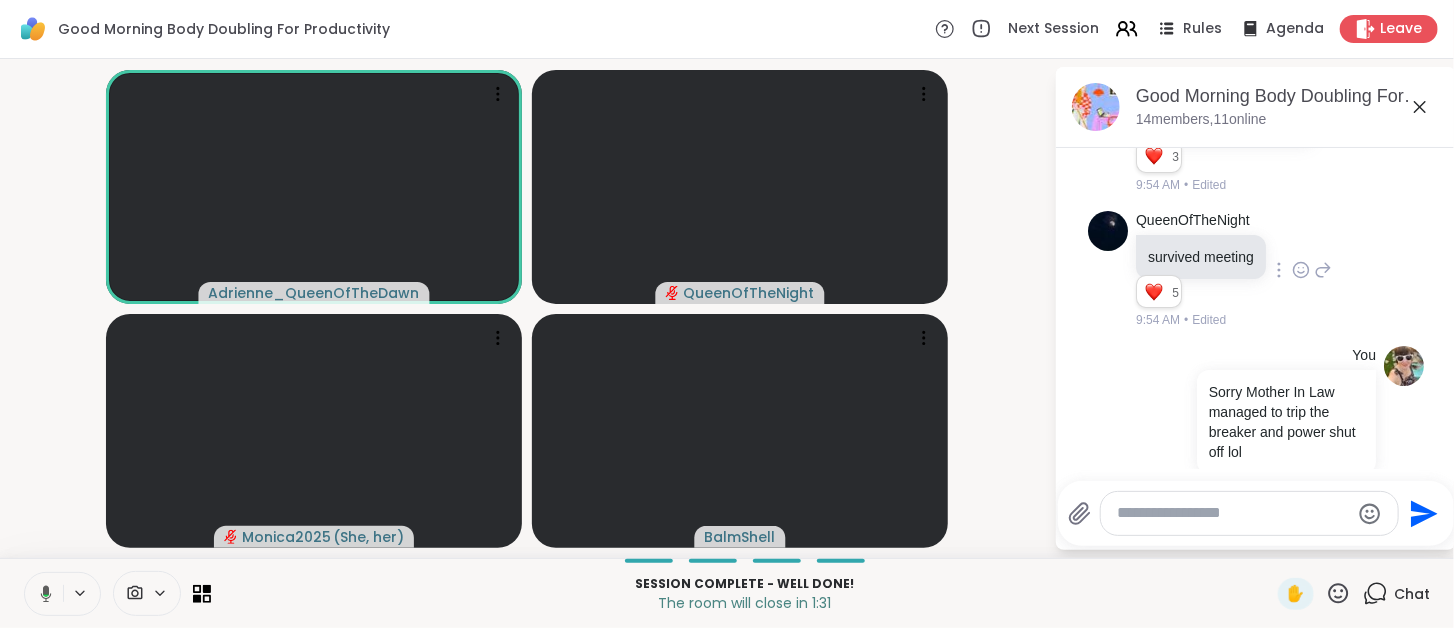scroll, scrollTop: 6848, scrollLeft: 0, axis: vertical 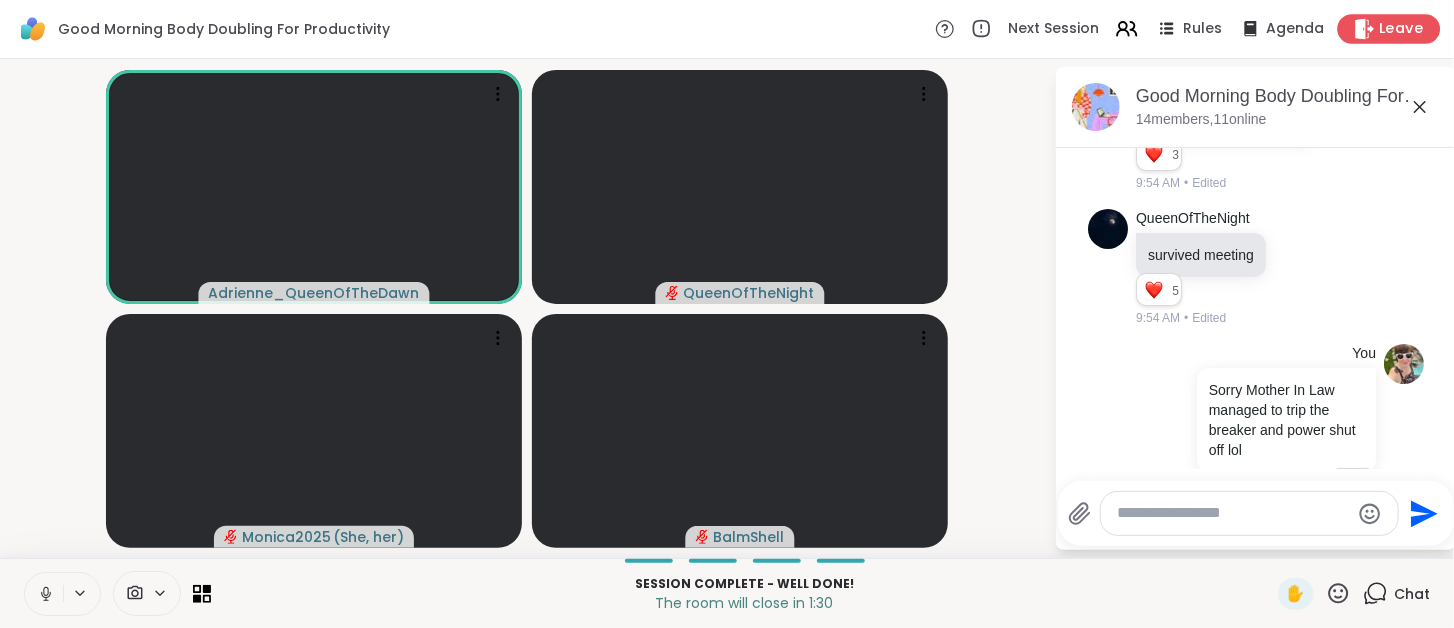 click on "Leave" at bounding box center [1402, 29] 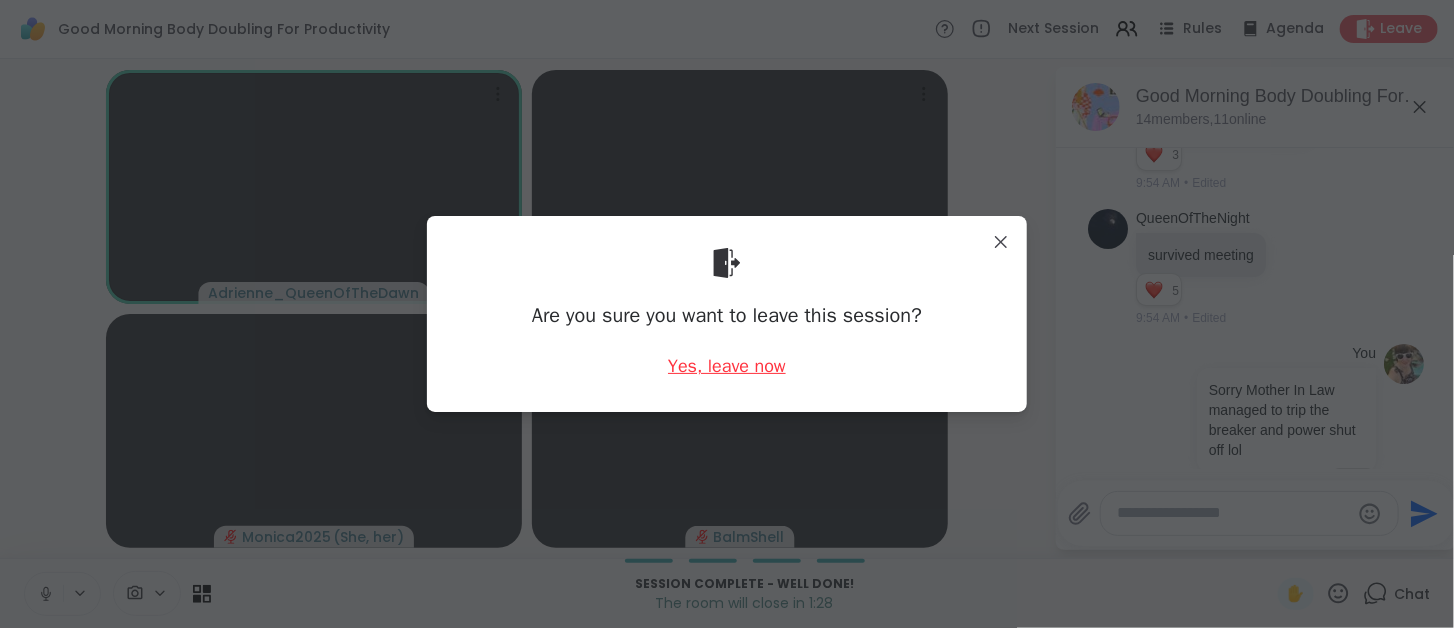 click on "Yes, leave now" at bounding box center [727, 366] 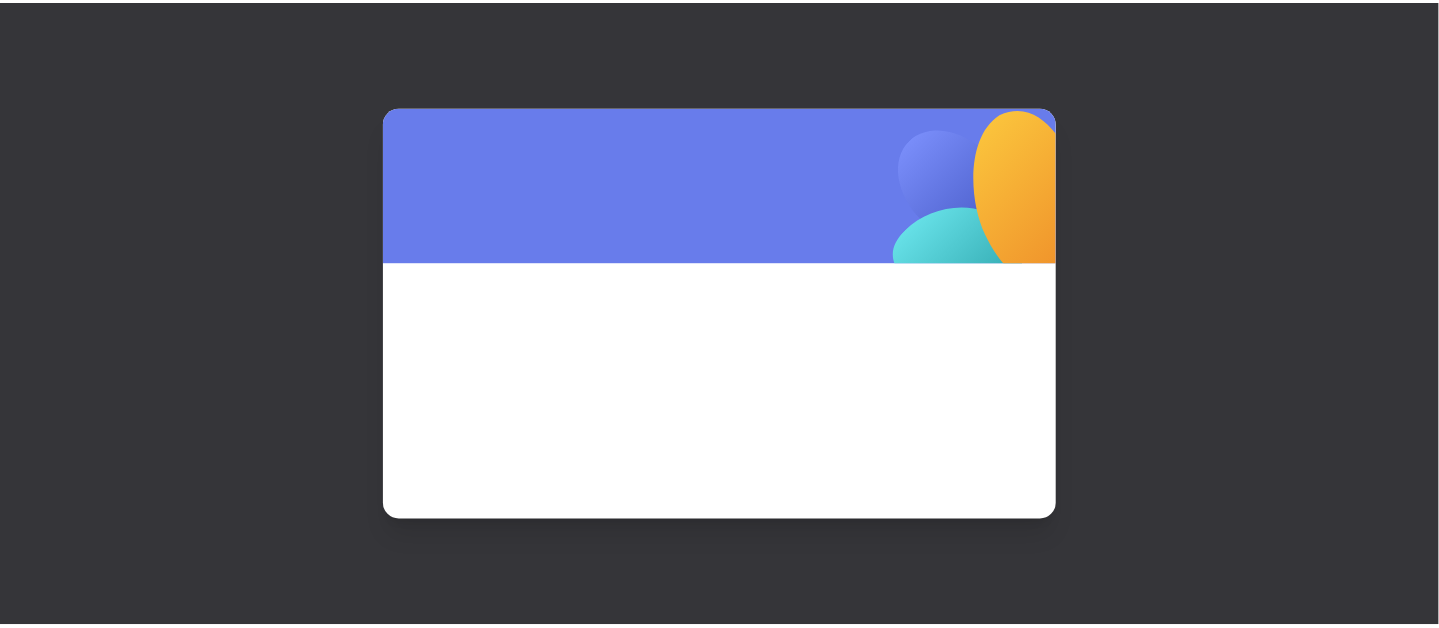 scroll, scrollTop: 0, scrollLeft: 0, axis: both 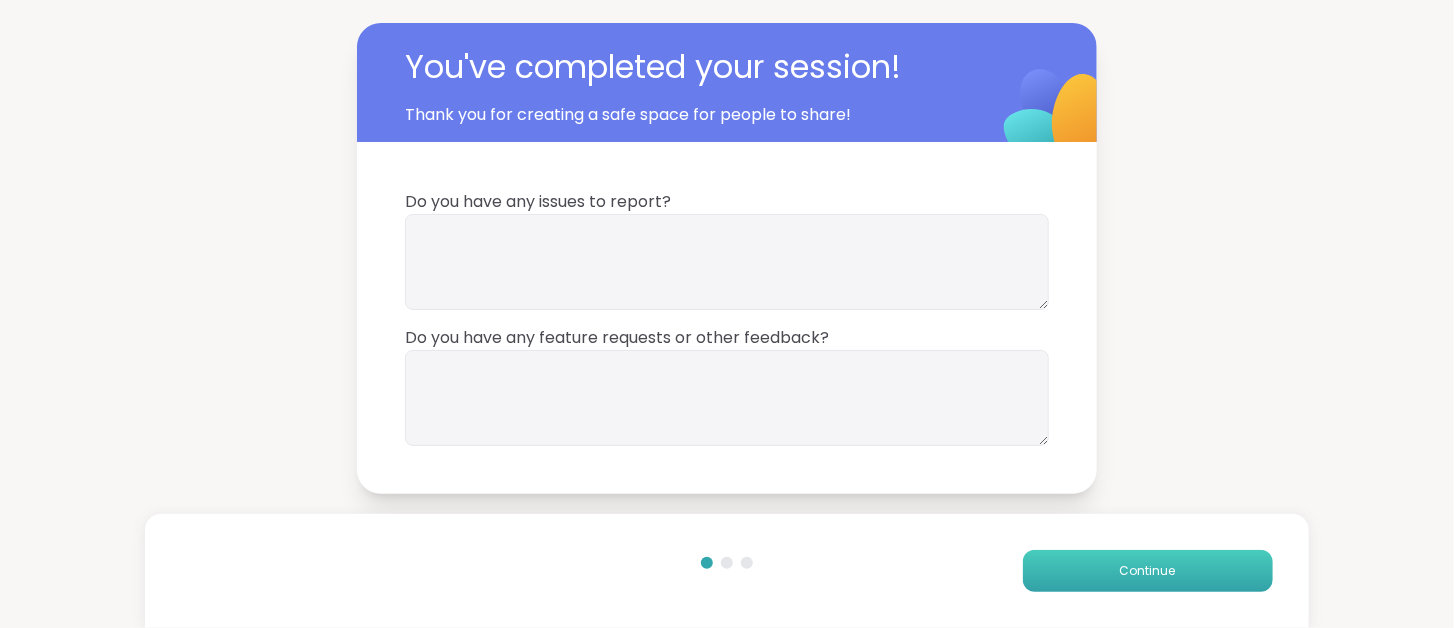click on "Continue" at bounding box center (1148, 571) 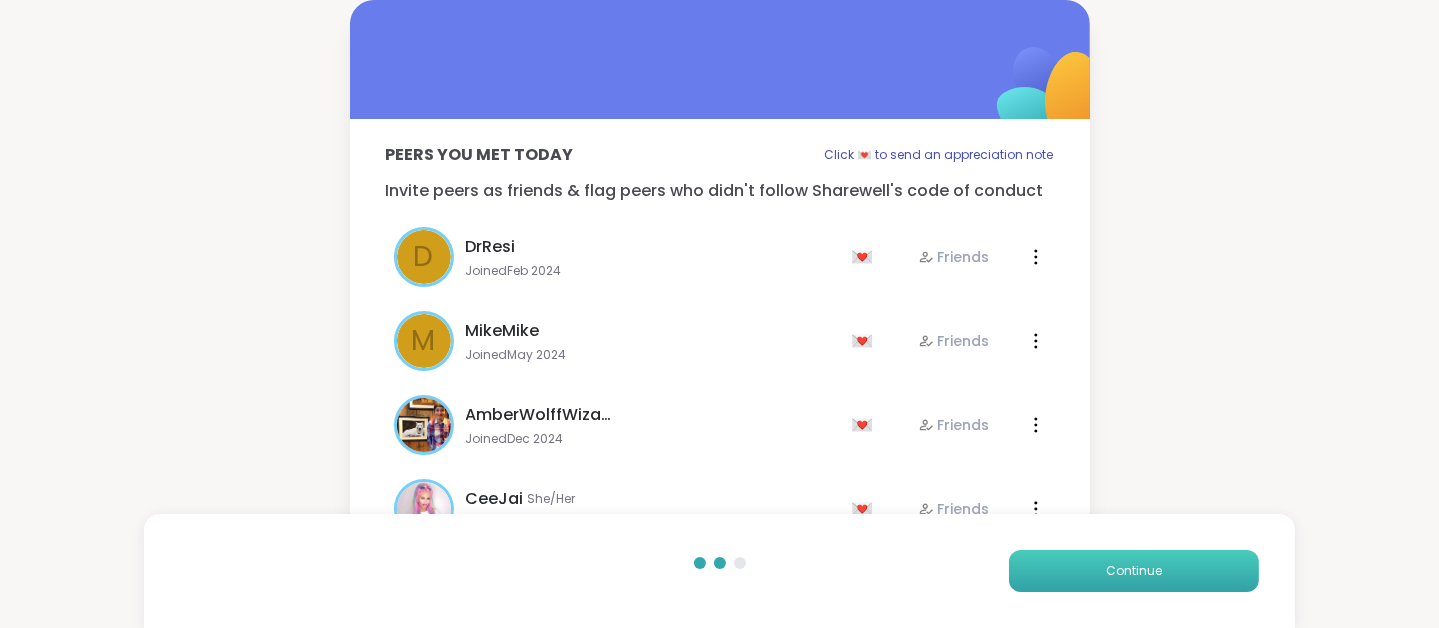 click on "Continue" at bounding box center [1134, 571] 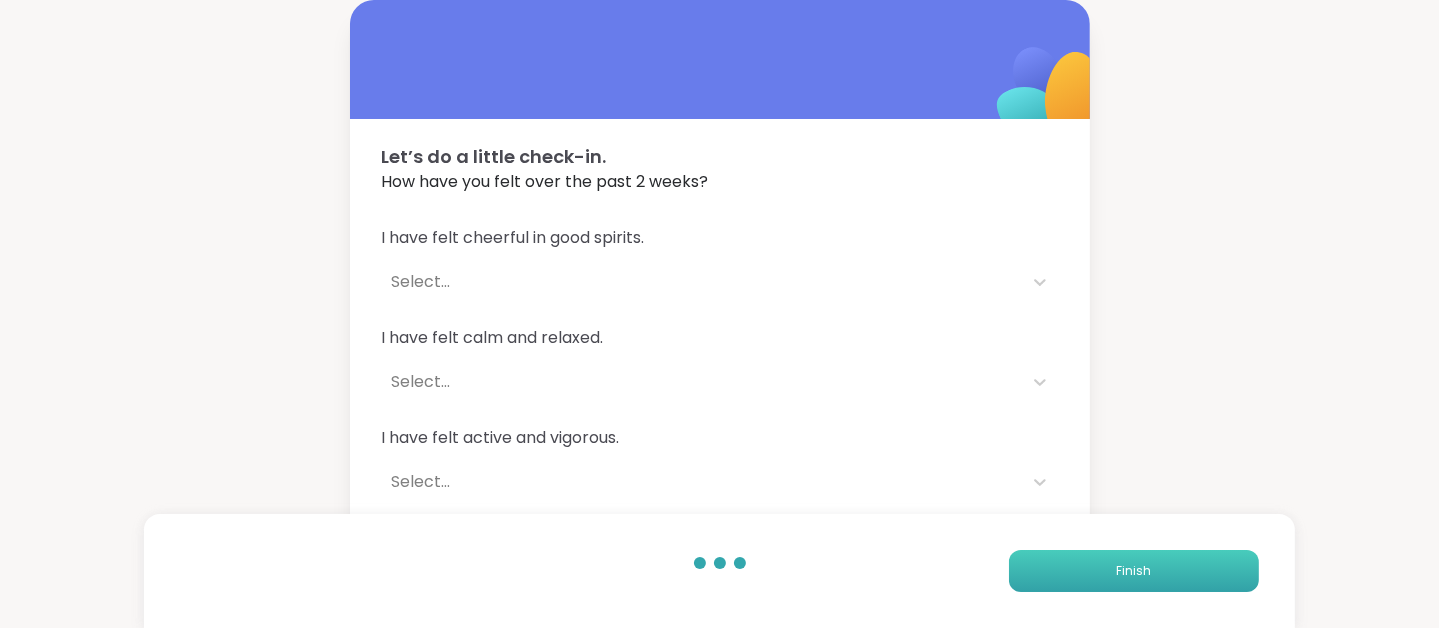 click on "Finish" at bounding box center (1134, 571) 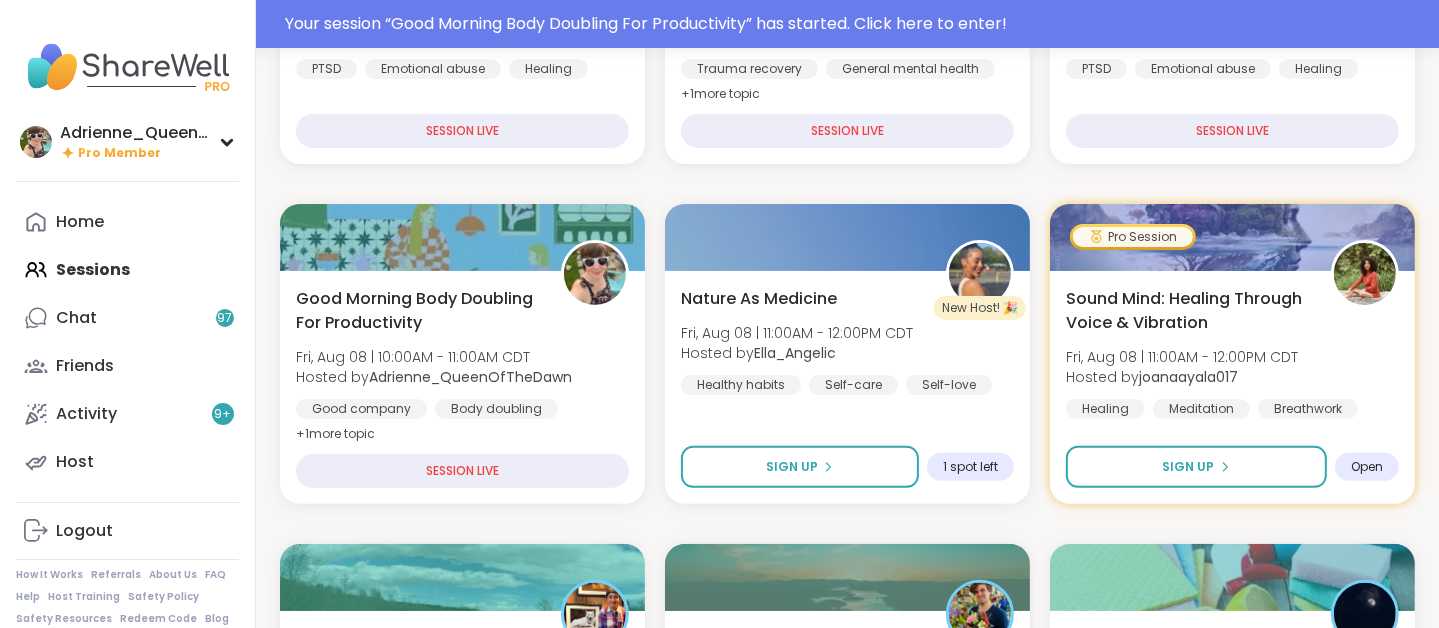 scroll, scrollTop: 495, scrollLeft: 0, axis: vertical 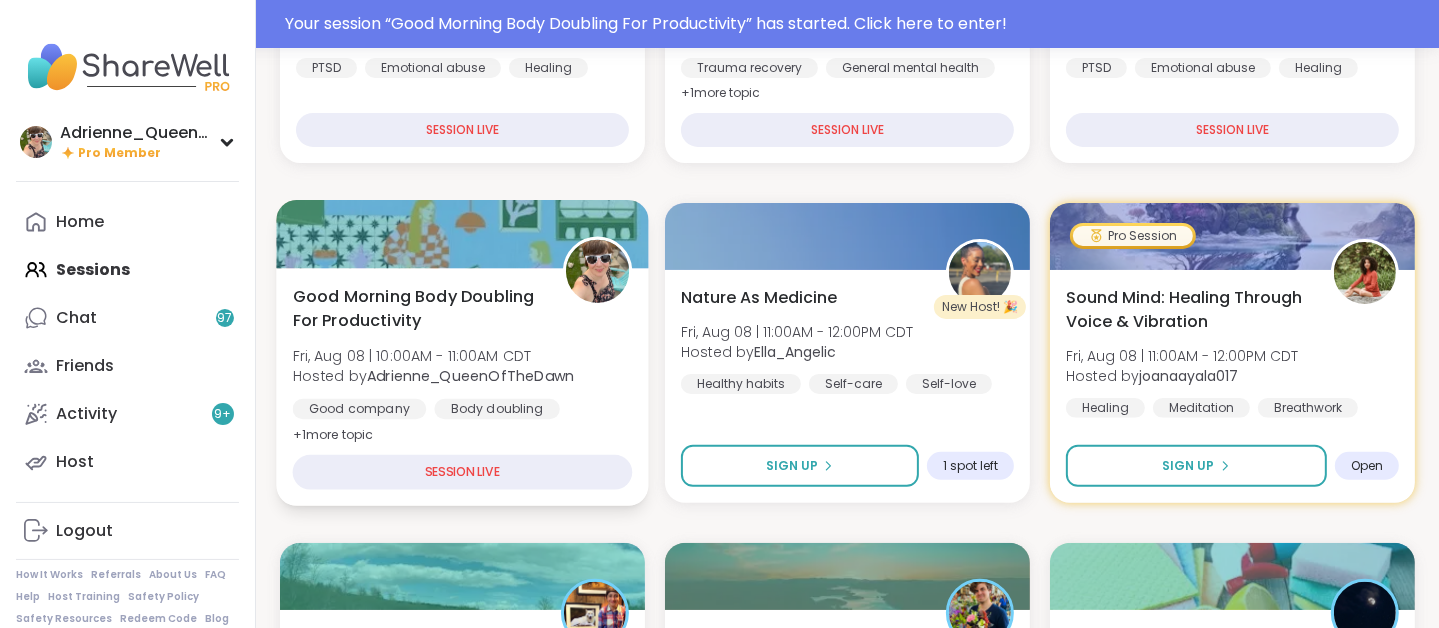 click on "Good company" at bounding box center (360, 409) 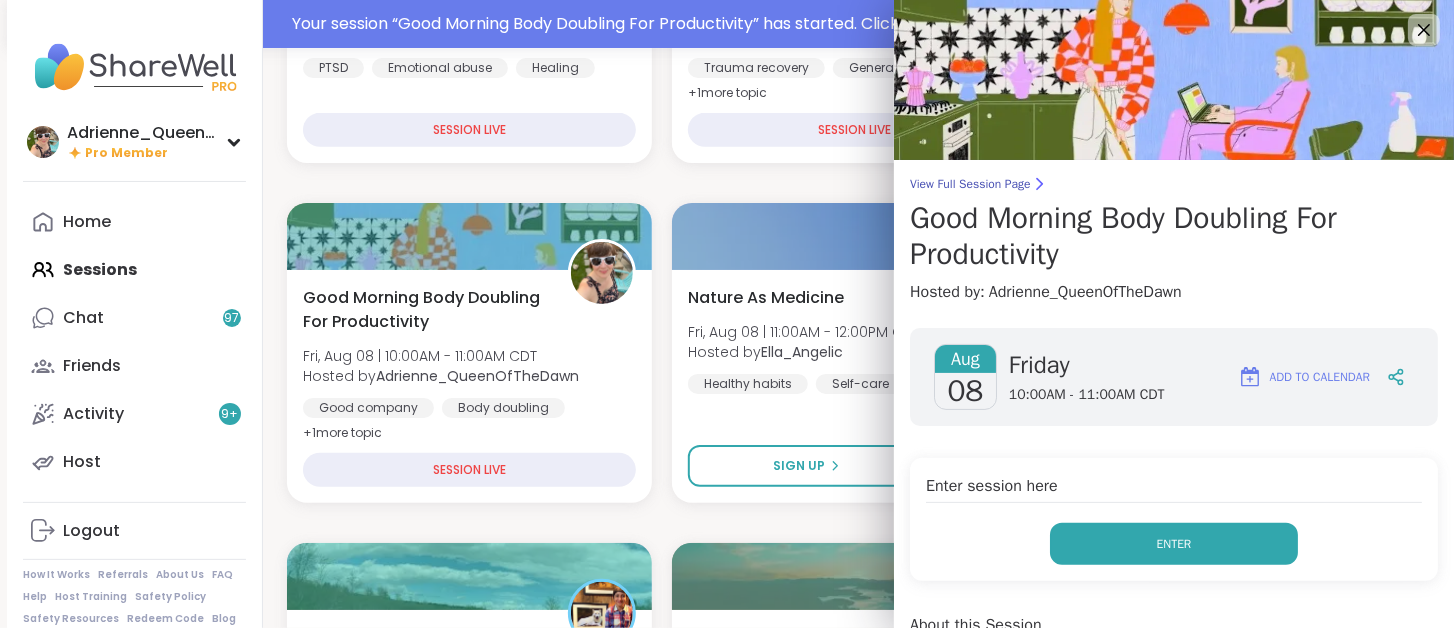 click on "Enter" at bounding box center [1174, 544] 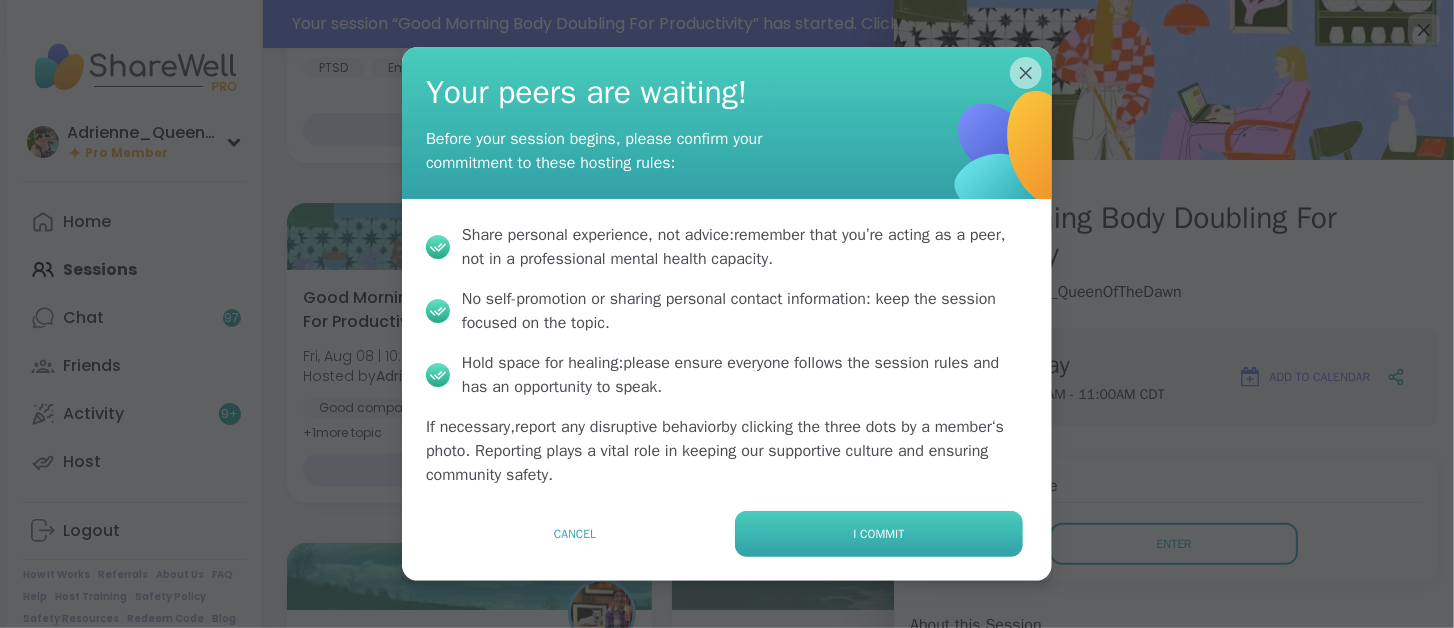 click on "I commit" at bounding box center [879, 534] 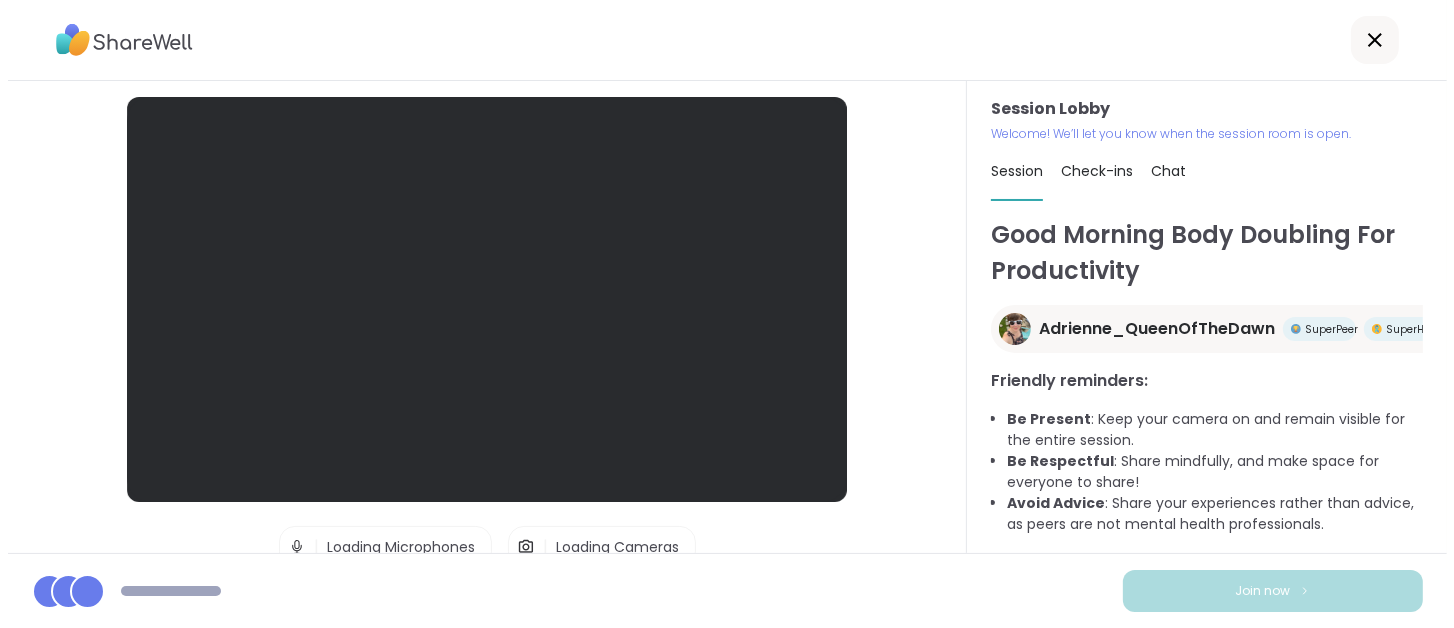scroll, scrollTop: 0, scrollLeft: 0, axis: both 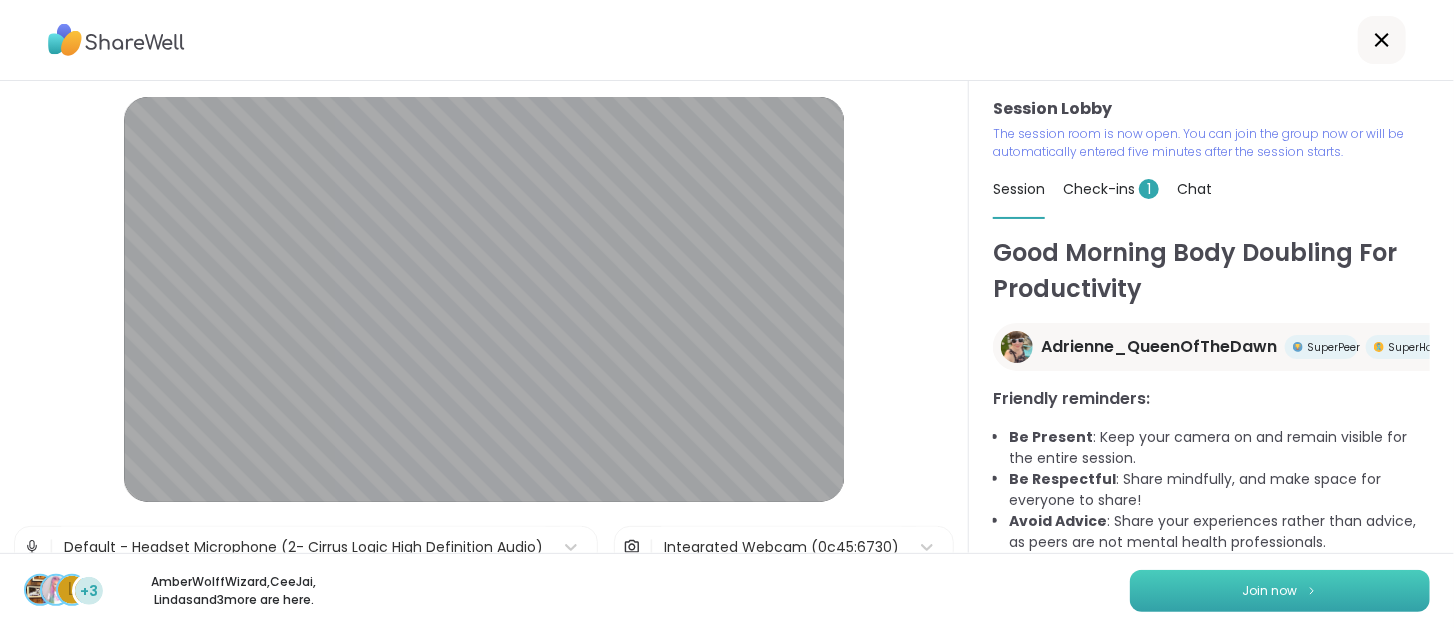 click on "Join now" at bounding box center (1270, 591) 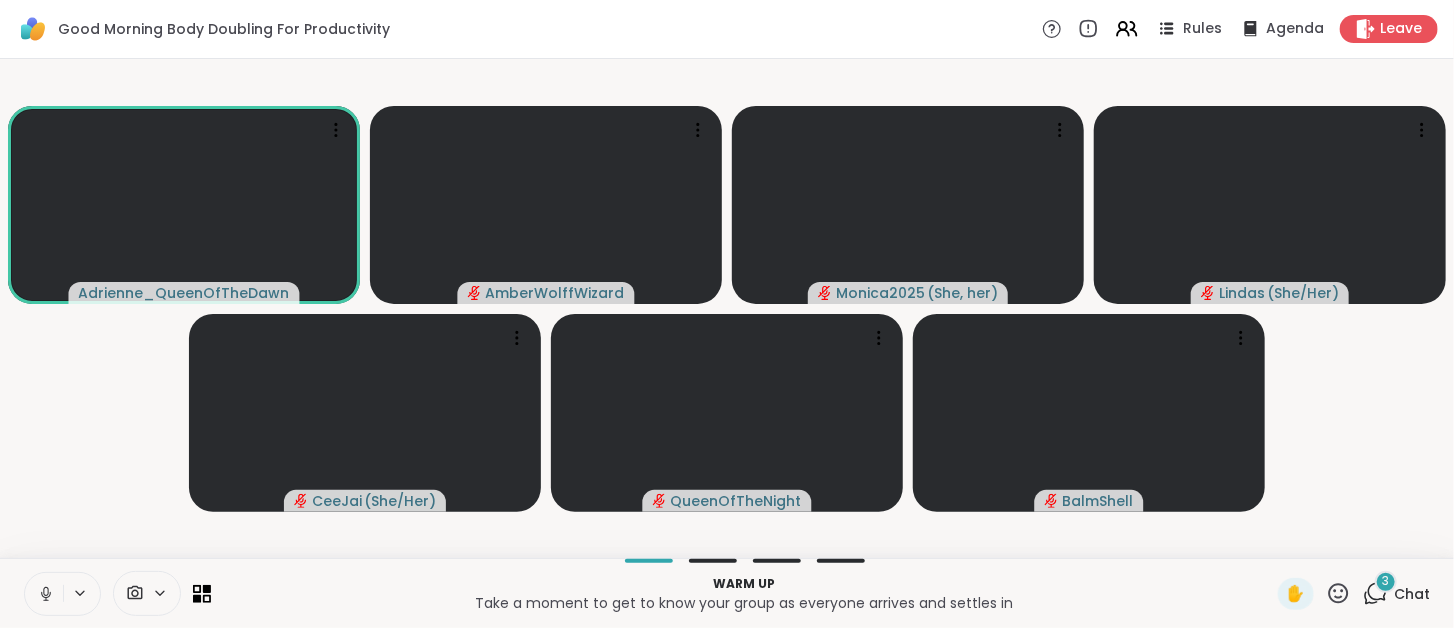 click on "Chat" at bounding box center [1412, 594] 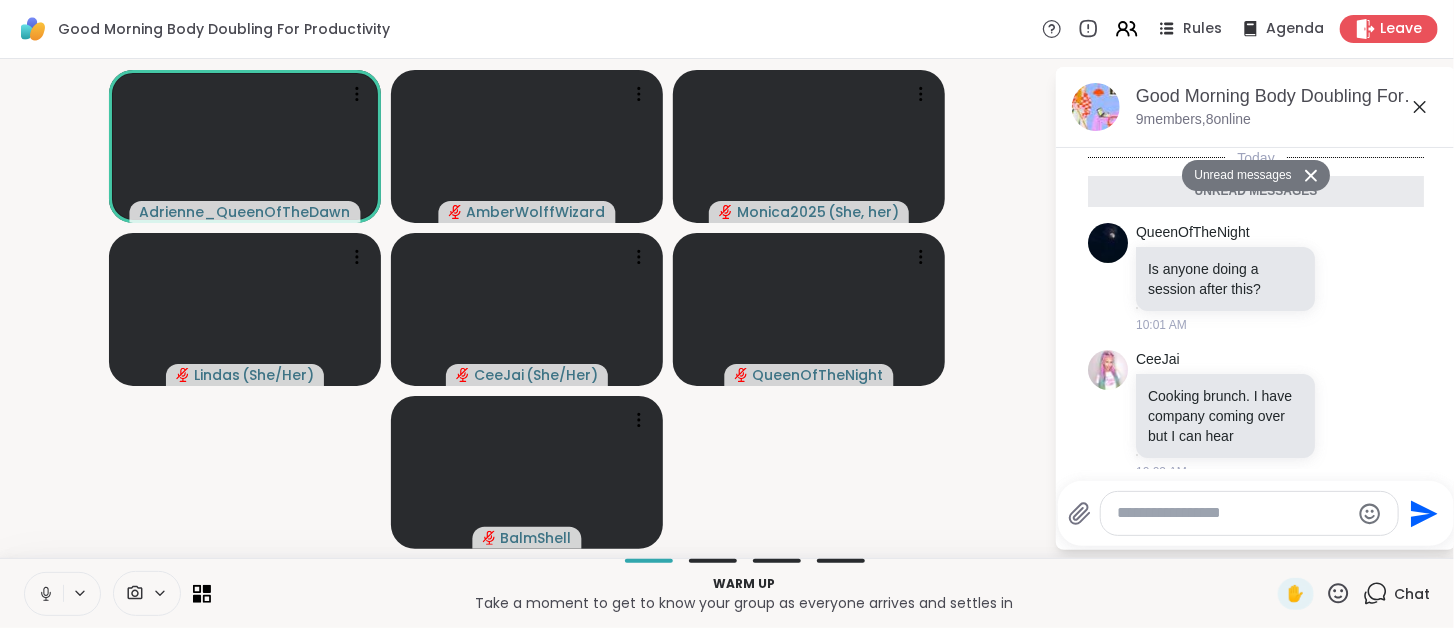 scroll, scrollTop: 559, scrollLeft: 0, axis: vertical 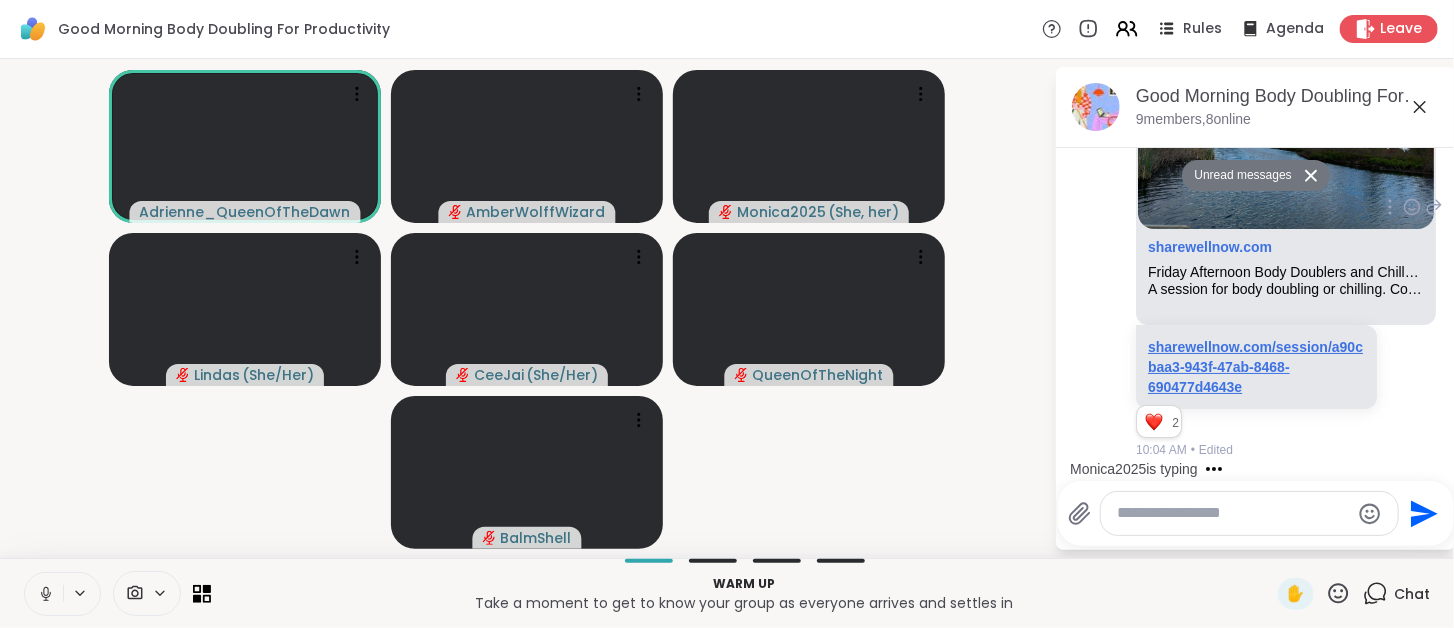 click on "sharewellnow.com/session/a90cbaa3-943f-47ab-8468-690477d4643e" at bounding box center [1255, 367] 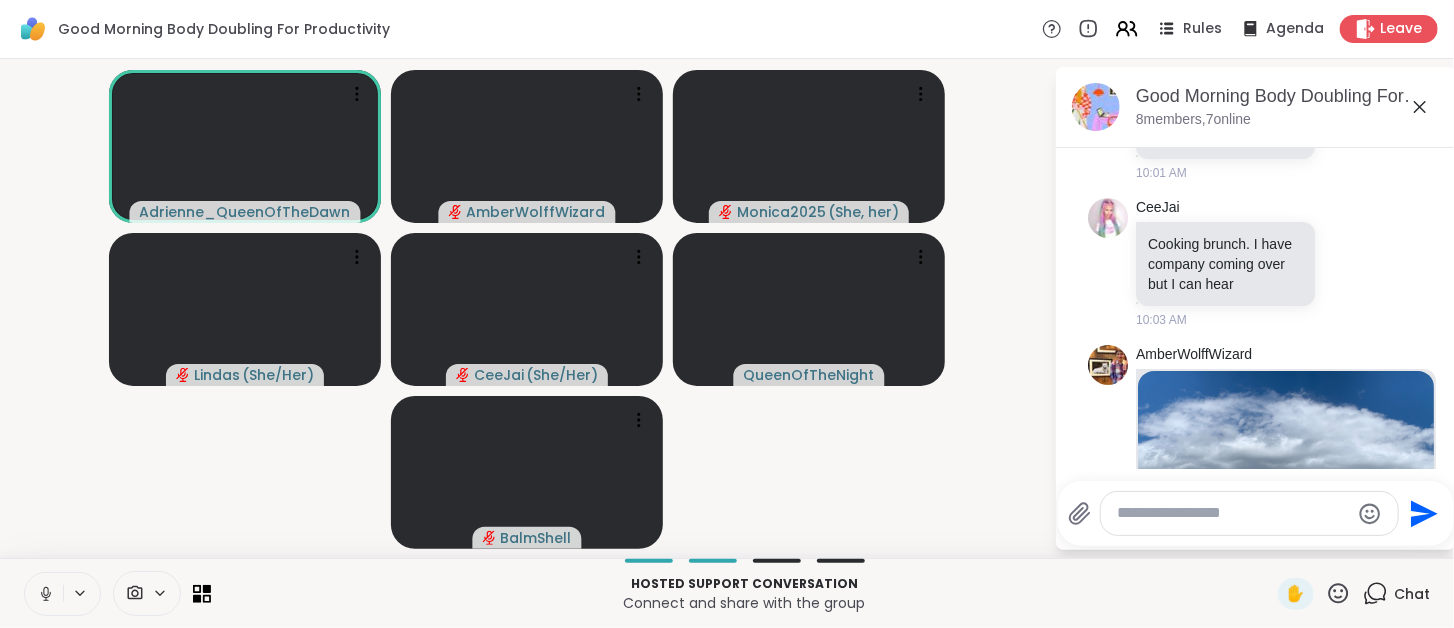 scroll, scrollTop: 617, scrollLeft: 0, axis: vertical 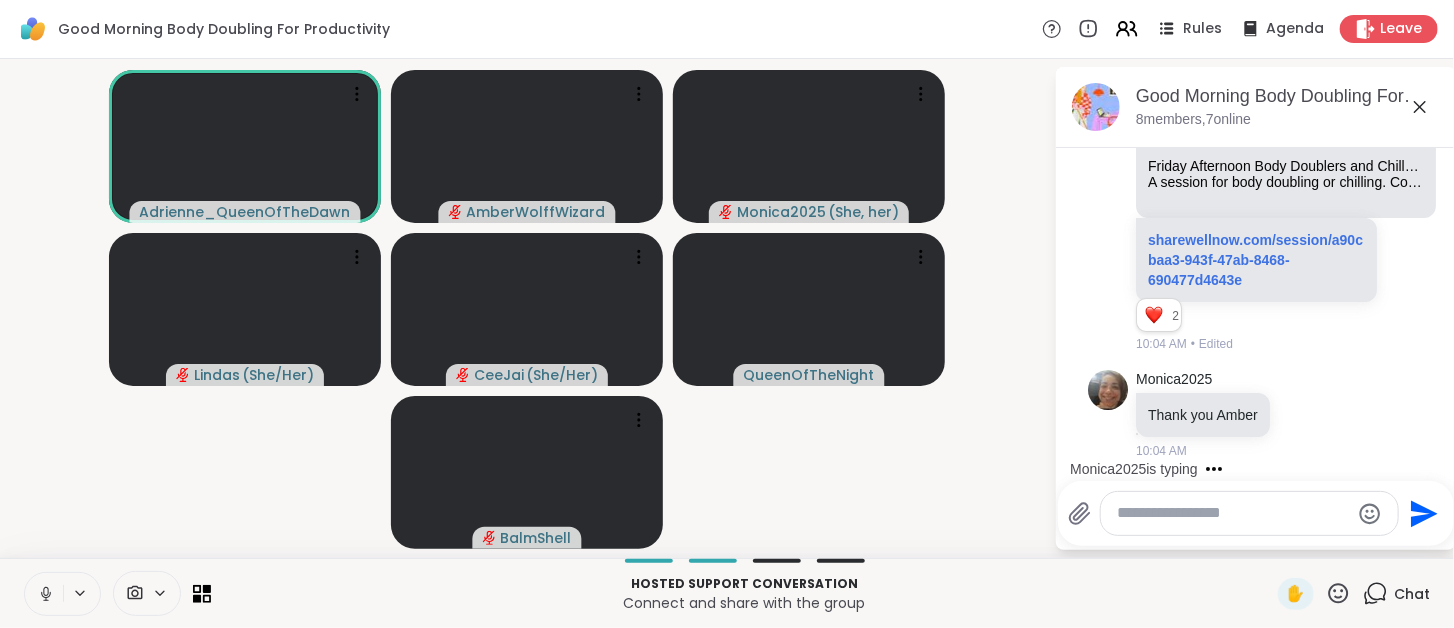 click 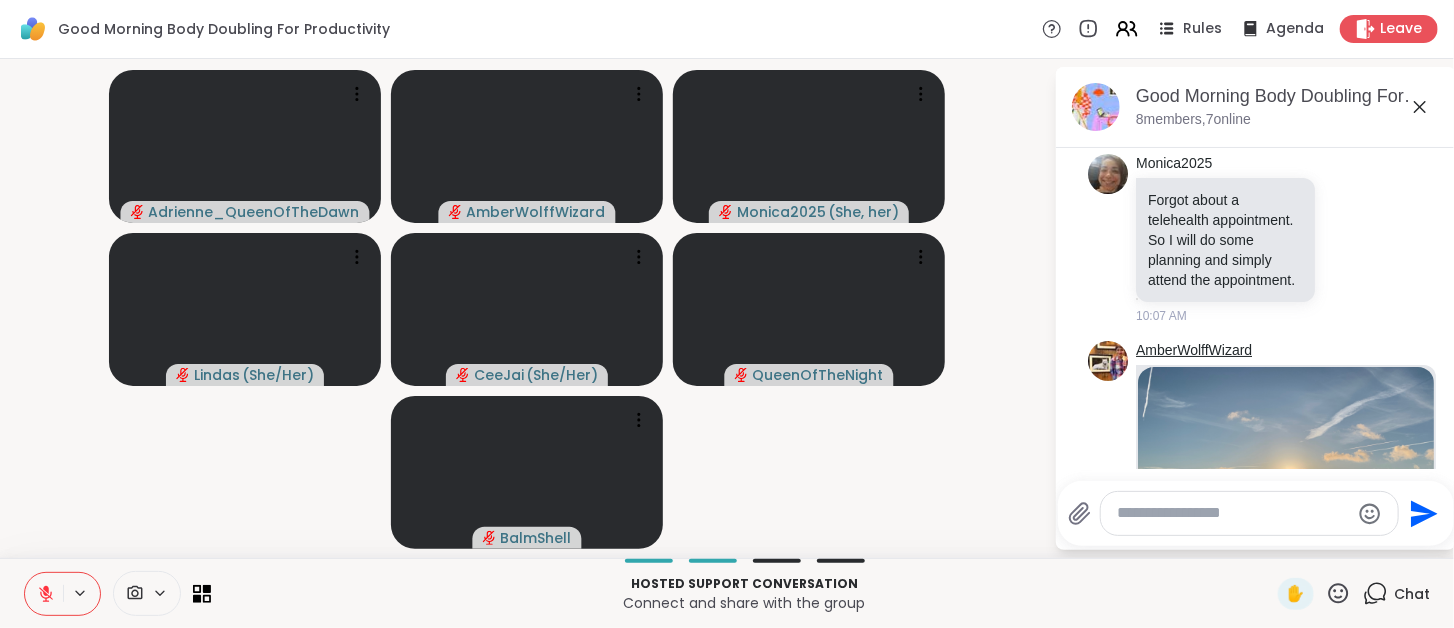 scroll, scrollTop: 922, scrollLeft: 0, axis: vertical 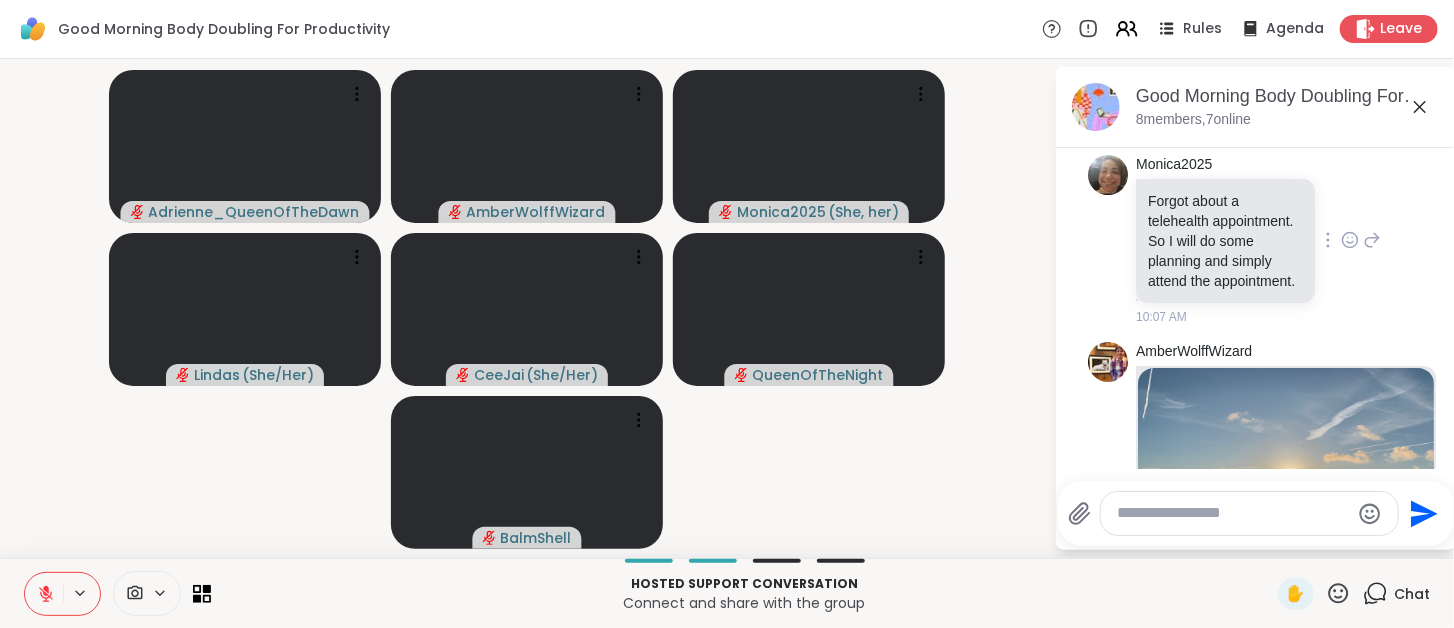 click 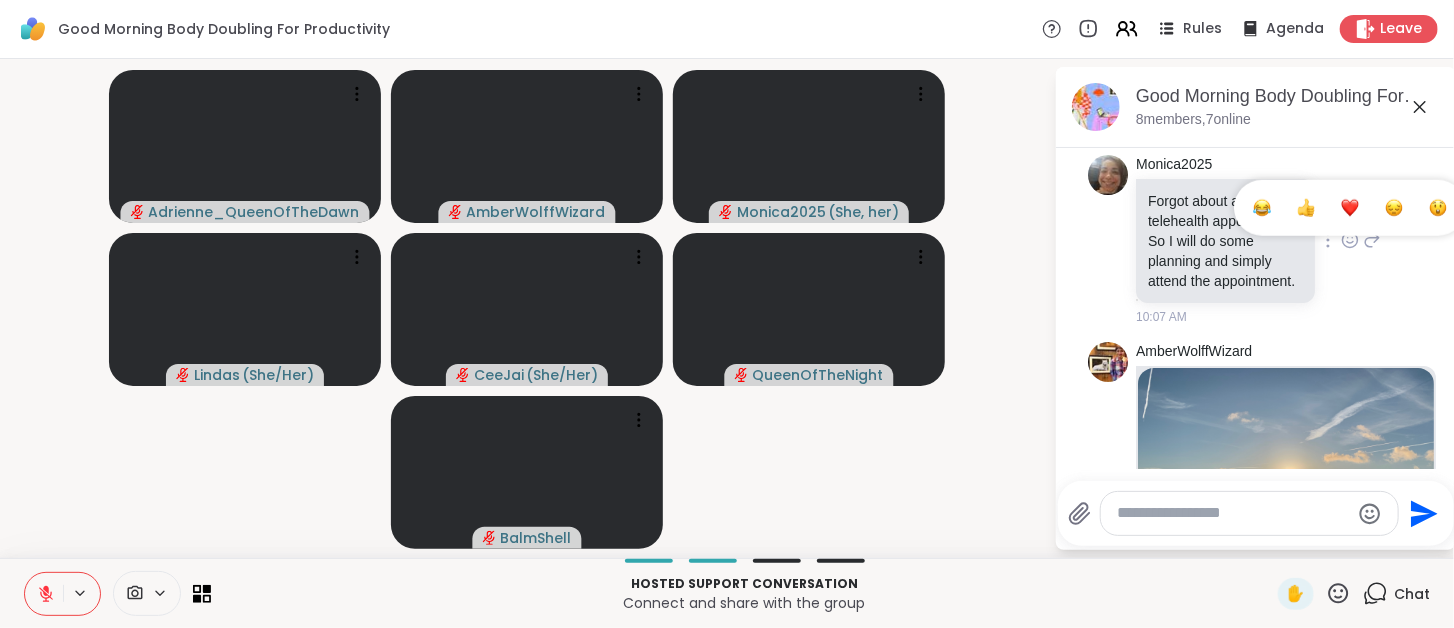 click at bounding box center (1350, 208) 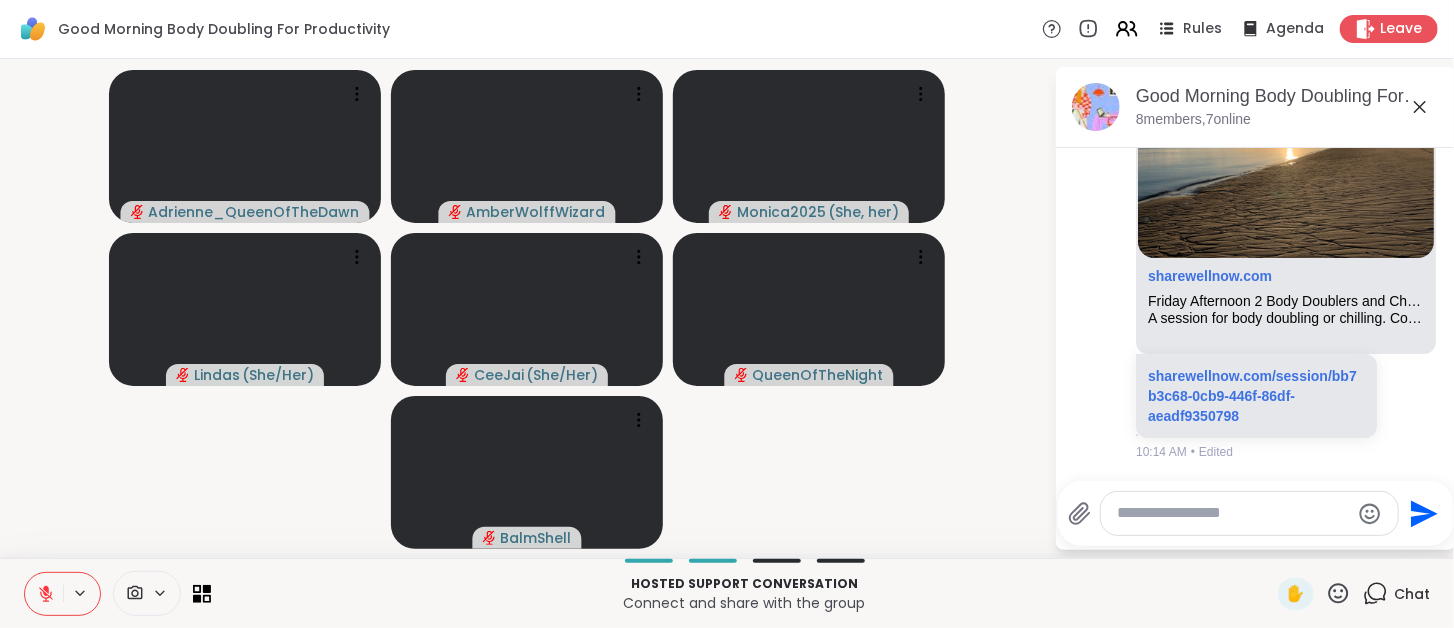 scroll, scrollTop: 1345, scrollLeft: 0, axis: vertical 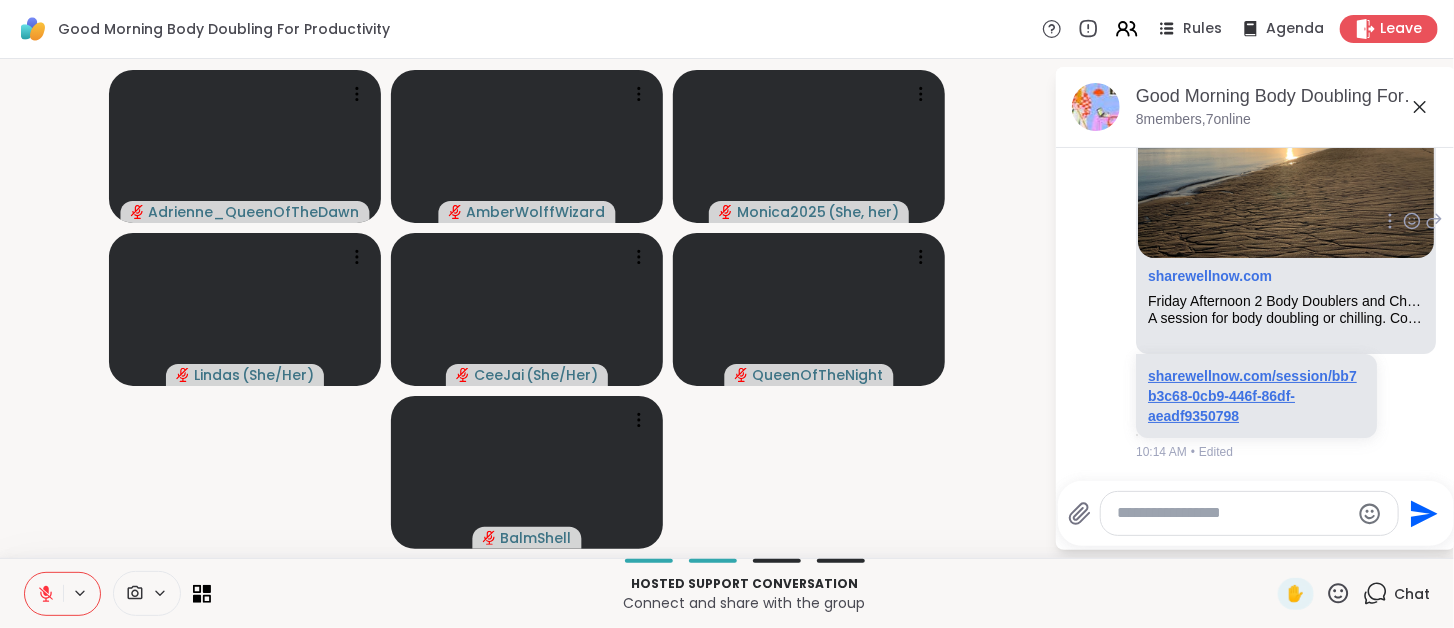 click on "sharewellnow.com/session/bb7b3c68-0cb9-446f-86df-aeadf9350798" at bounding box center [1252, 396] 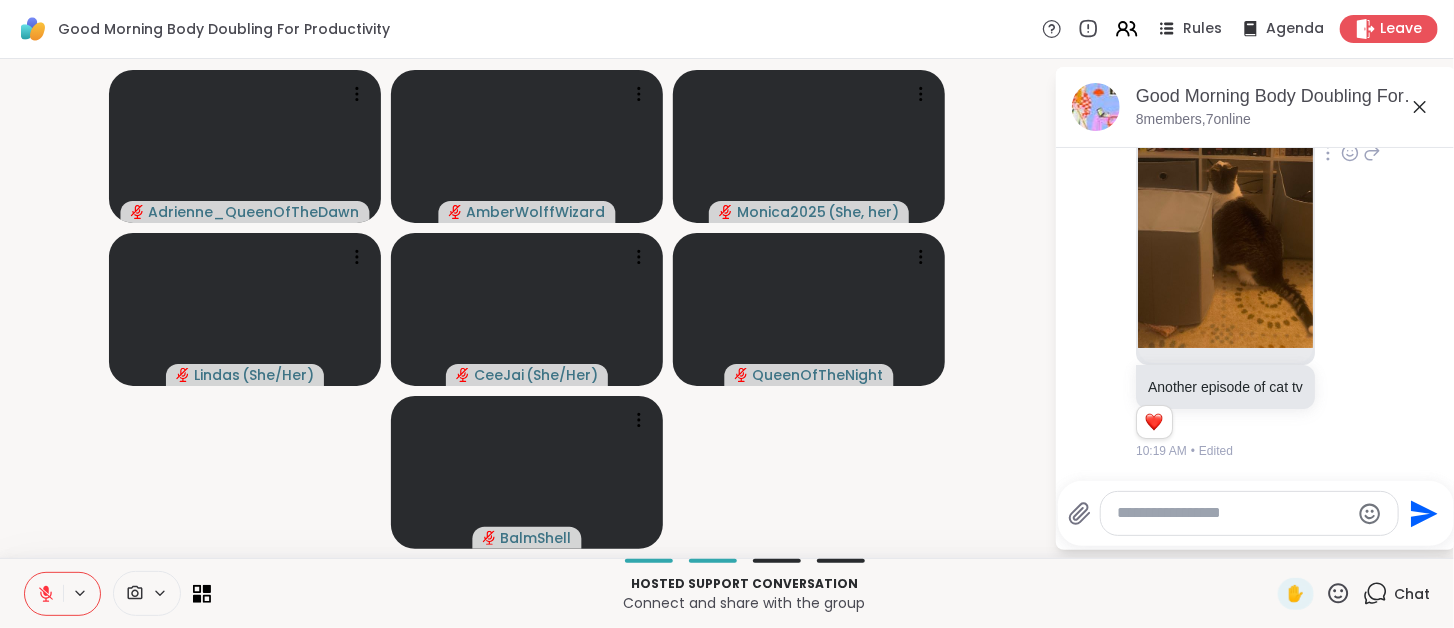 scroll, scrollTop: 1995, scrollLeft: 0, axis: vertical 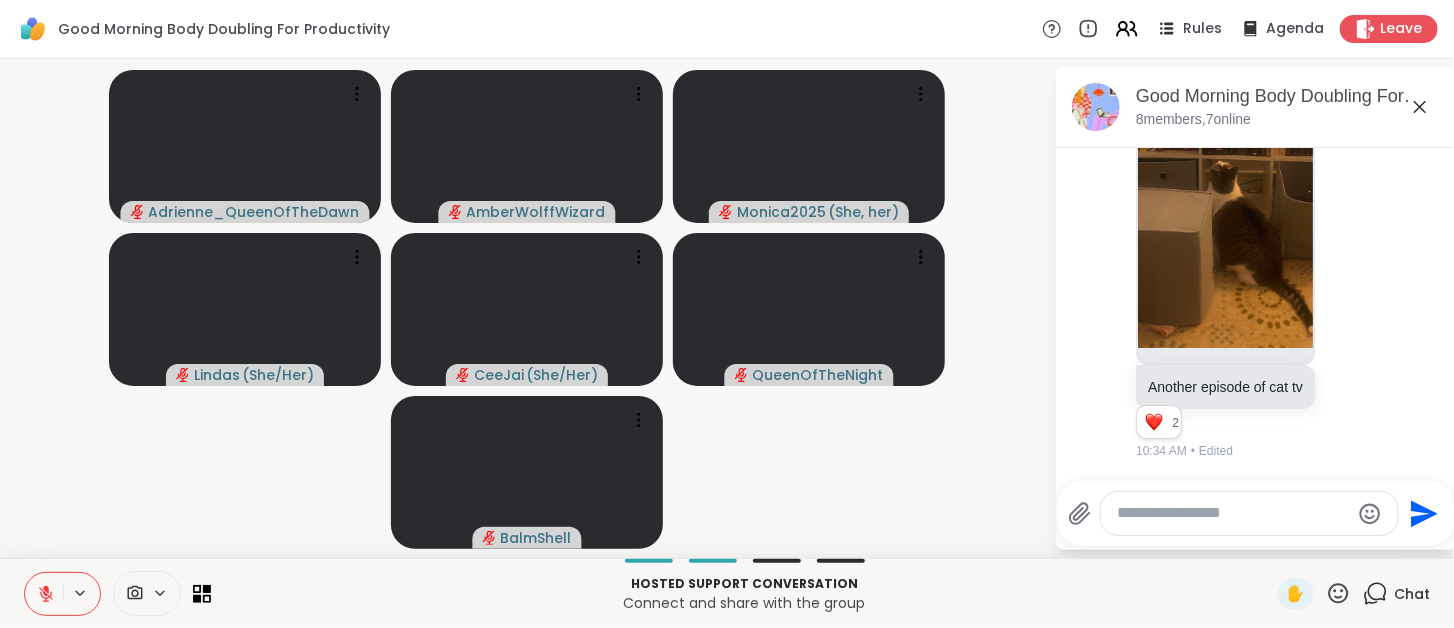 drag, startPoint x: 1229, startPoint y: 402, endPoint x: 908, endPoint y: 484, distance: 331.308 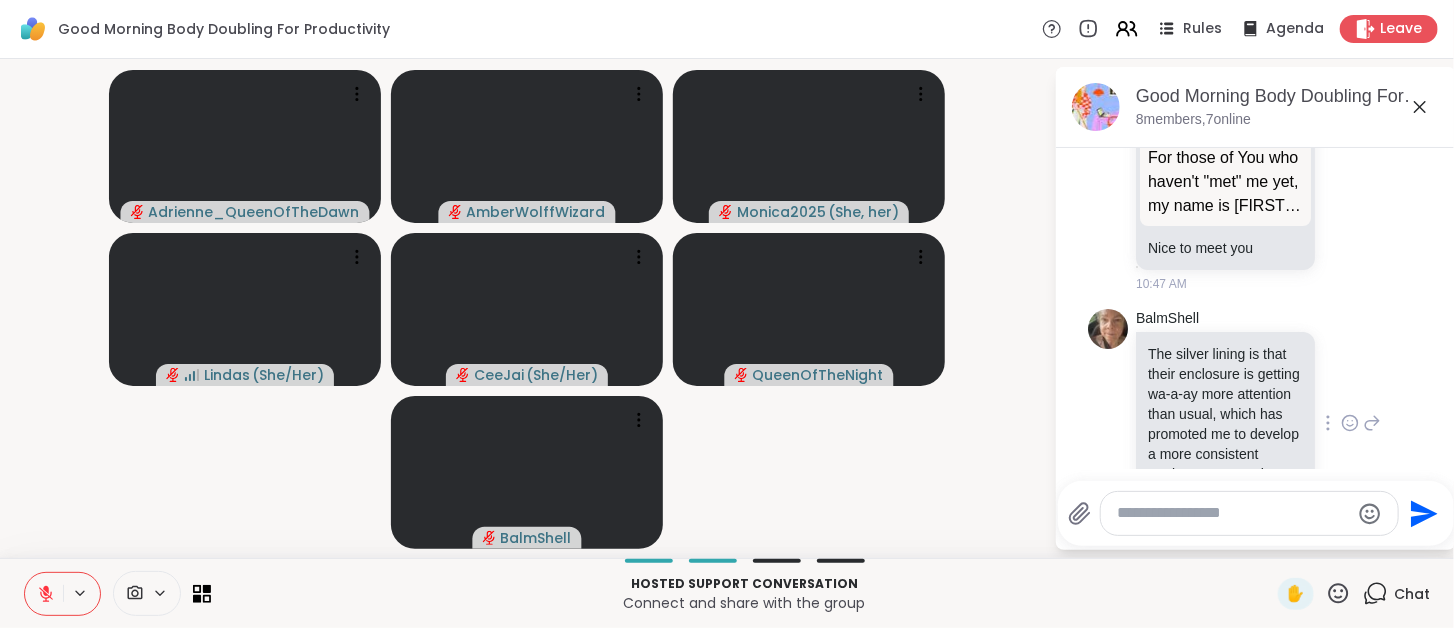 scroll, scrollTop: 2664, scrollLeft: 0, axis: vertical 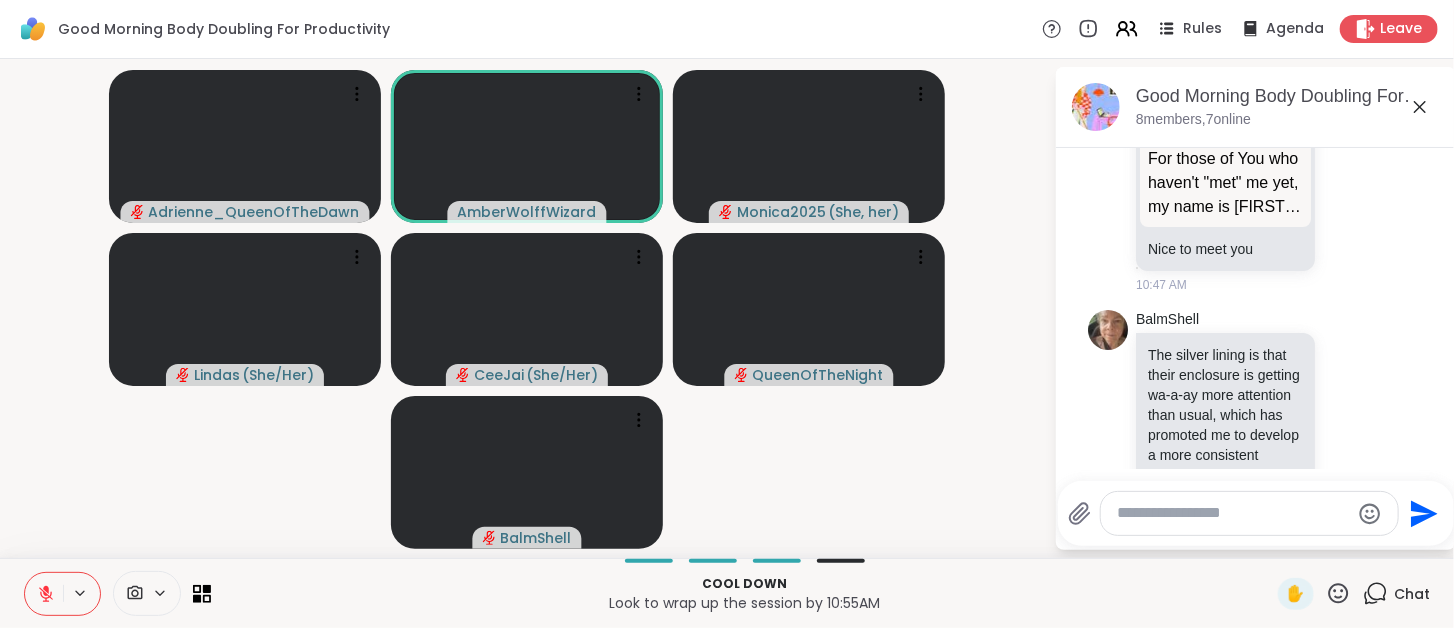 click 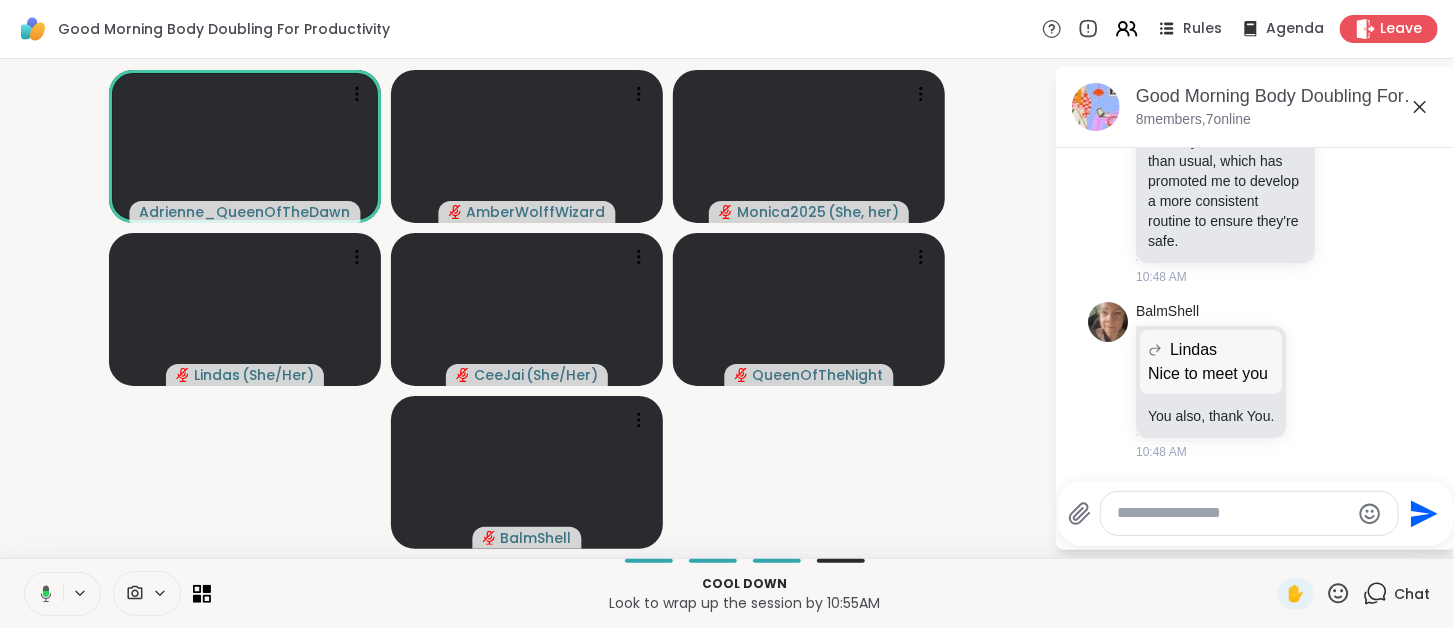 scroll, scrollTop: 3032, scrollLeft: 0, axis: vertical 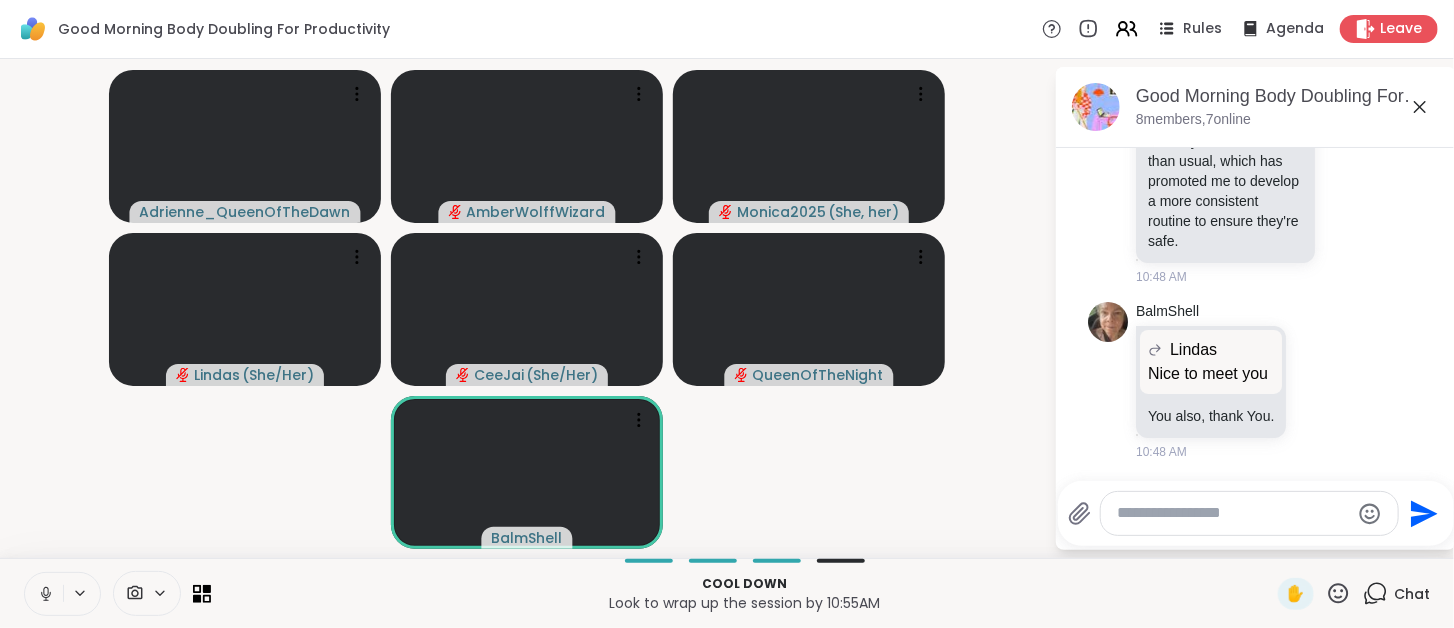 click at bounding box center (44, 594) 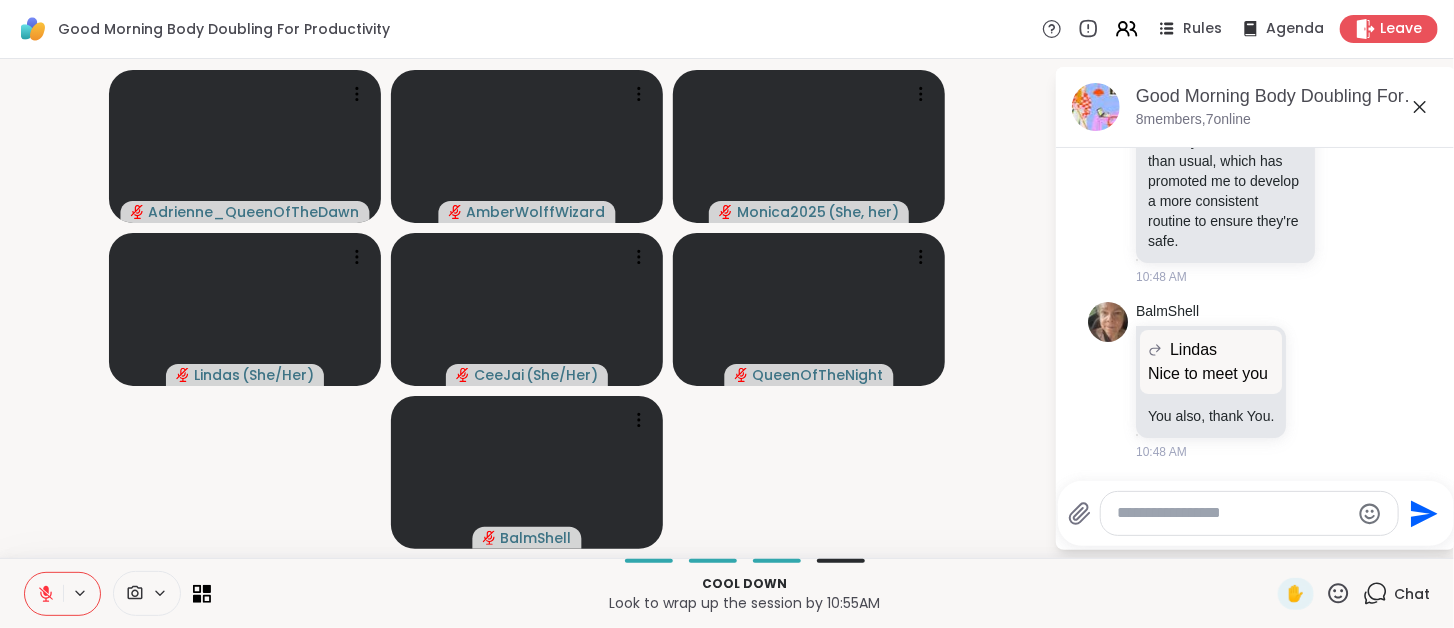 drag, startPoint x: 52, startPoint y: 603, endPoint x: 39, endPoint y: 602, distance: 13.038404 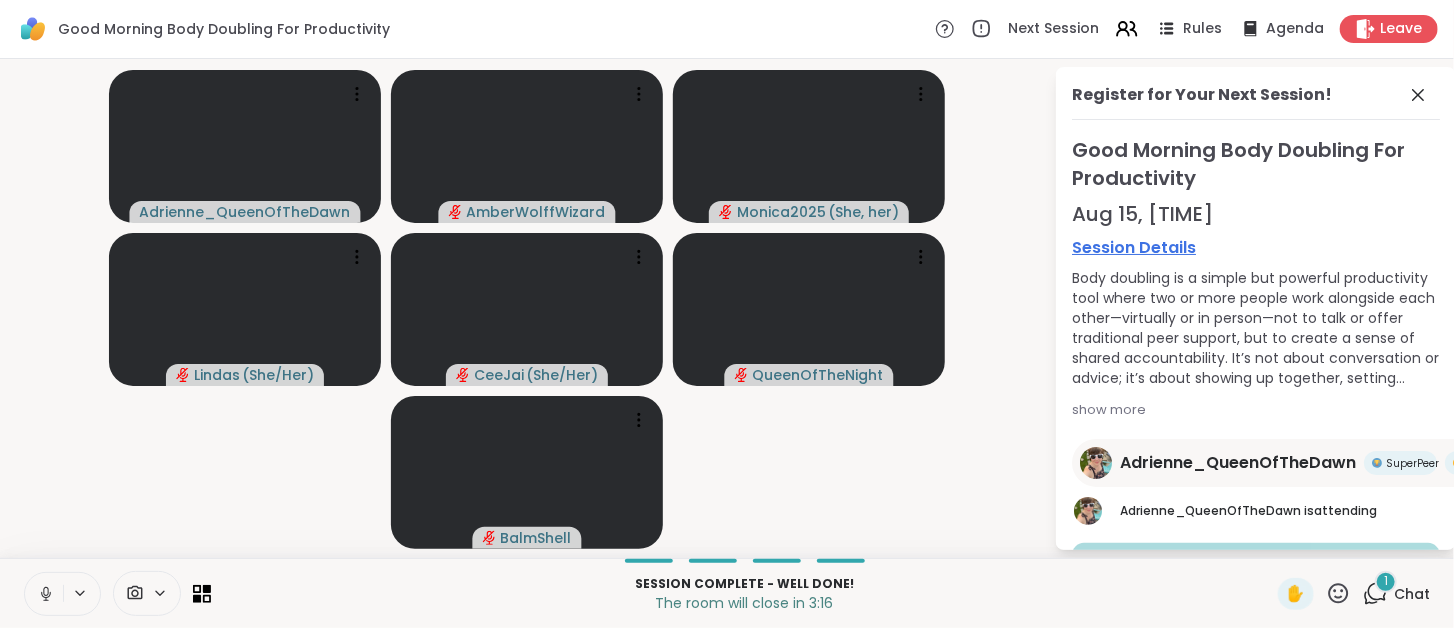 click on "Chat" at bounding box center [1412, 594] 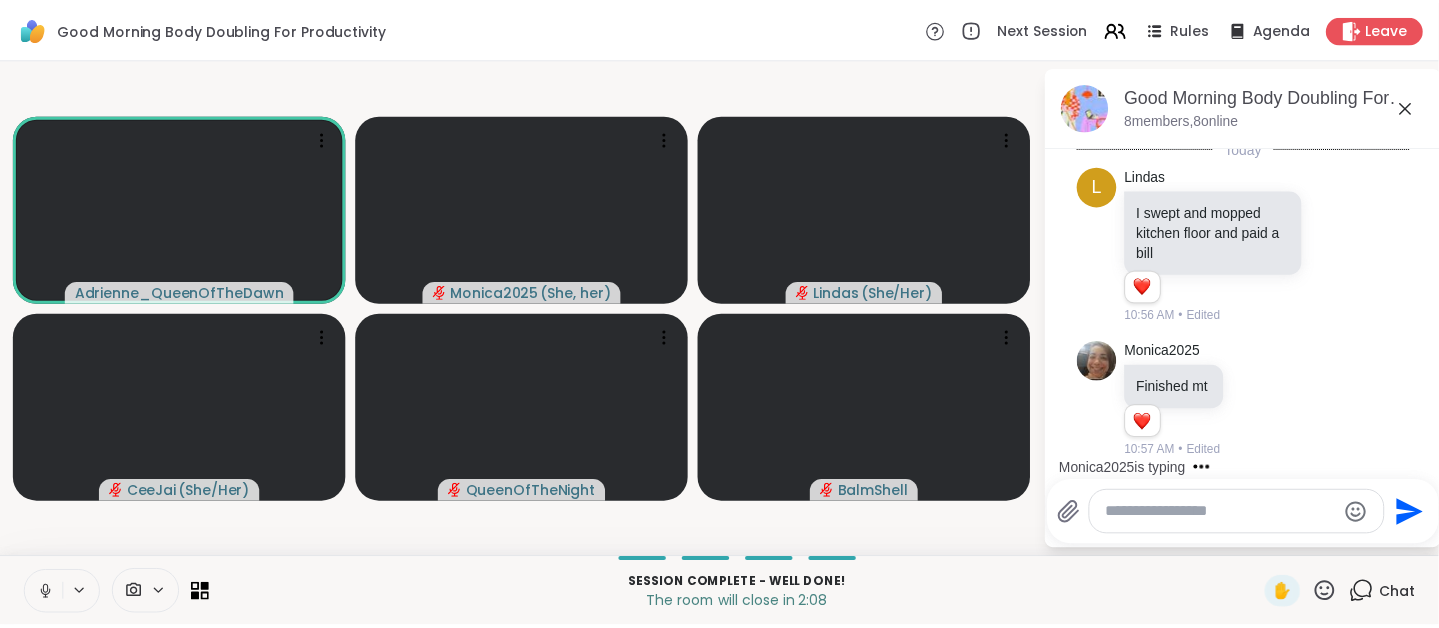 scroll, scrollTop: 3548, scrollLeft: 0, axis: vertical 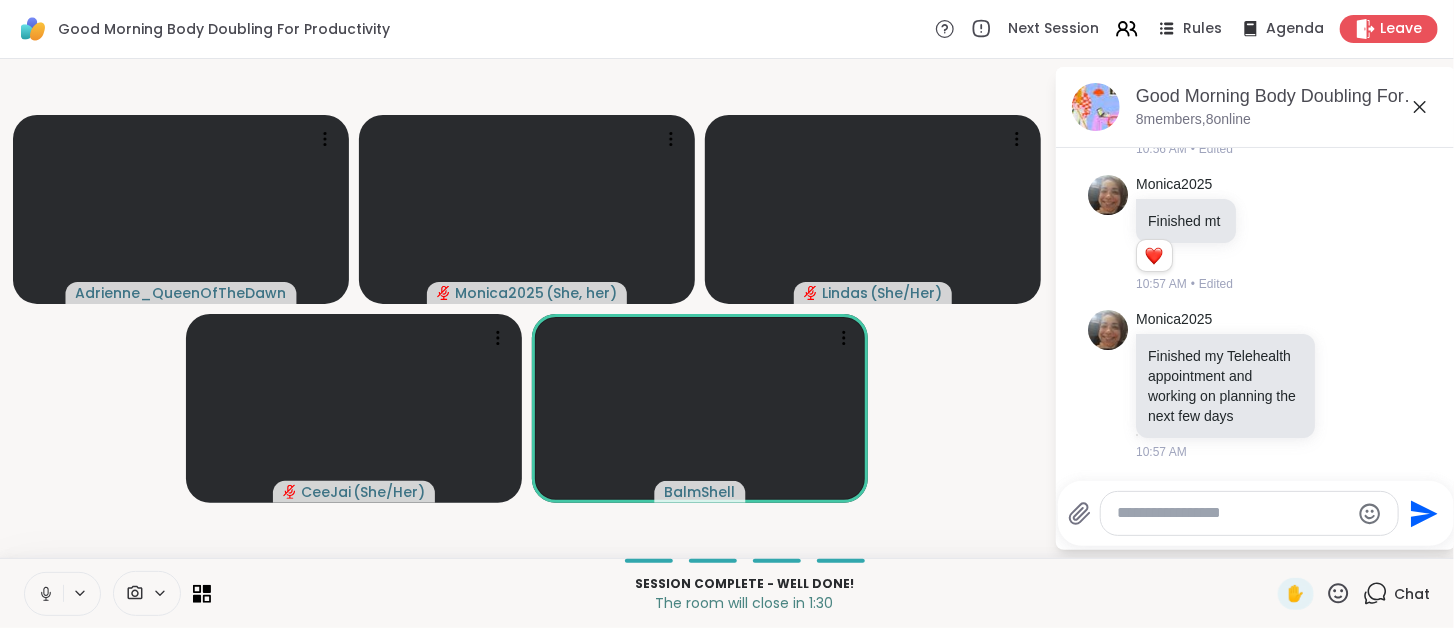 drag, startPoint x: 1394, startPoint y: 31, endPoint x: 941, endPoint y: 475, distance: 634.3067 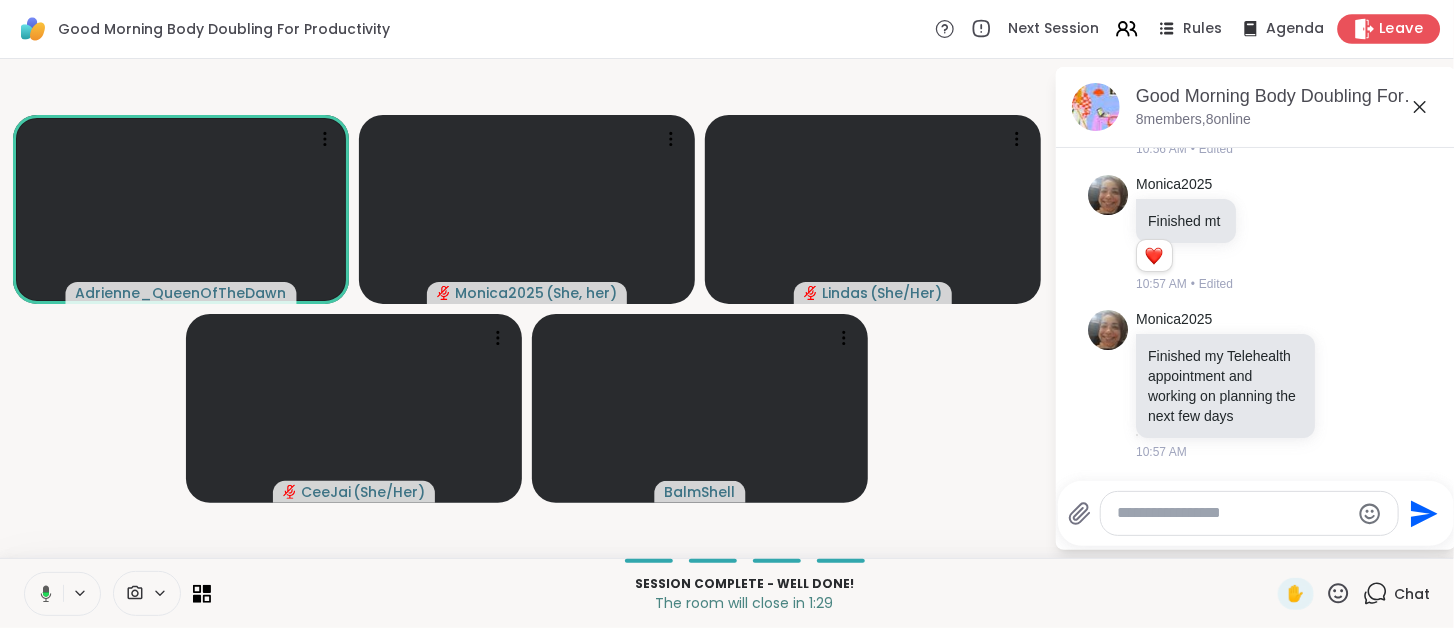 click on "Leave" at bounding box center [1402, 29] 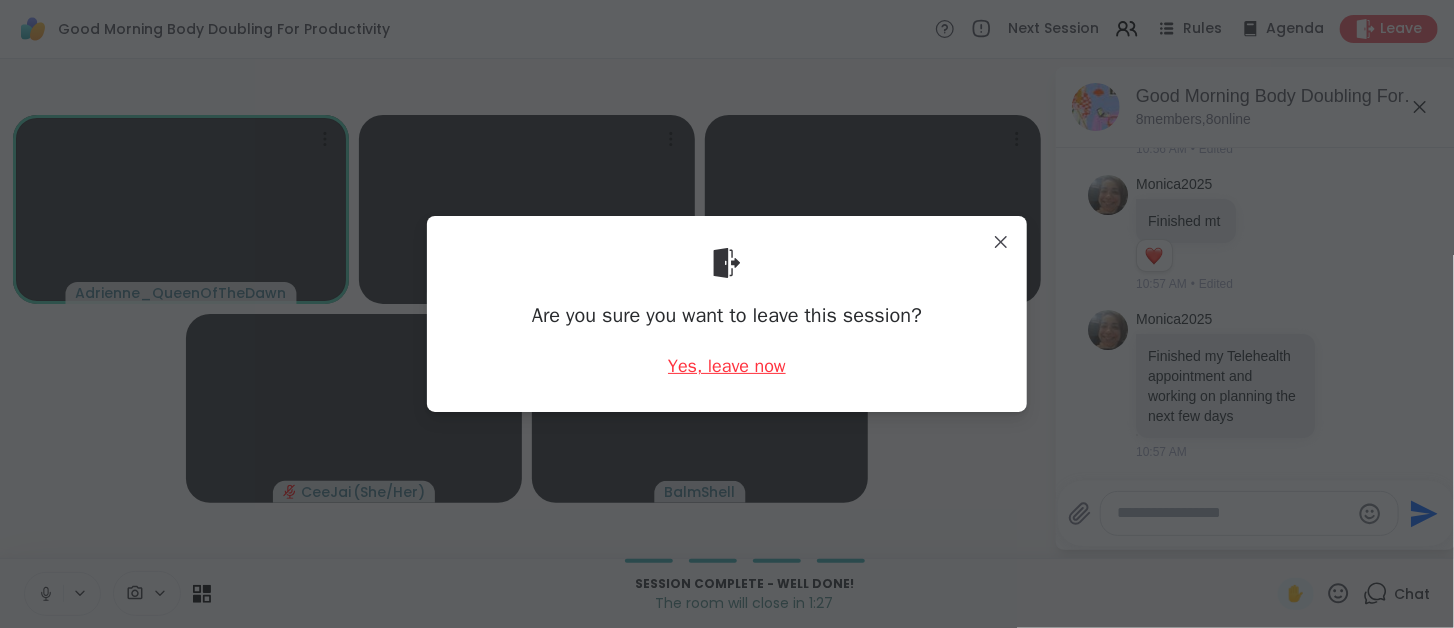 click on "Yes, leave now" at bounding box center [727, 366] 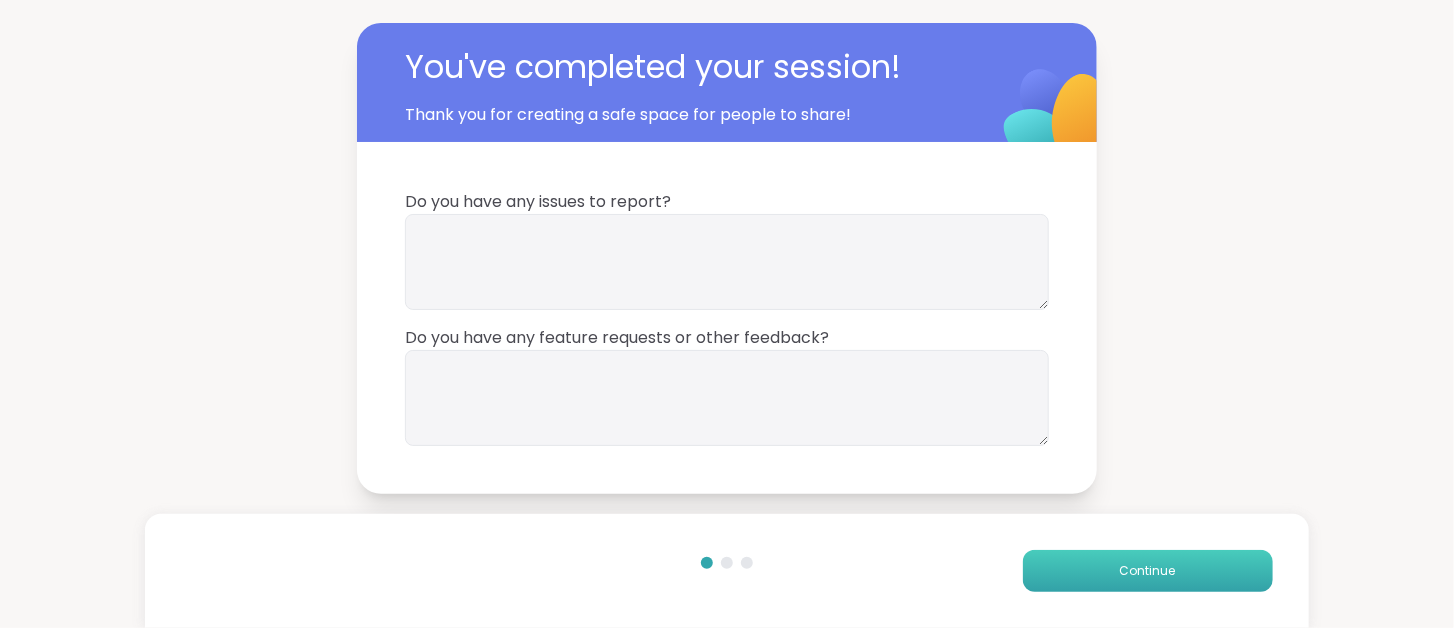 drag, startPoint x: 1132, startPoint y: 544, endPoint x: 1133, endPoint y: 579, distance: 35.014282 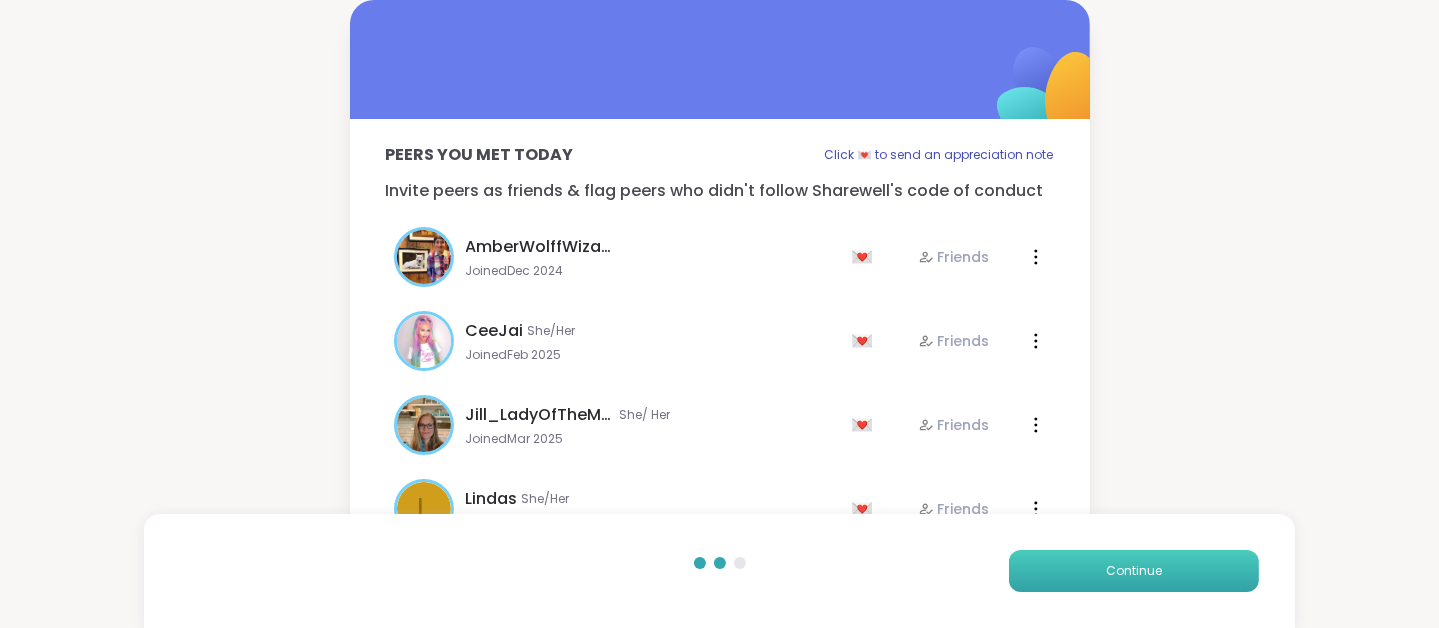 click on "Continue" at bounding box center (1134, 571) 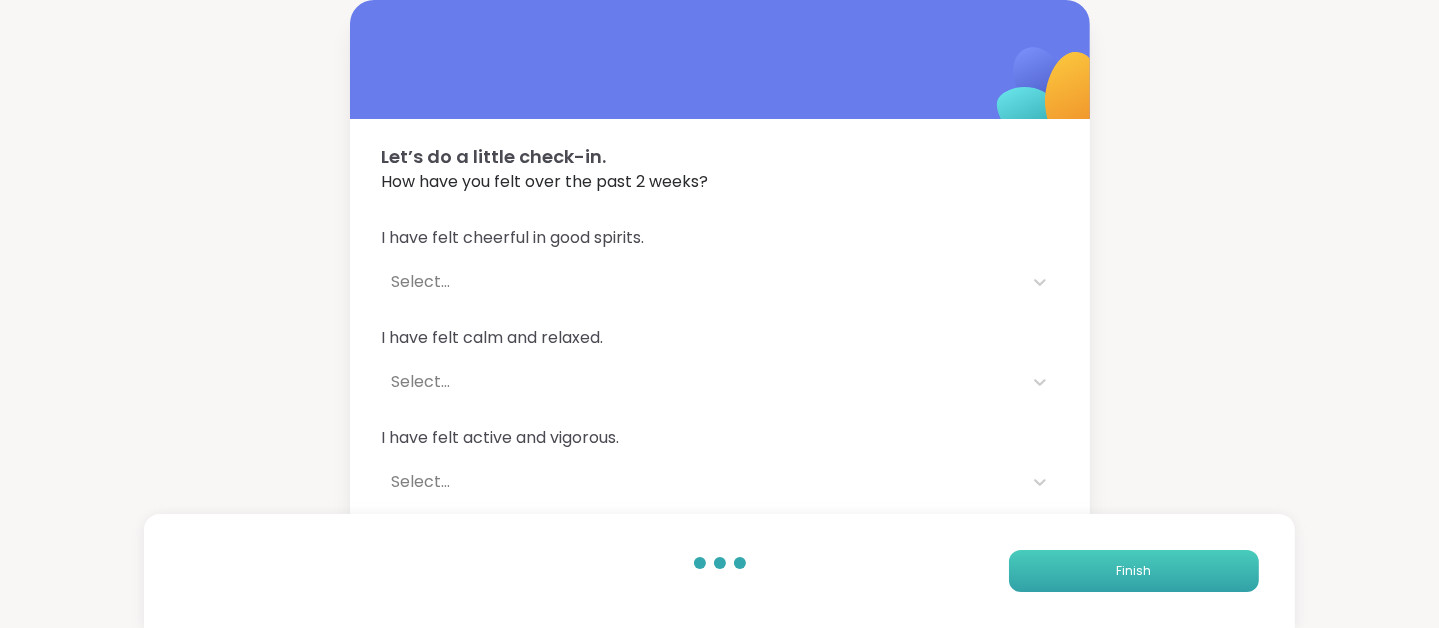 click on "Finish" at bounding box center (1134, 571) 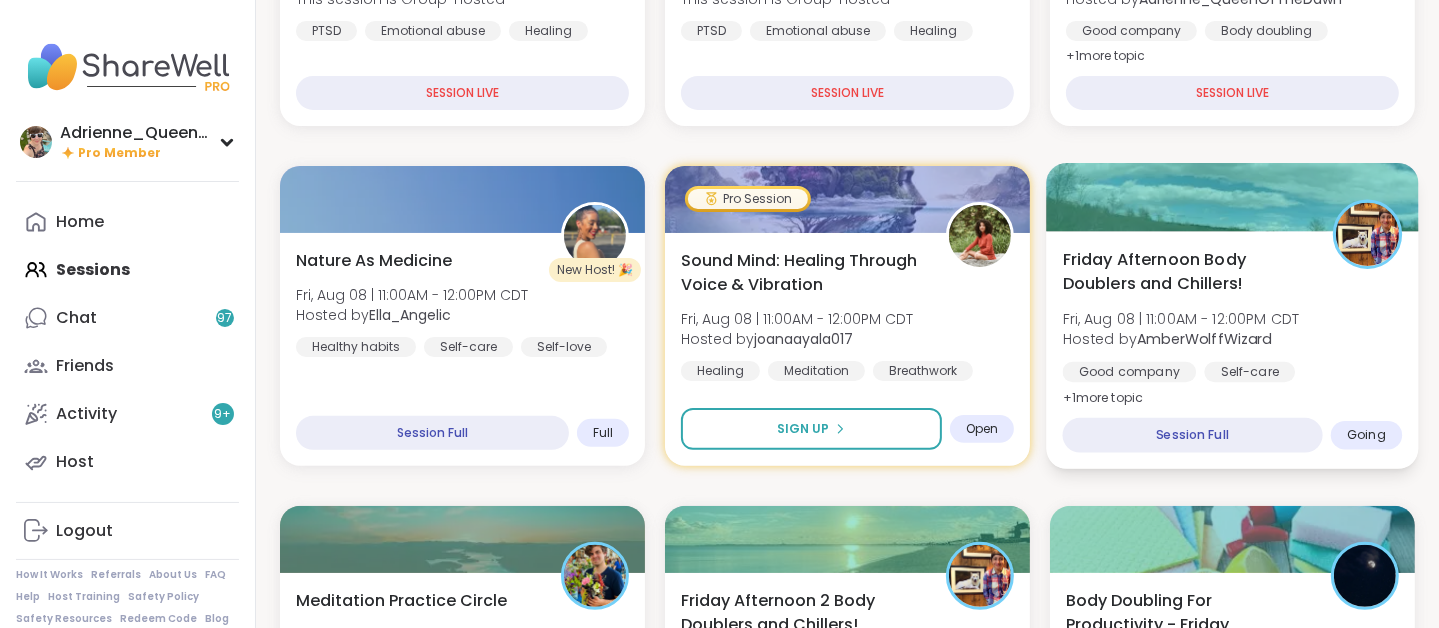 scroll, scrollTop: 492, scrollLeft: 0, axis: vertical 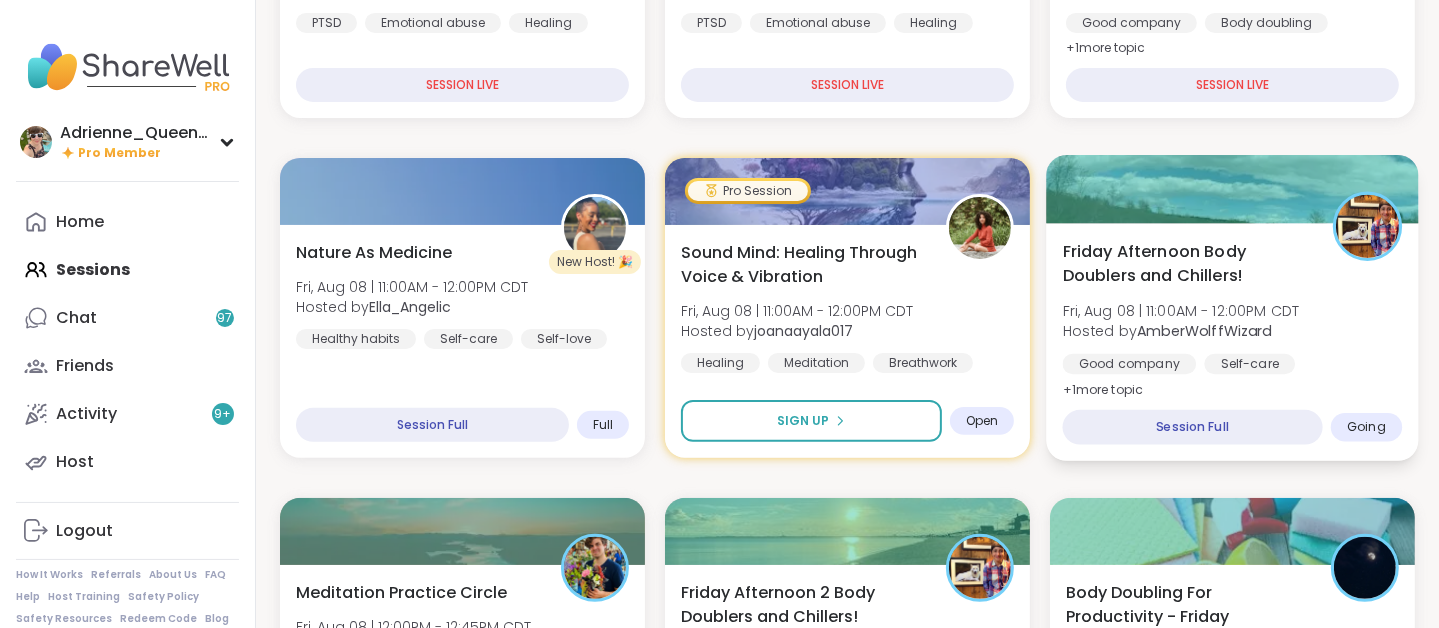click on "Friday Afternoon Body Doublers and Chillers! Fri, Aug 08 | 11:00AM - 12:00PM CDT Hosted by  AmberWolffWizard Good company Self-care Body doubling + 1  more topic" at bounding box center (1233, 320) 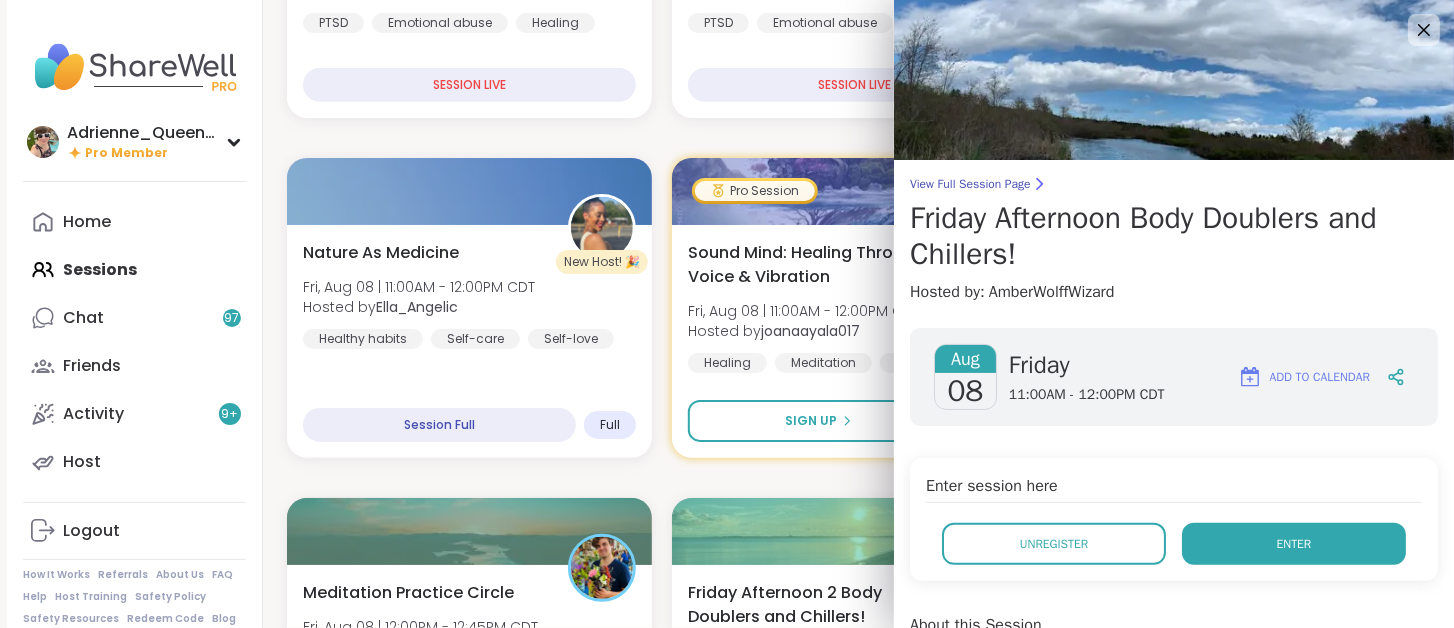 click on "Enter" at bounding box center [1294, 544] 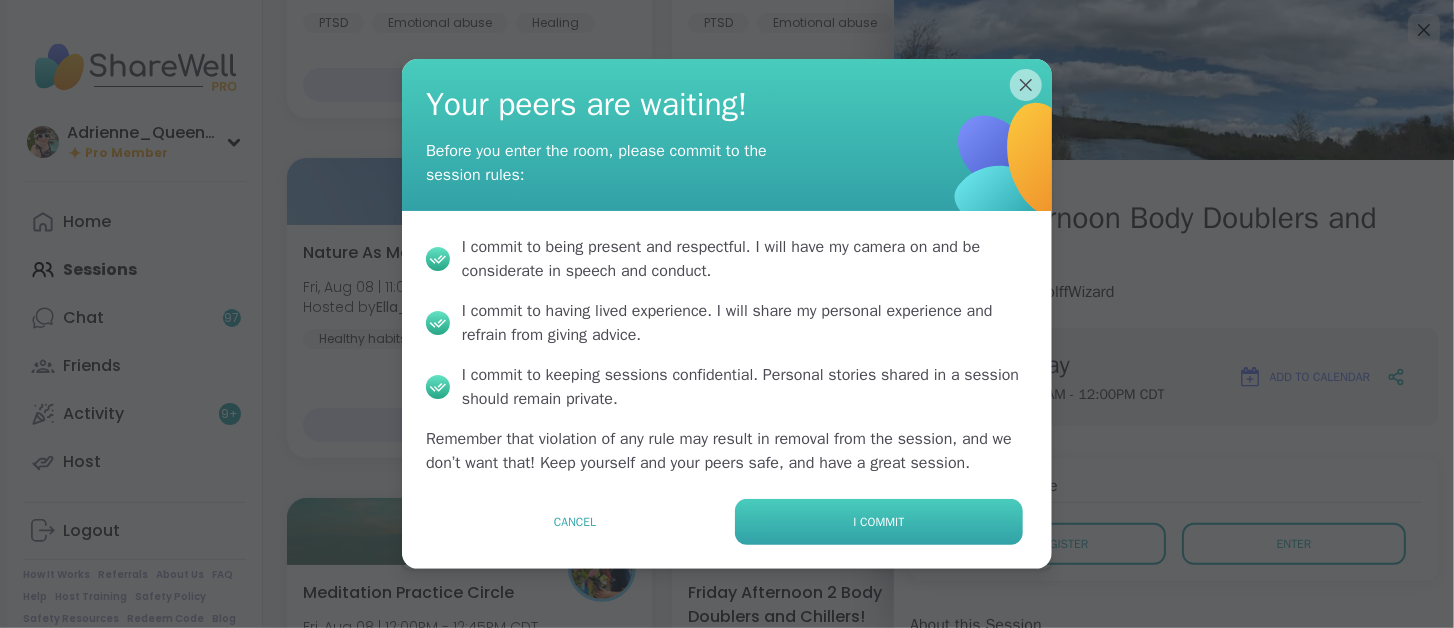 click on "I commit" at bounding box center [879, 522] 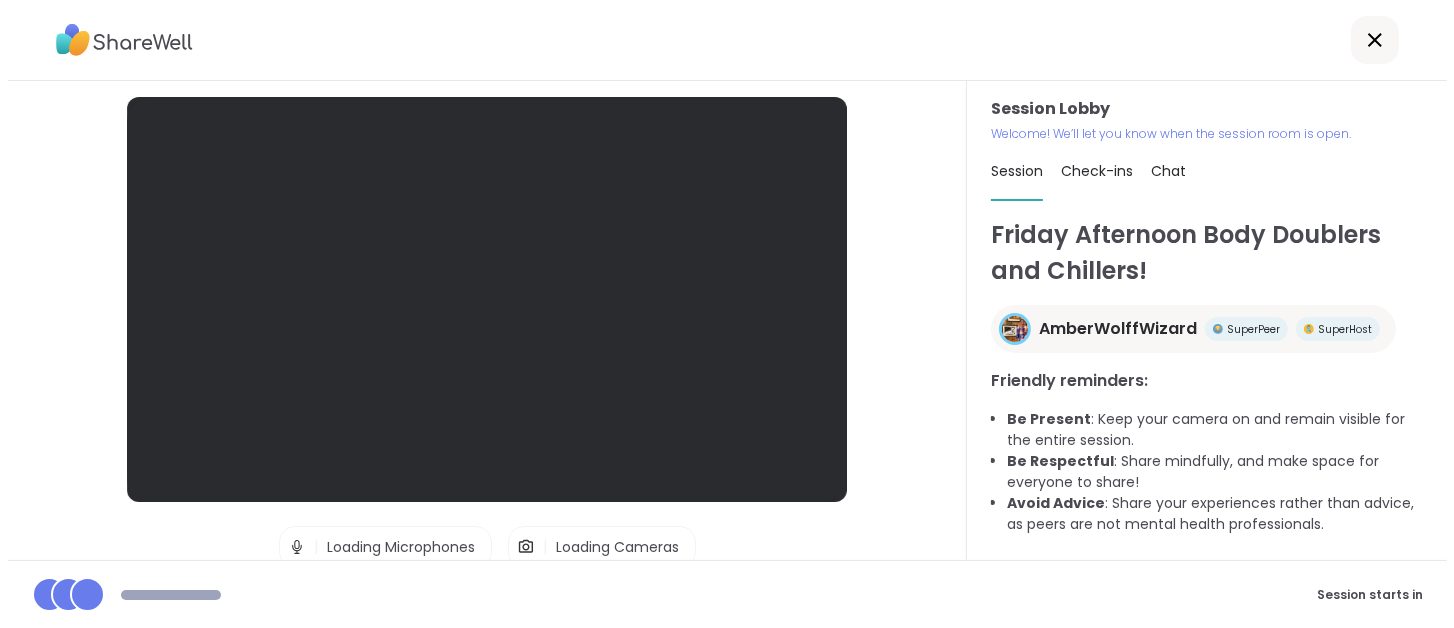 scroll, scrollTop: 0, scrollLeft: 0, axis: both 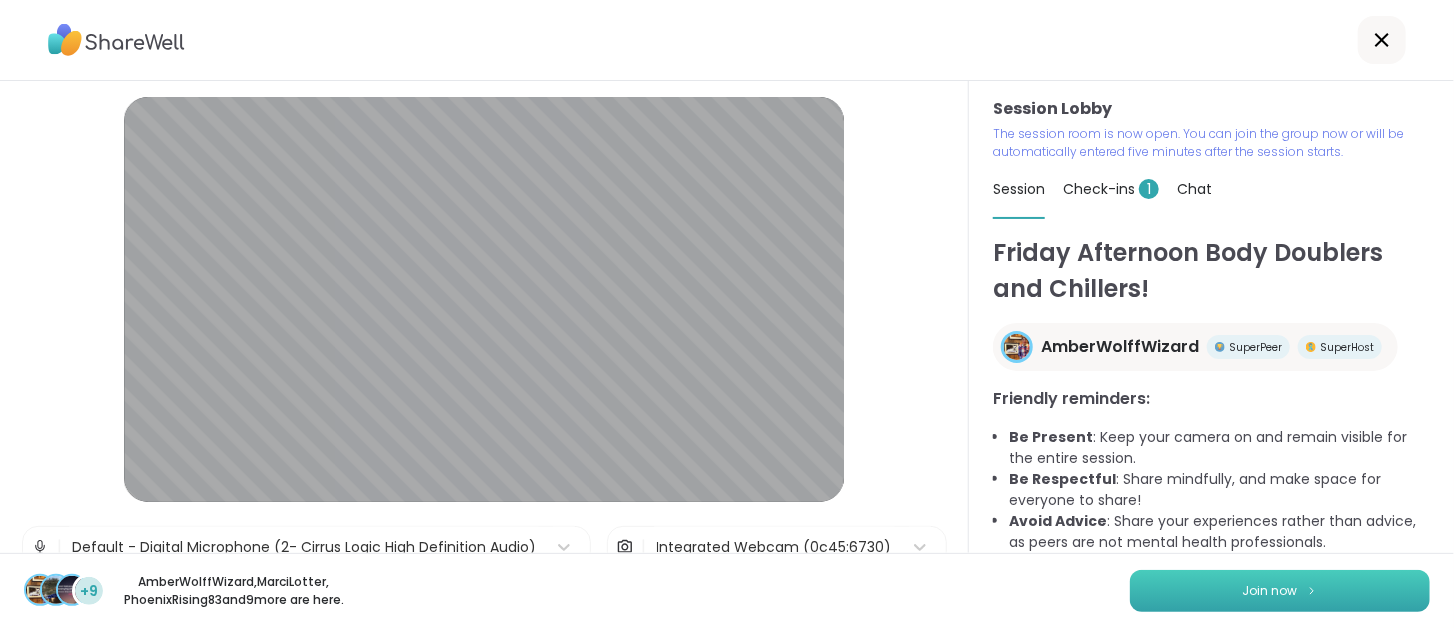 click on "Join now" at bounding box center (1280, 591) 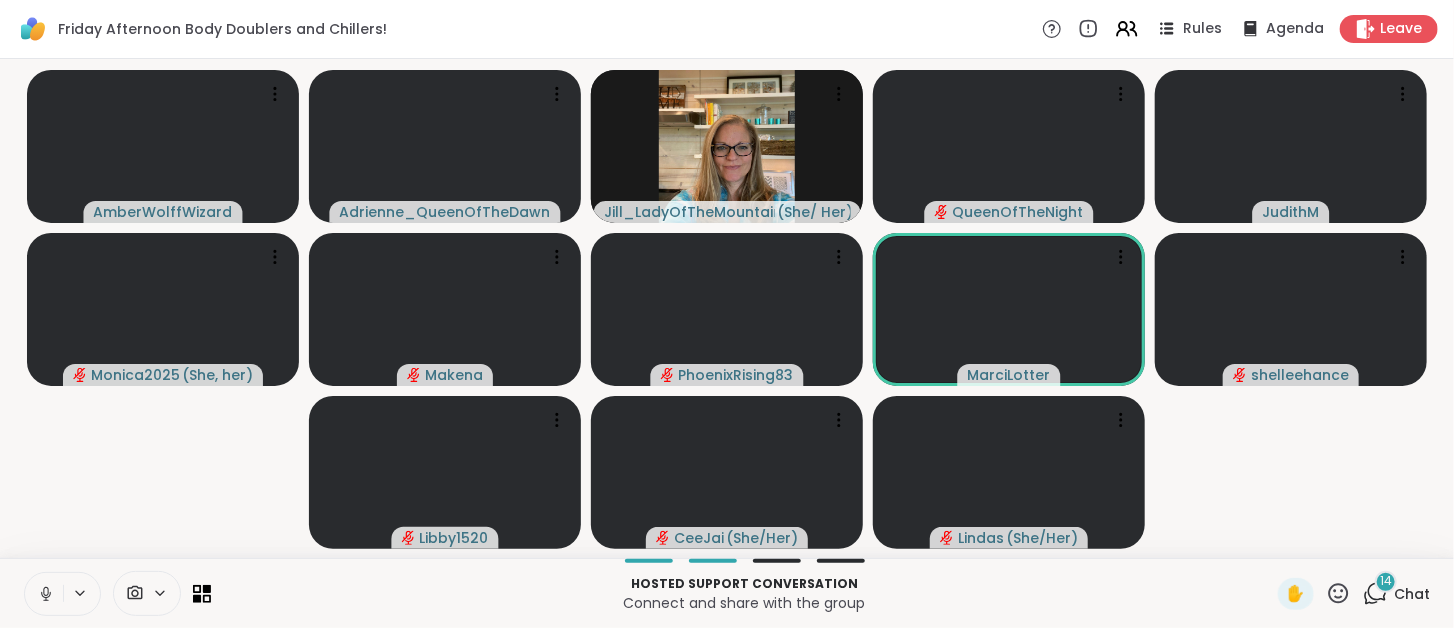 click at bounding box center (44, 594) 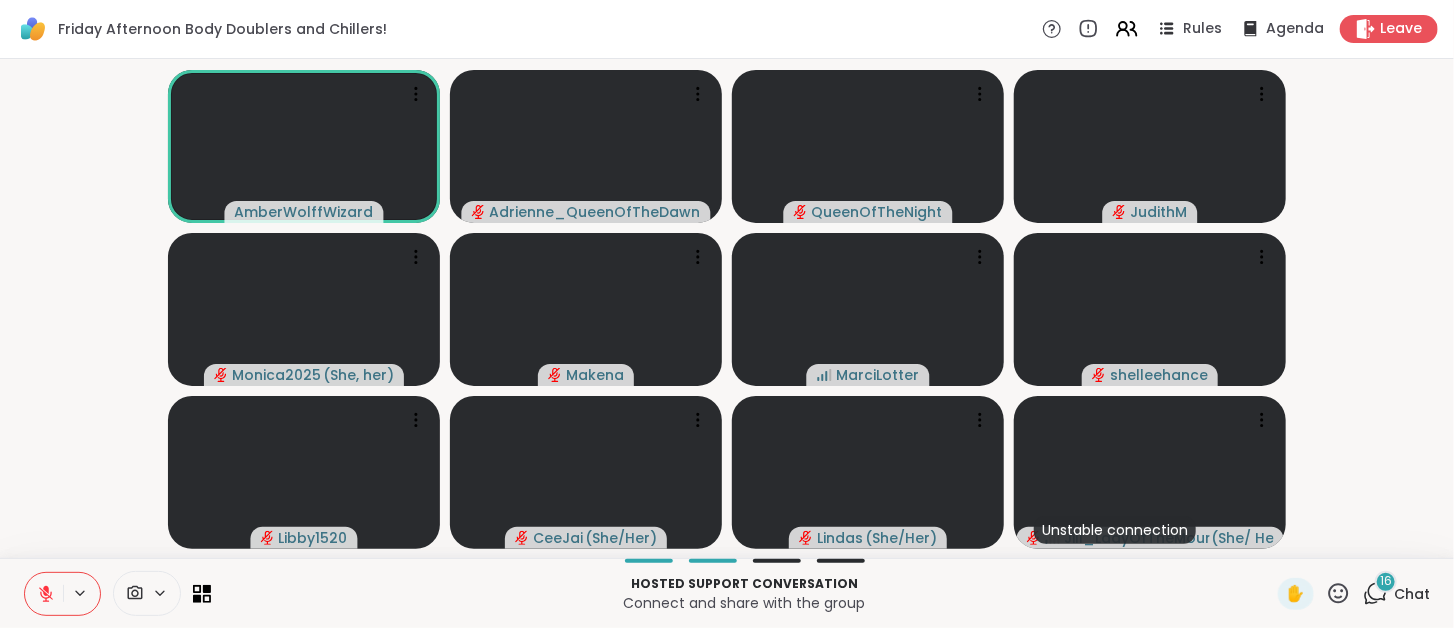 click at bounding box center (44, 594) 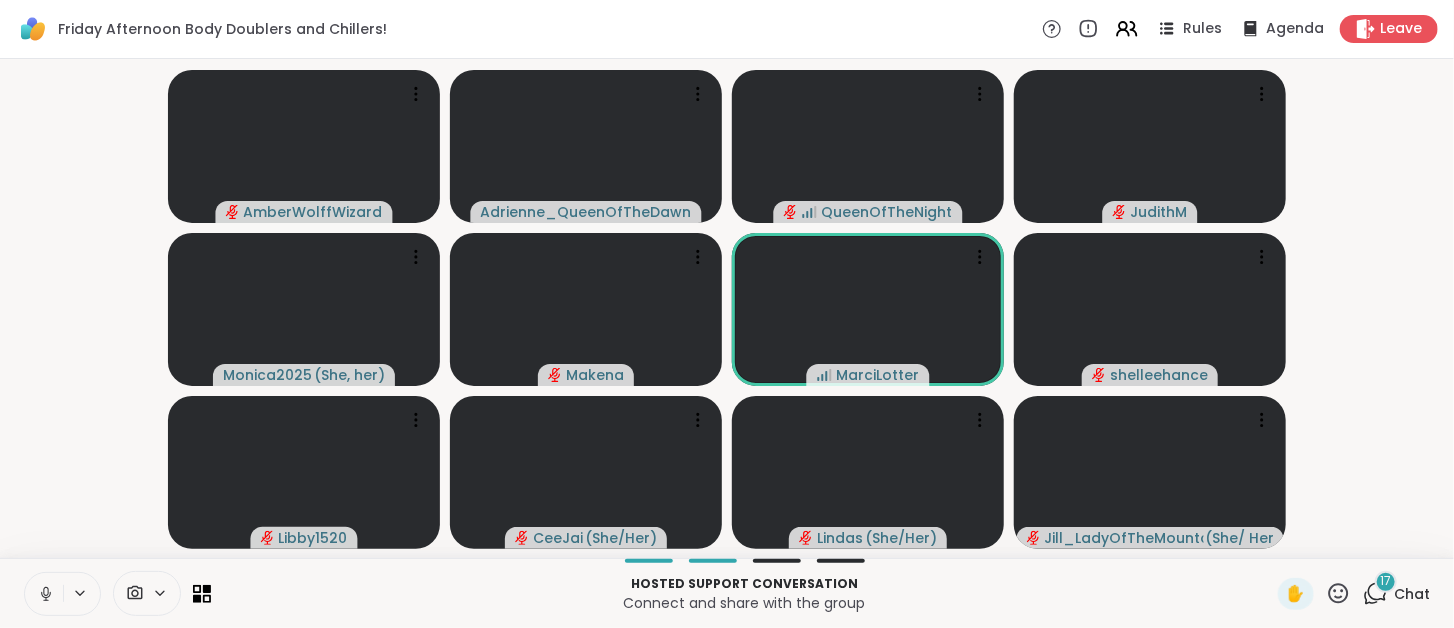 click at bounding box center (44, 594) 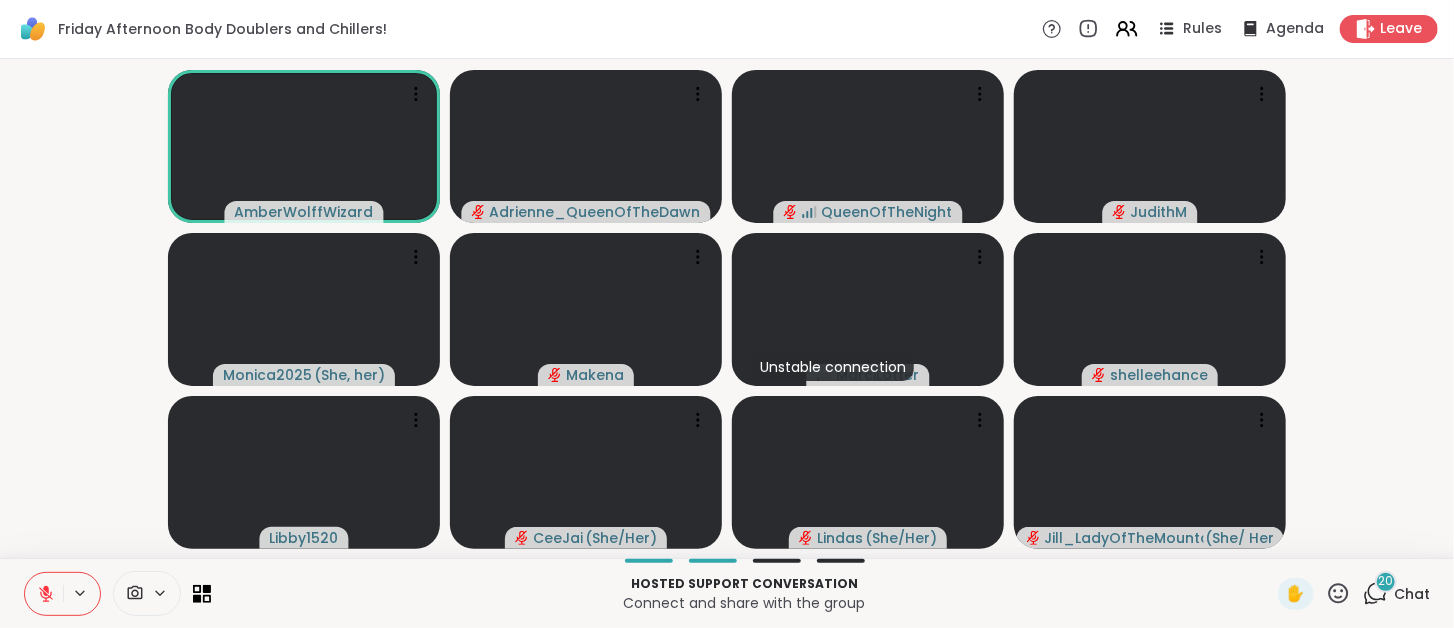 click on "20 Chat" at bounding box center [1396, 594] 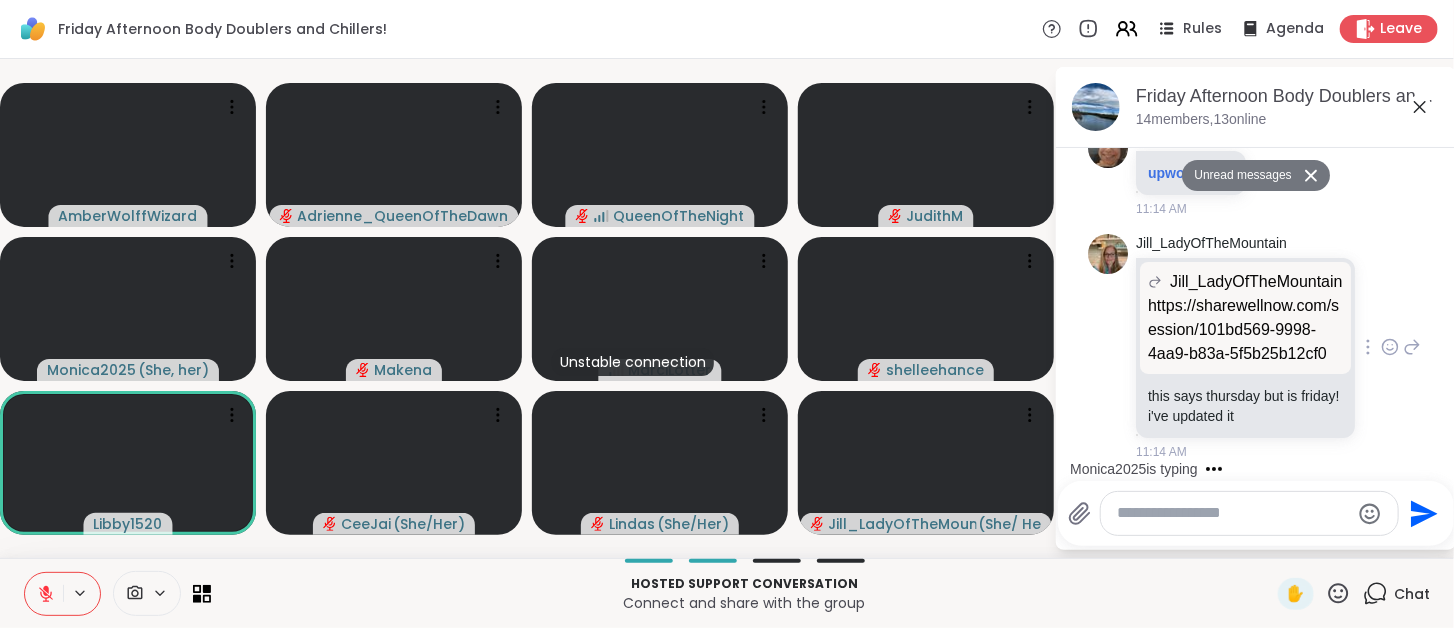 scroll, scrollTop: 5044, scrollLeft: 0, axis: vertical 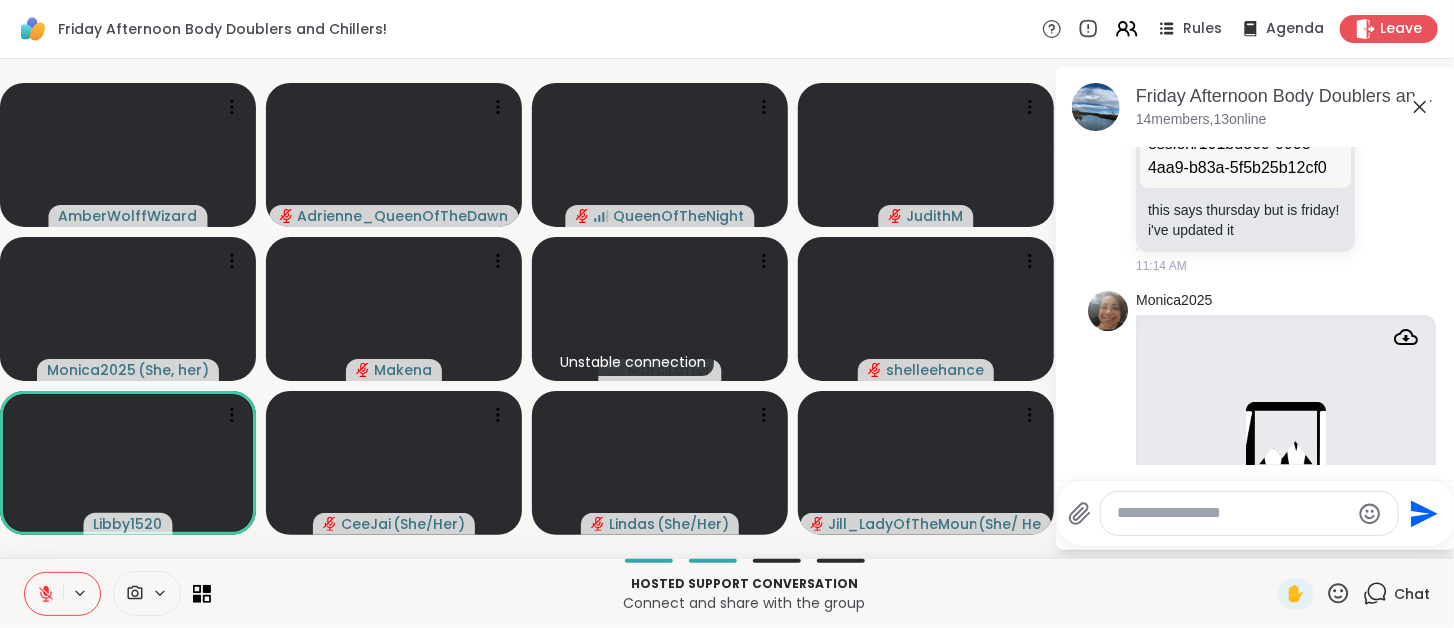 click at bounding box center (1233, 513) 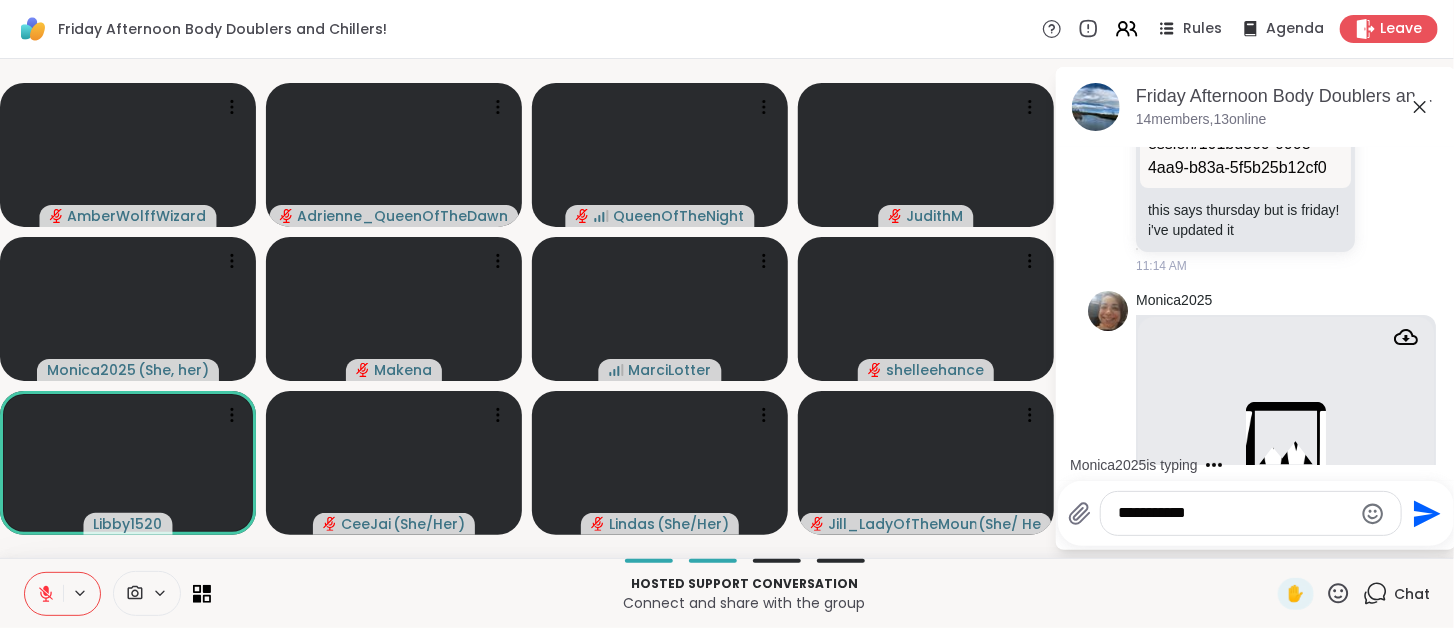 type on "**********" 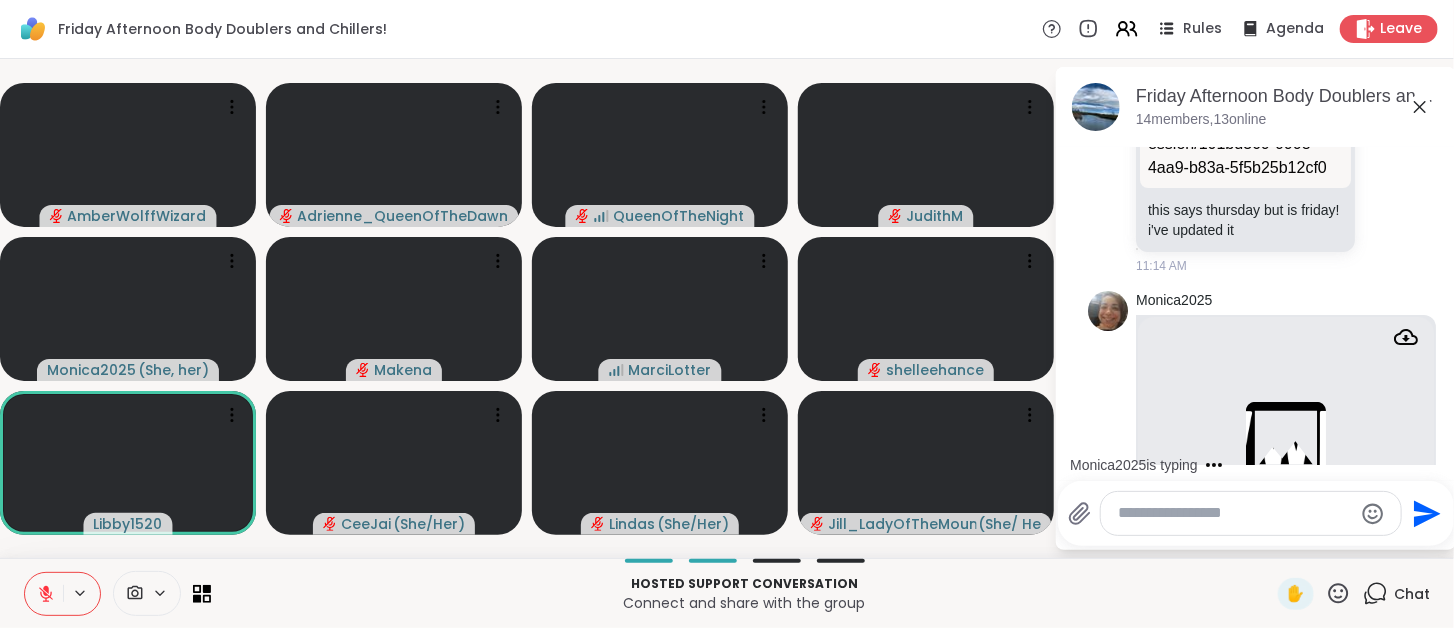 scroll, scrollTop: 5564, scrollLeft: 0, axis: vertical 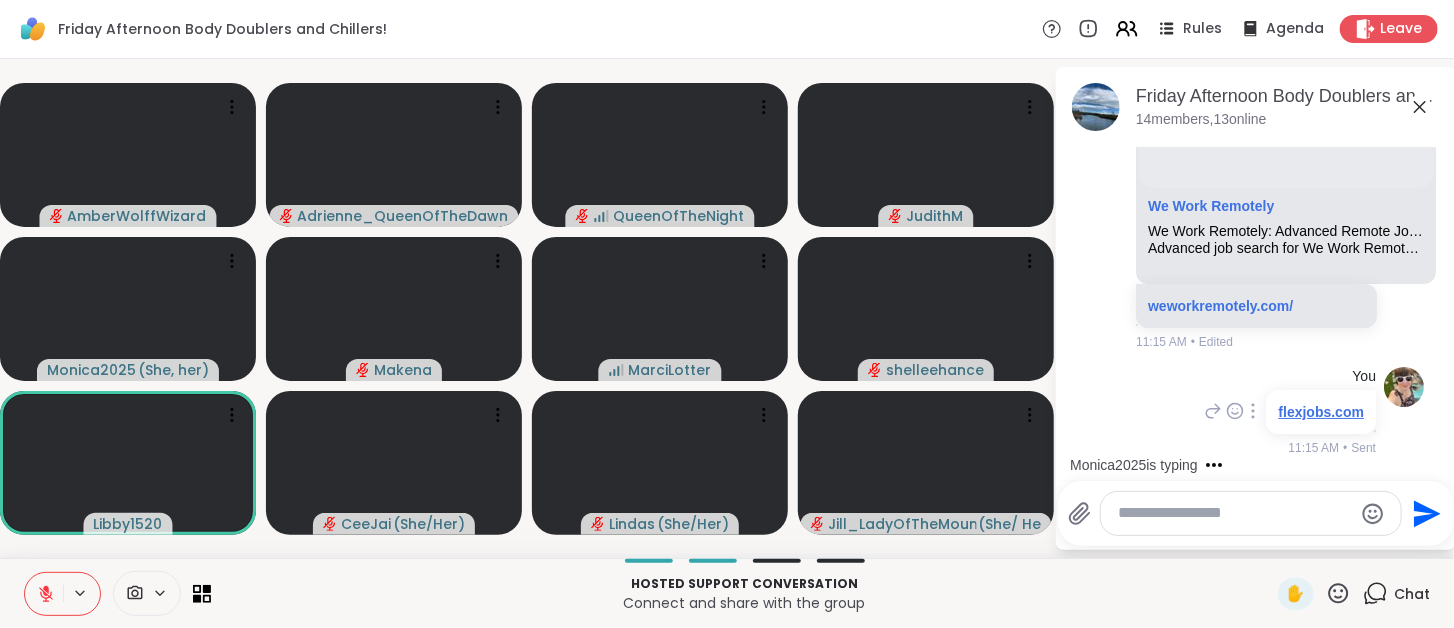 click on "flexjobs.com" at bounding box center [1321, 412] 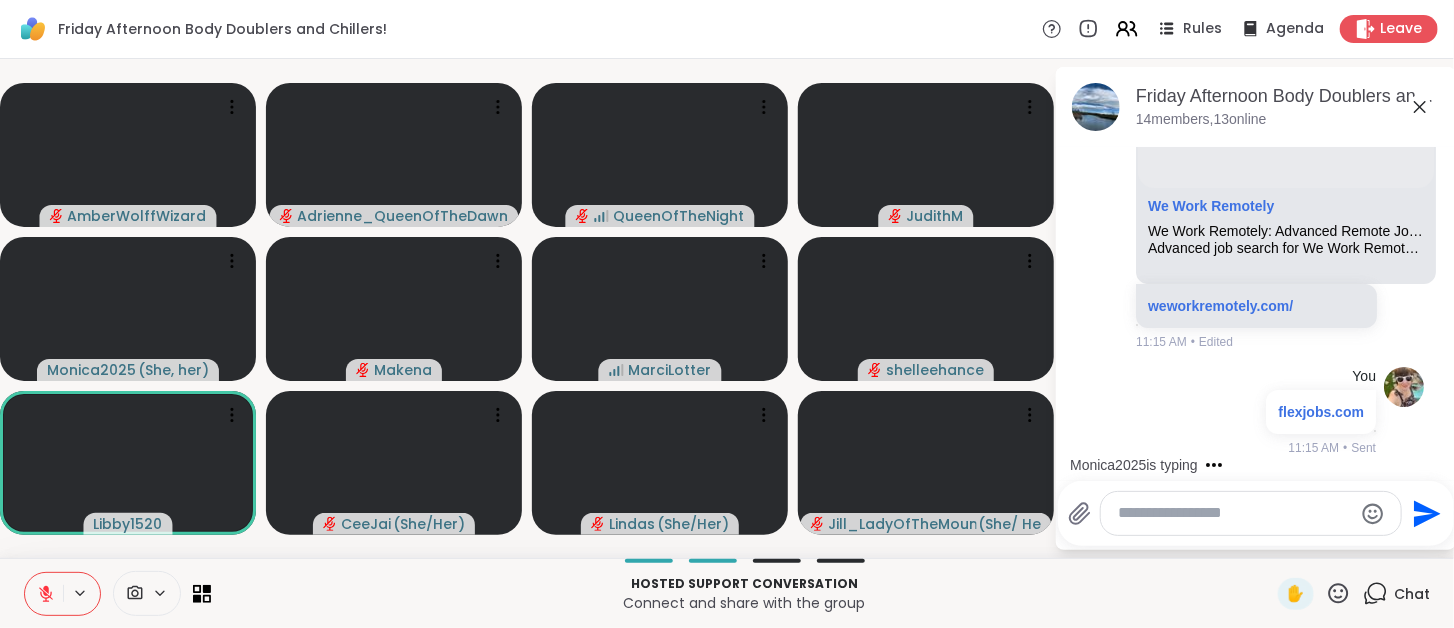 click at bounding box center [1235, 513] 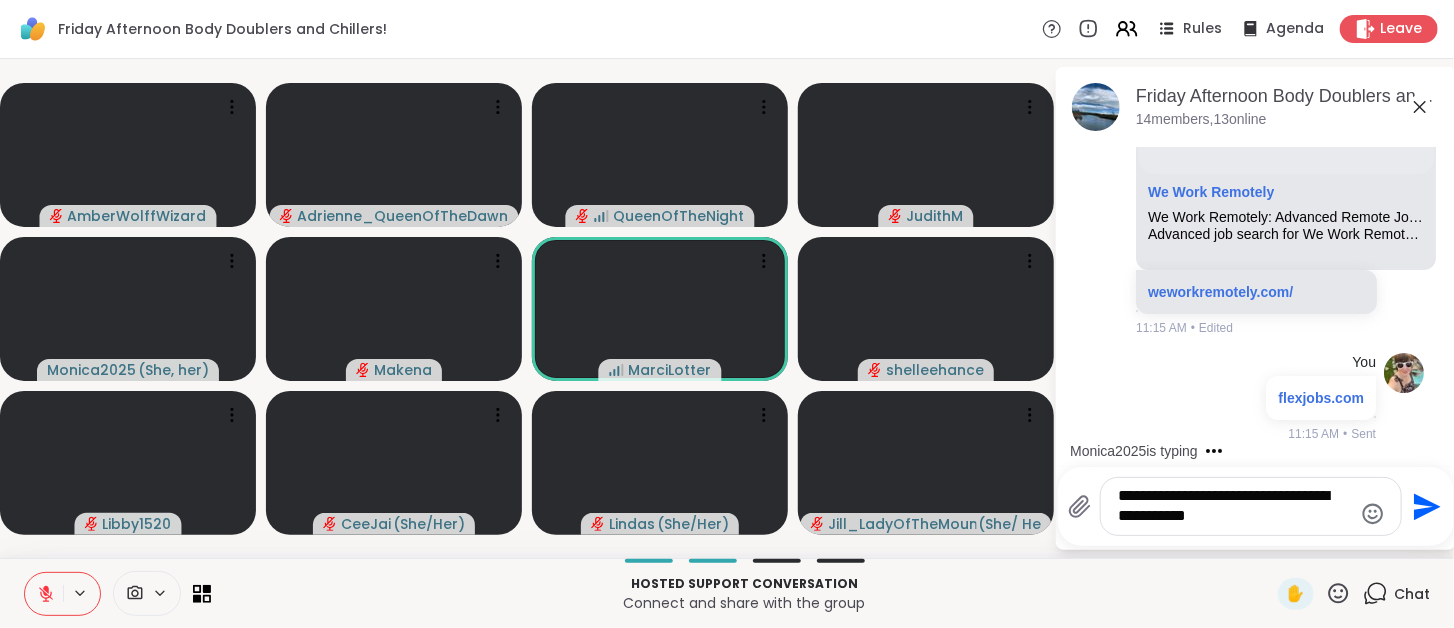 type on "**********" 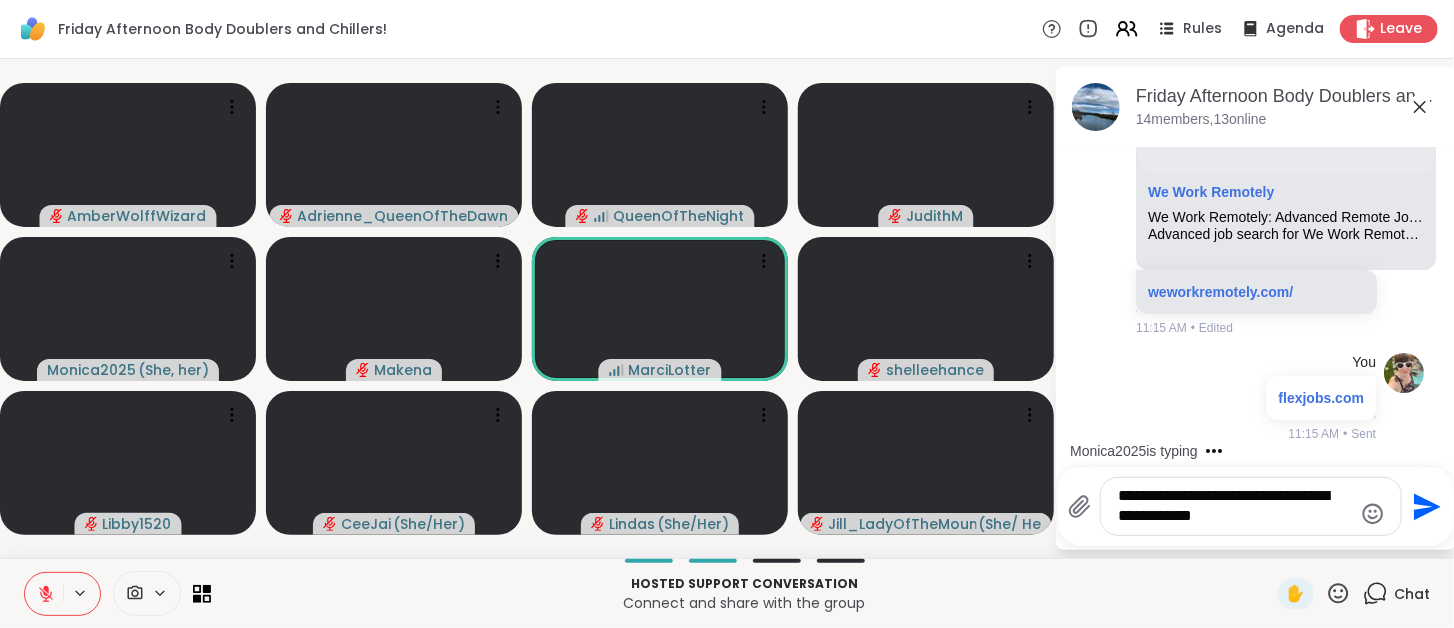 type 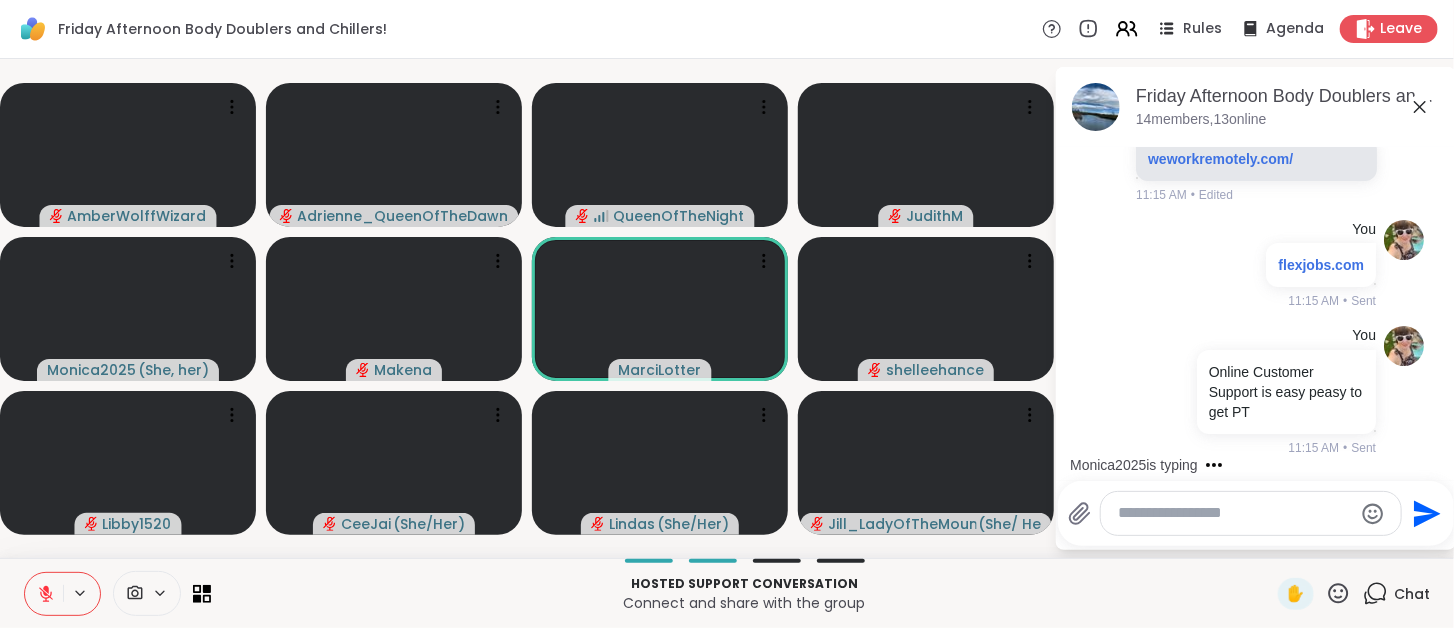 scroll, scrollTop: 5916, scrollLeft: 0, axis: vertical 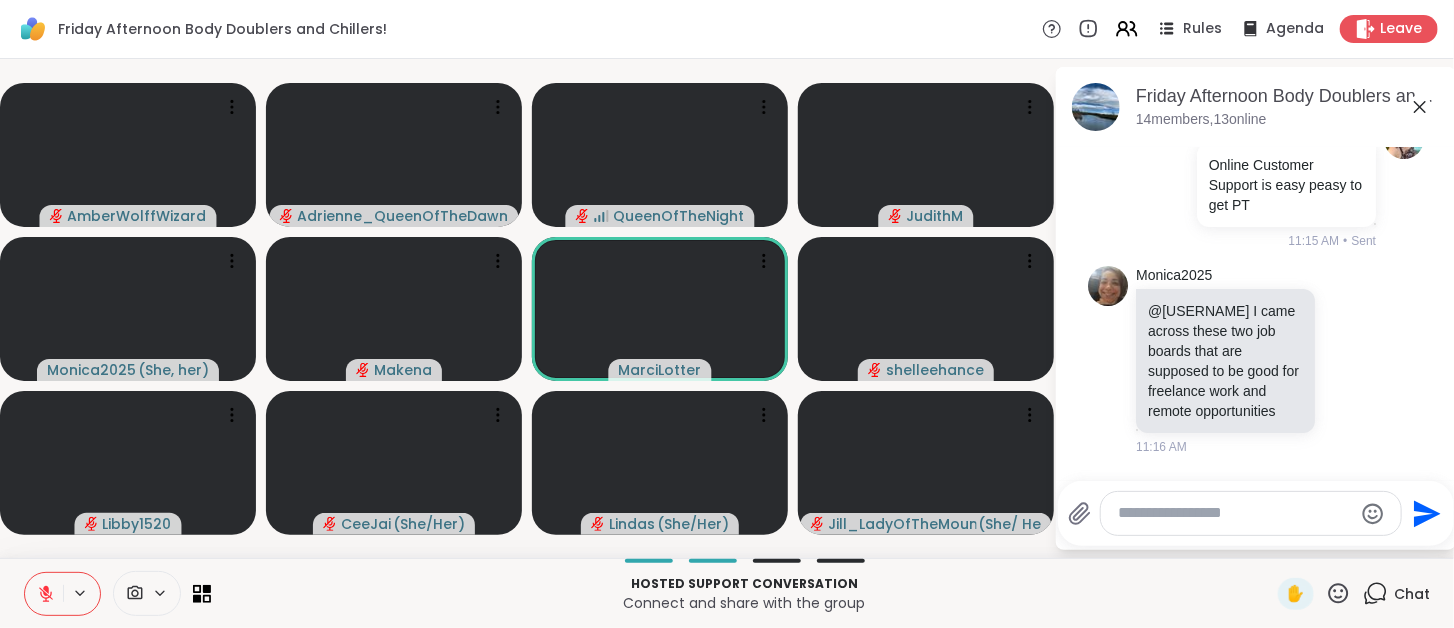 click 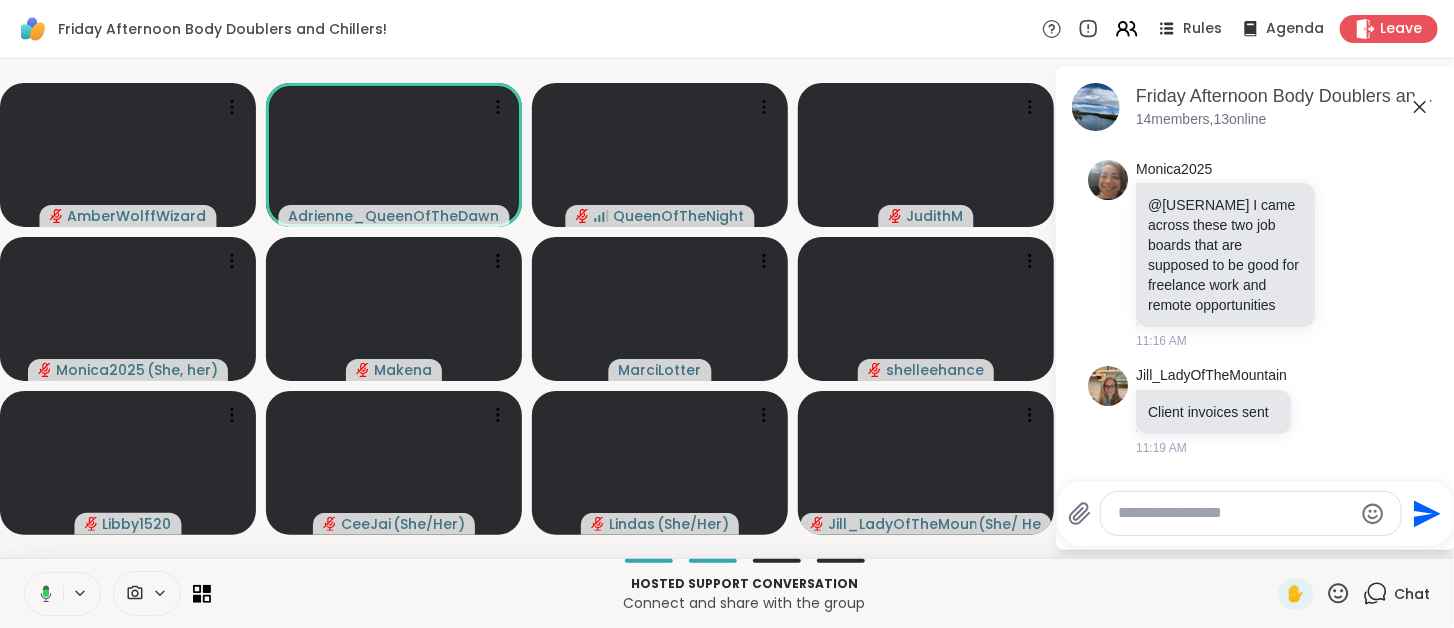scroll, scrollTop: 6128, scrollLeft: 0, axis: vertical 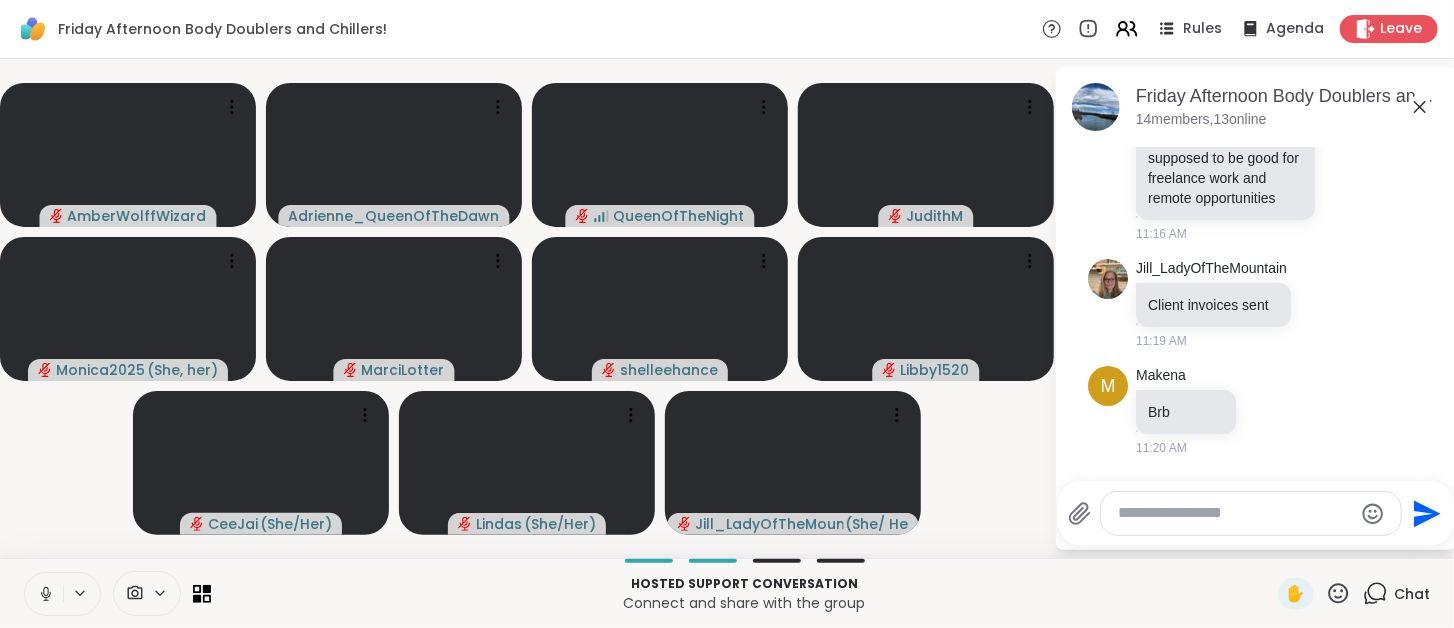 click 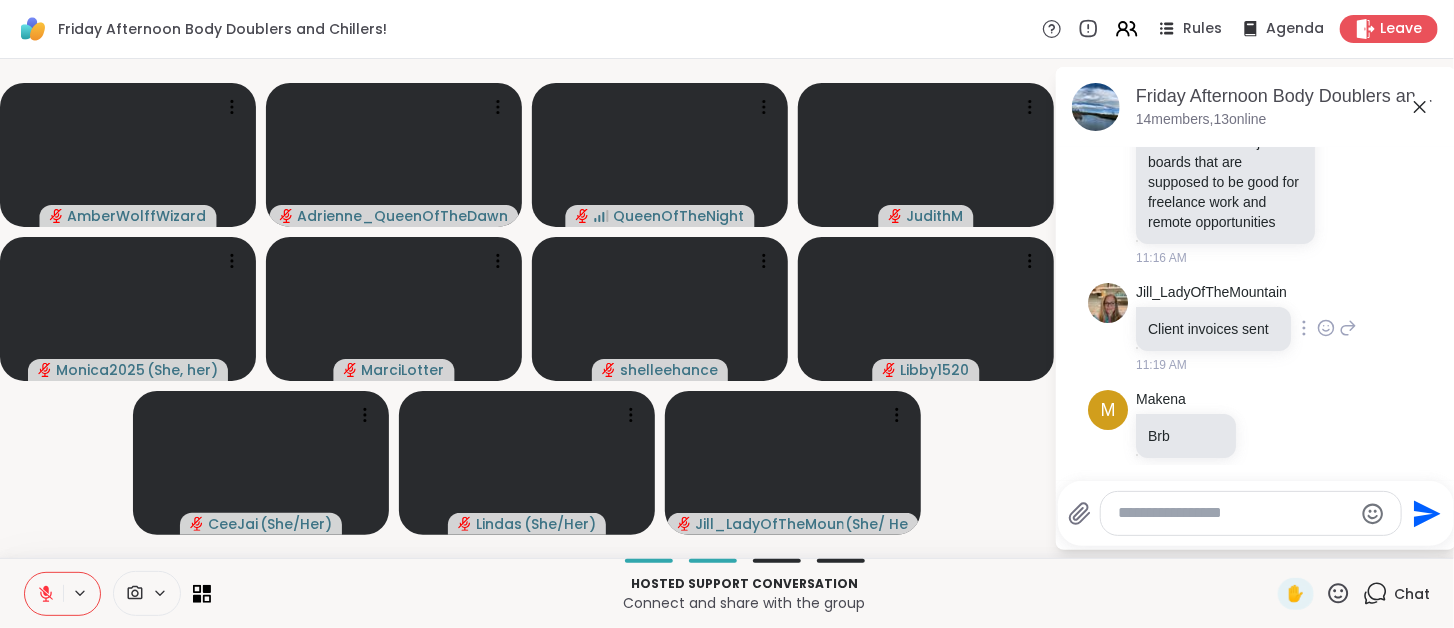scroll, scrollTop: 6037, scrollLeft: 0, axis: vertical 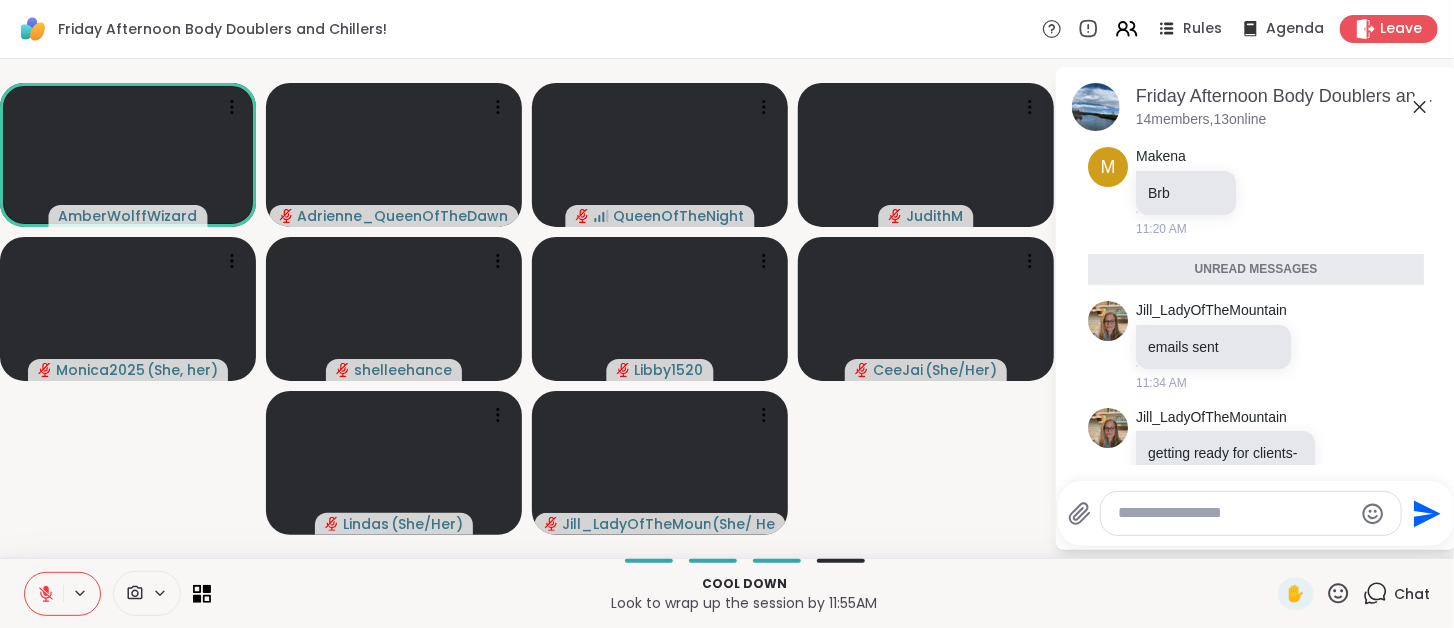 click at bounding box center [44, 594] 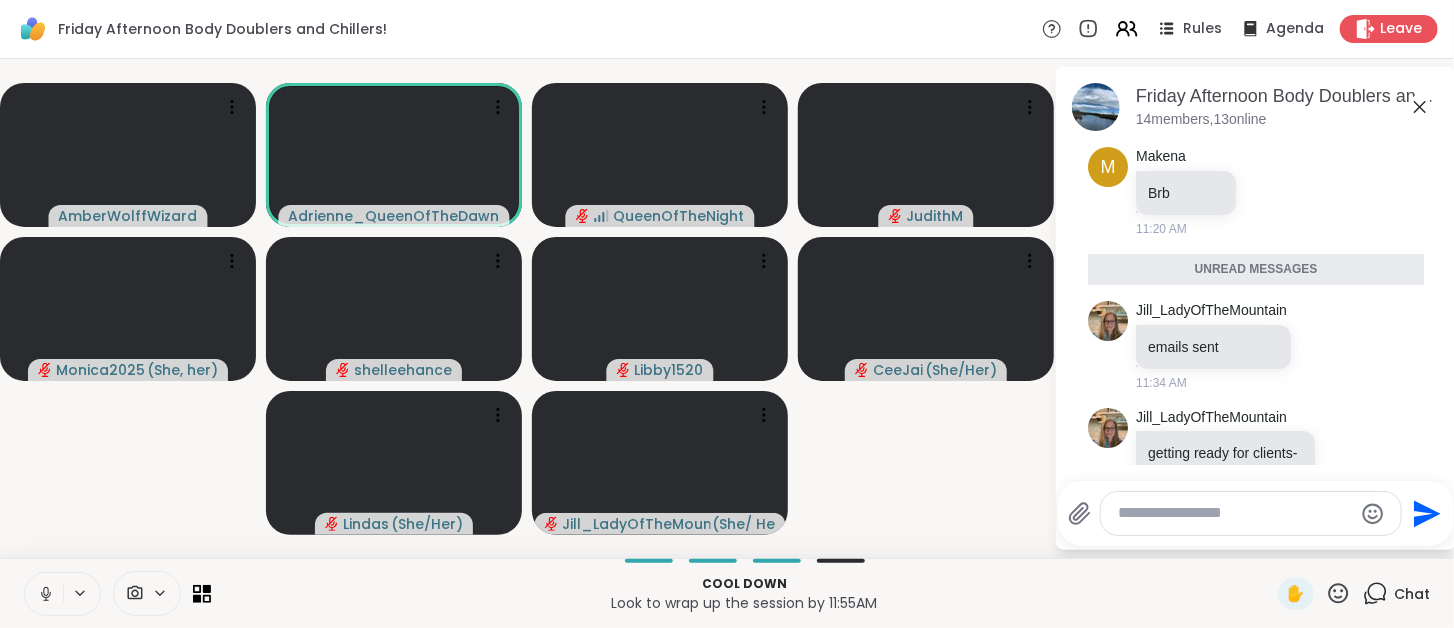 click 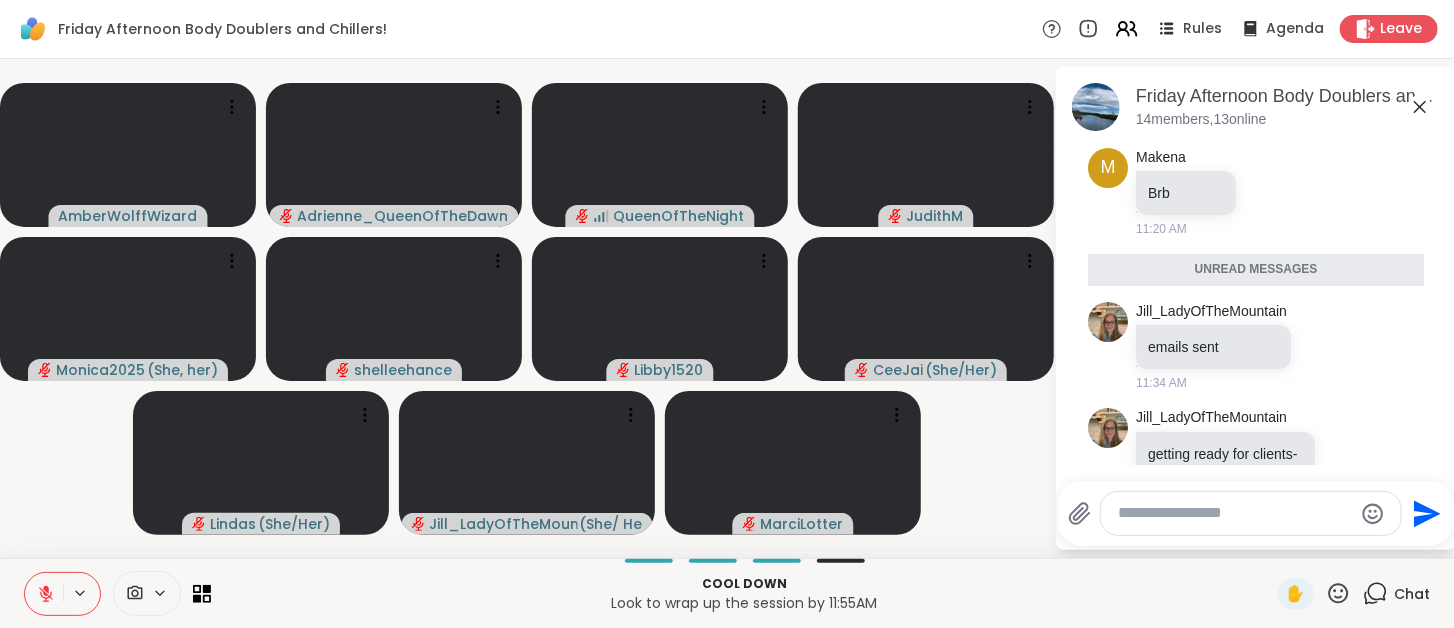 scroll, scrollTop: 6339, scrollLeft: 0, axis: vertical 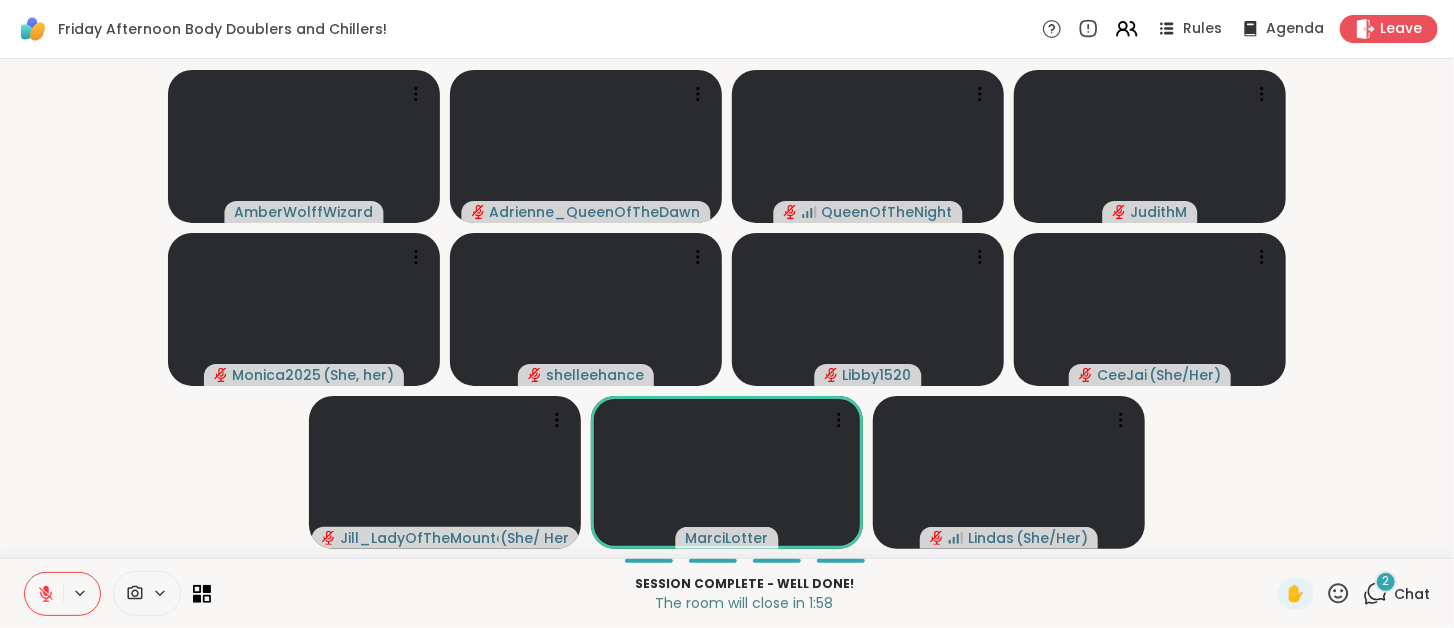 click on "2" at bounding box center (1386, 582) 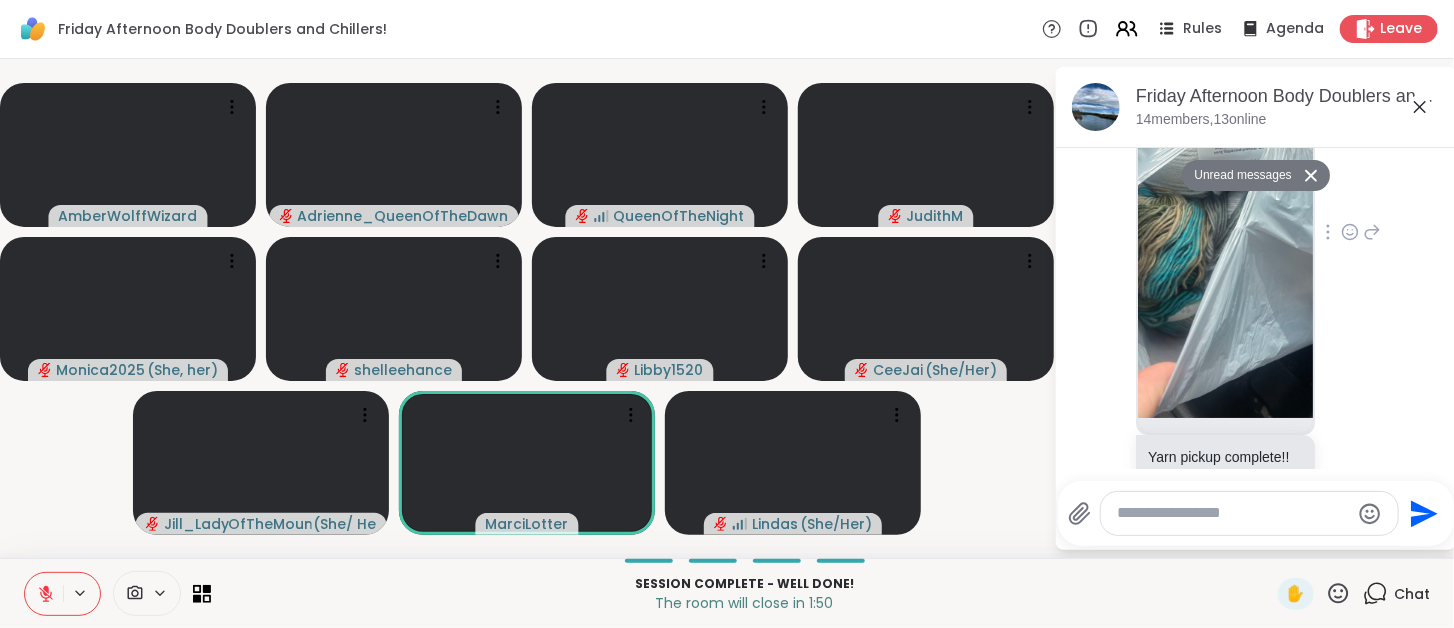 scroll, scrollTop: 7301, scrollLeft: 0, axis: vertical 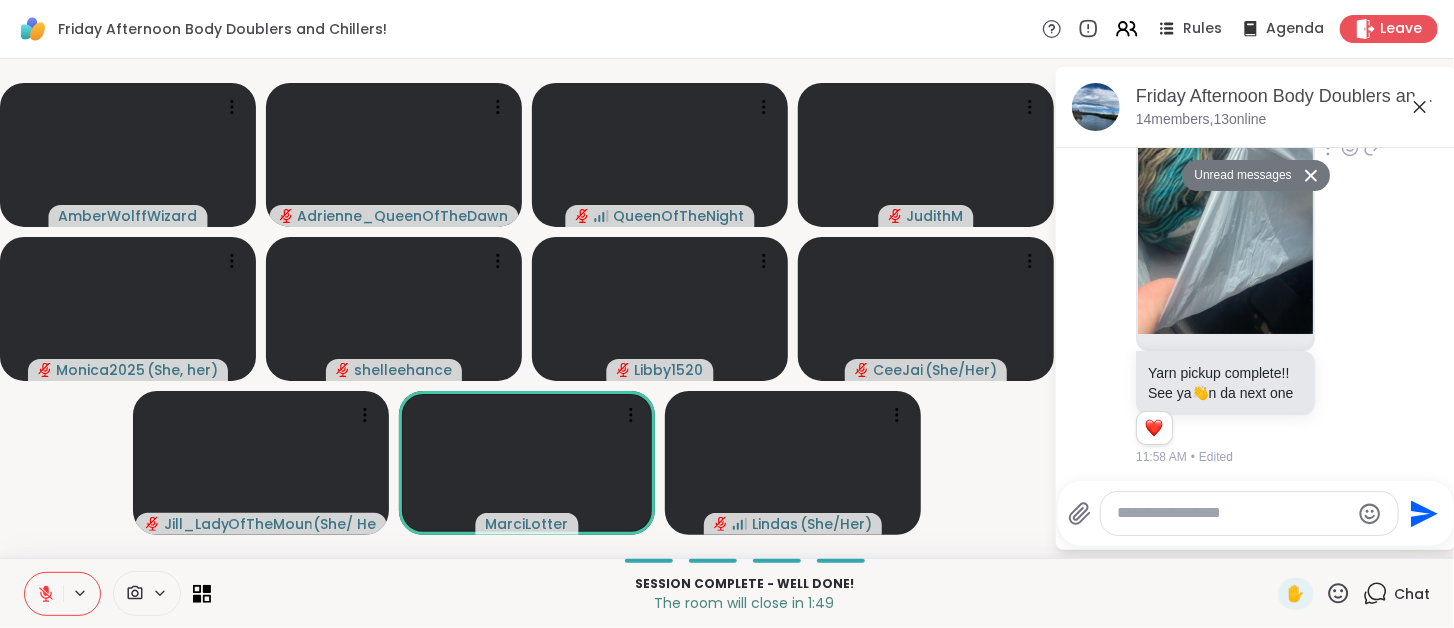 click 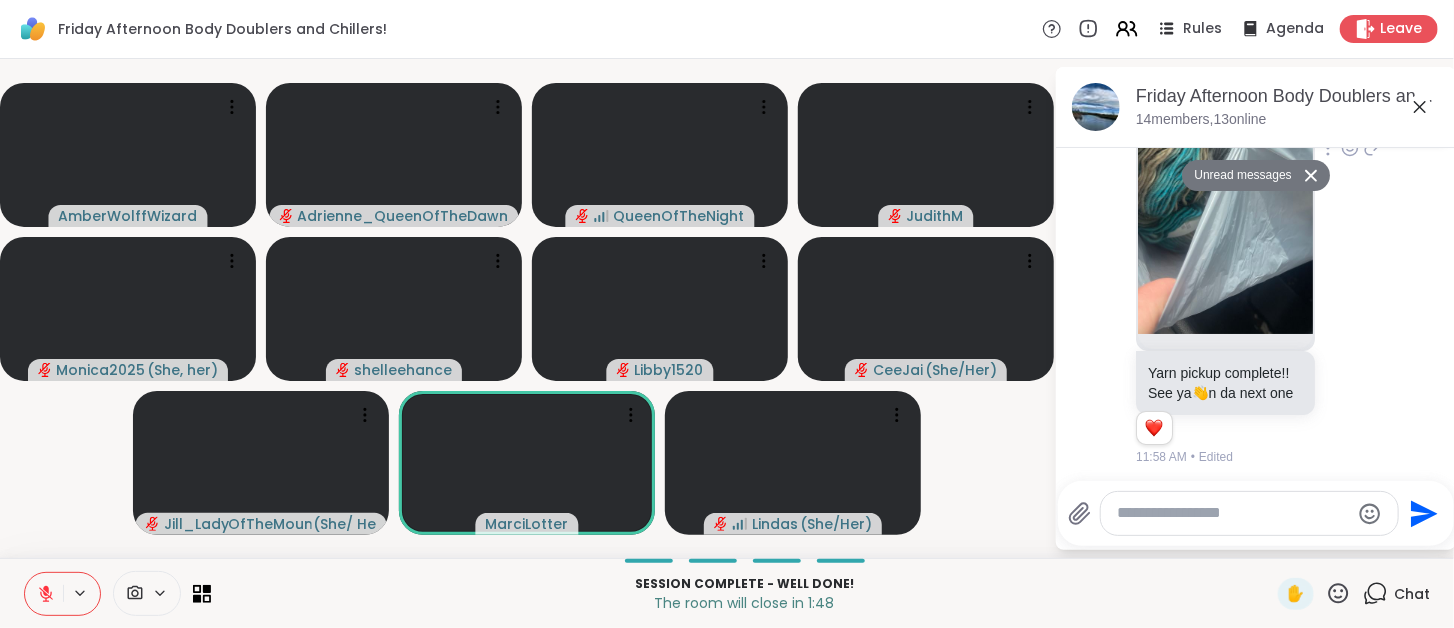 click at bounding box center (1350, 116) 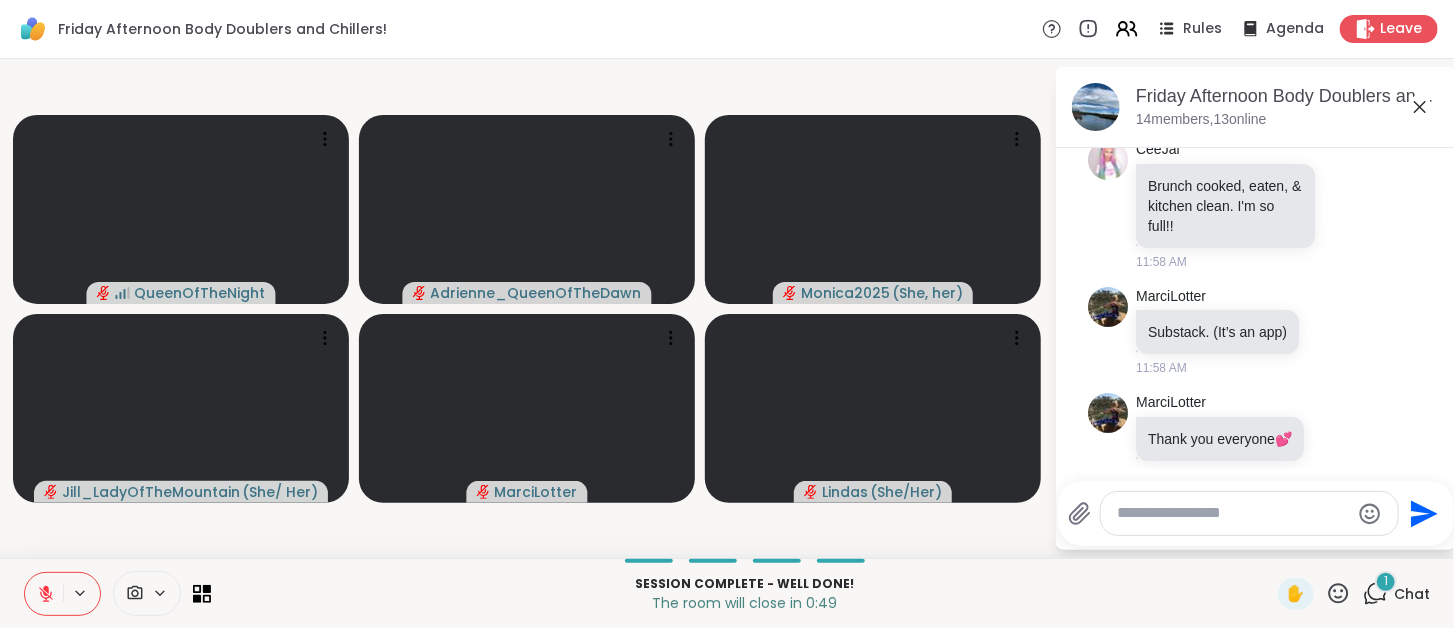 scroll, scrollTop: 7722, scrollLeft: 0, axis: vertical 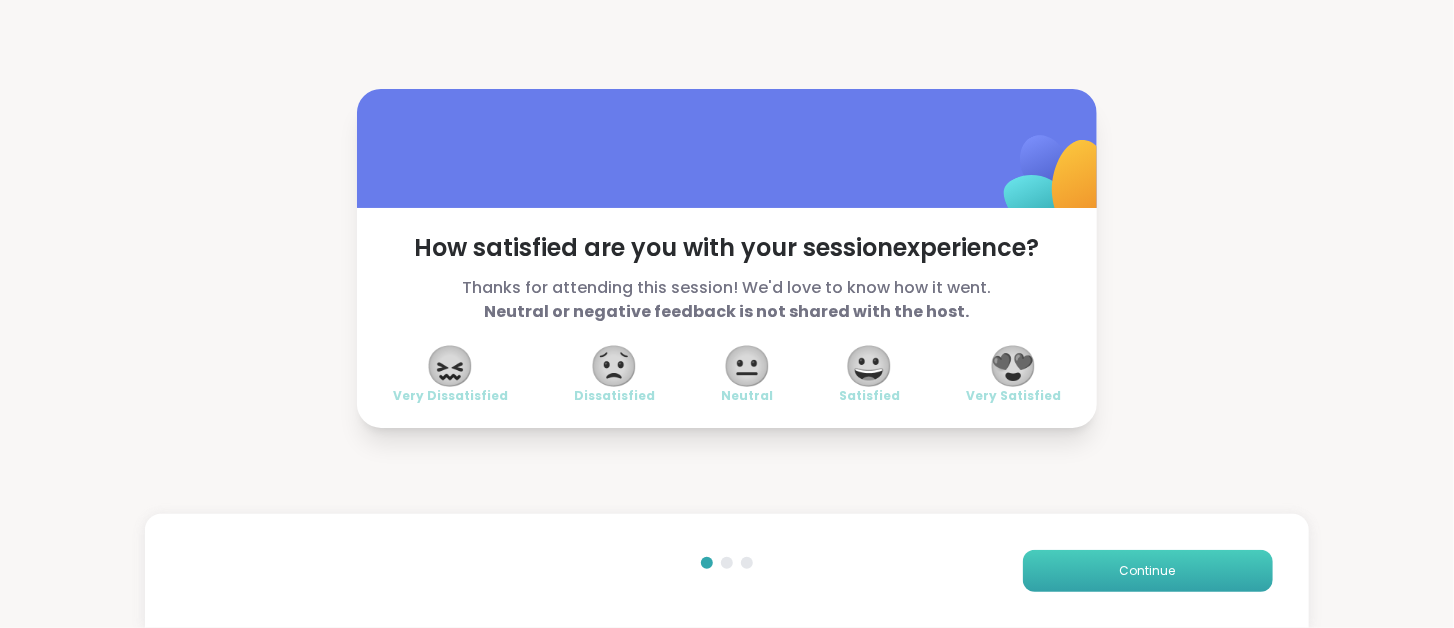 click on "Continue" at bounding box center (1148, 571) 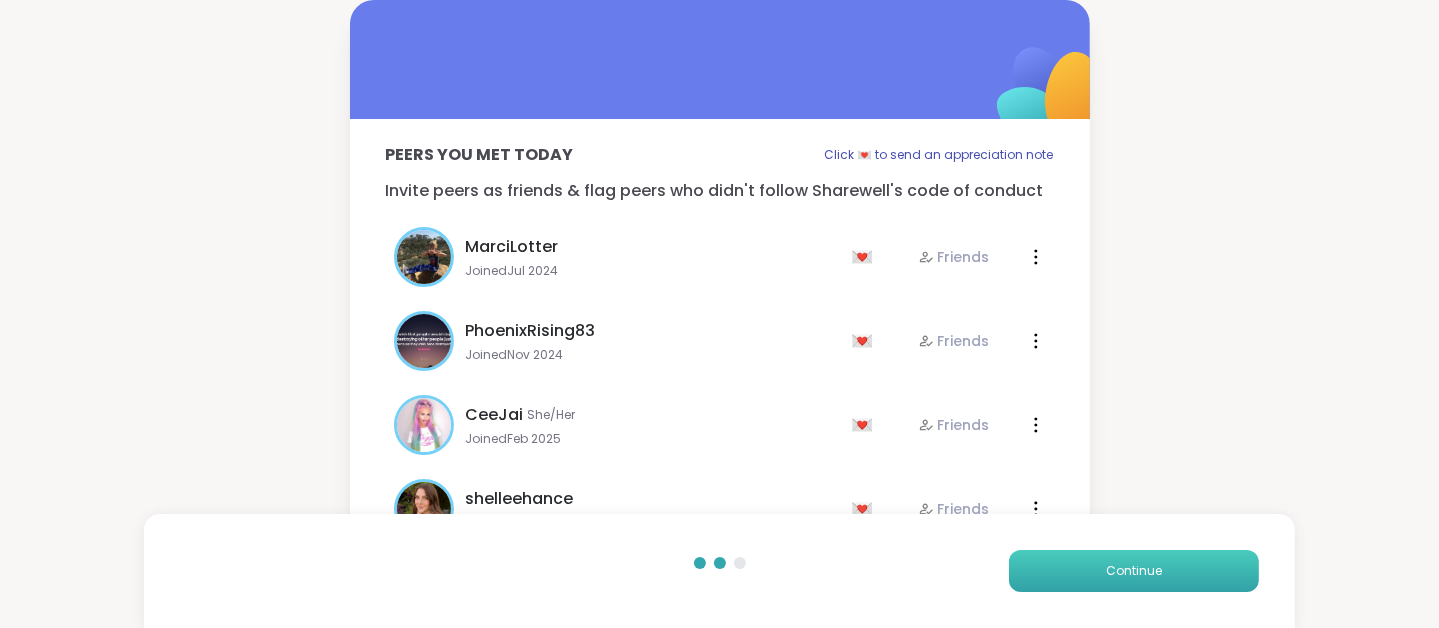 click on "Continue" at bounding box center [1134, 571] 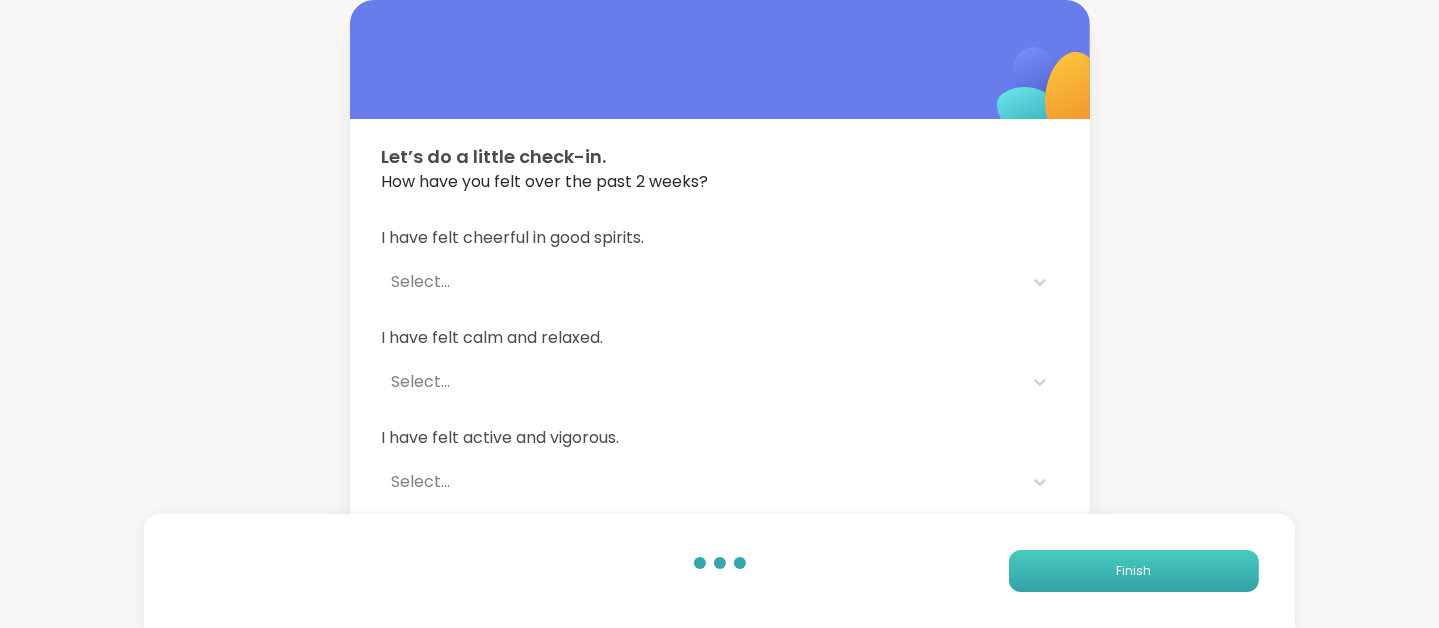 click on "Finish" at bounding box center [1134, 571] 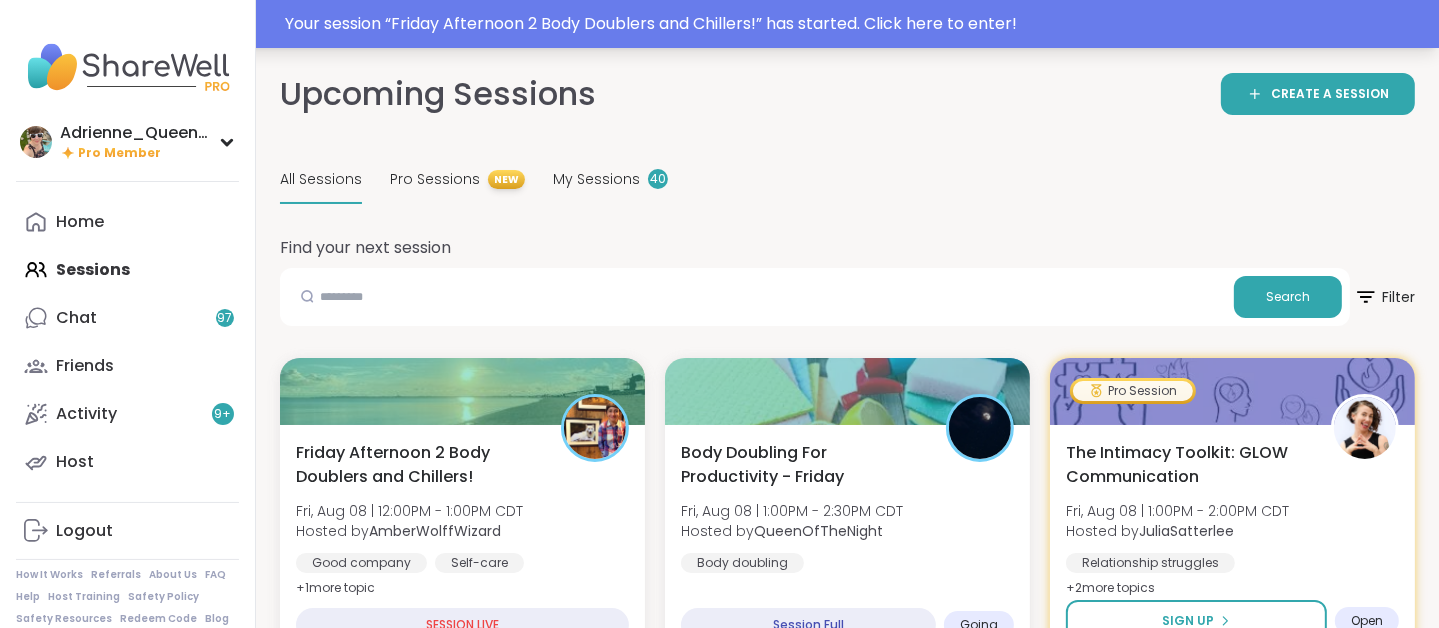 click on "Your session “ Friday Afternoon 2 Body Doublers and Chillers! ” has started. Click here to enter!" at bounding box center (856, 24) 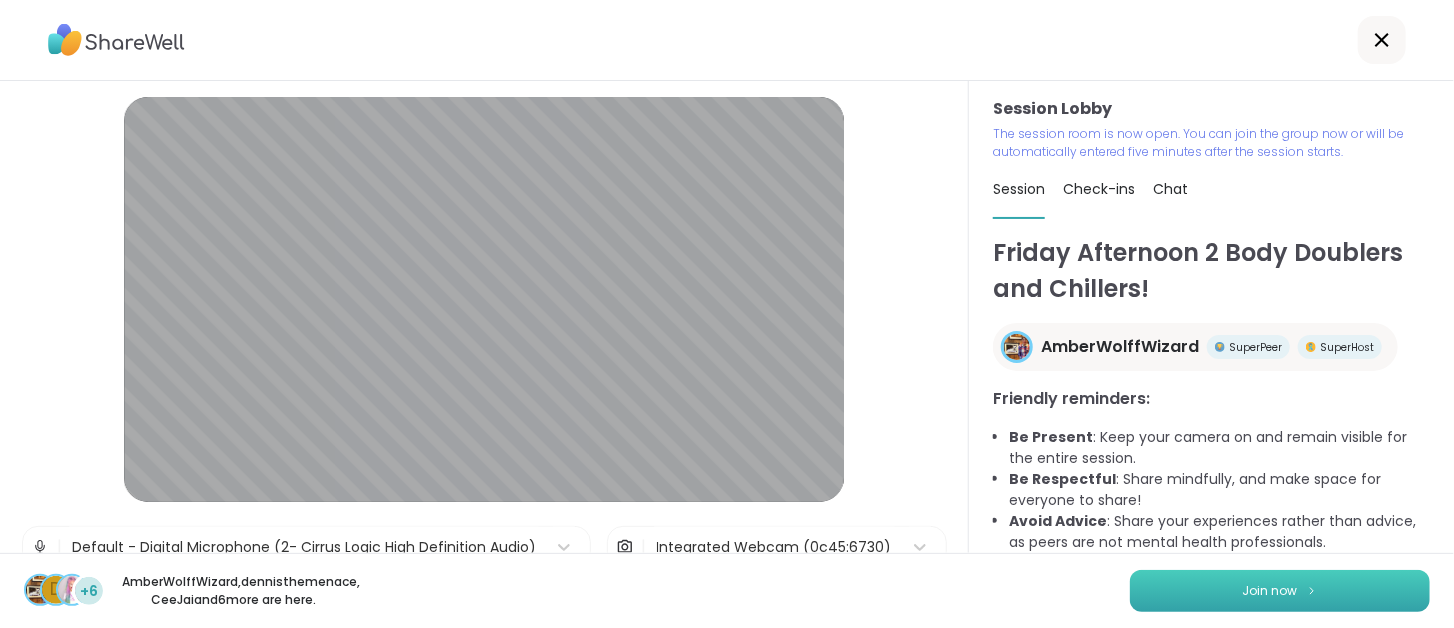 click on "Join now" at bounding box center (1280, 591) 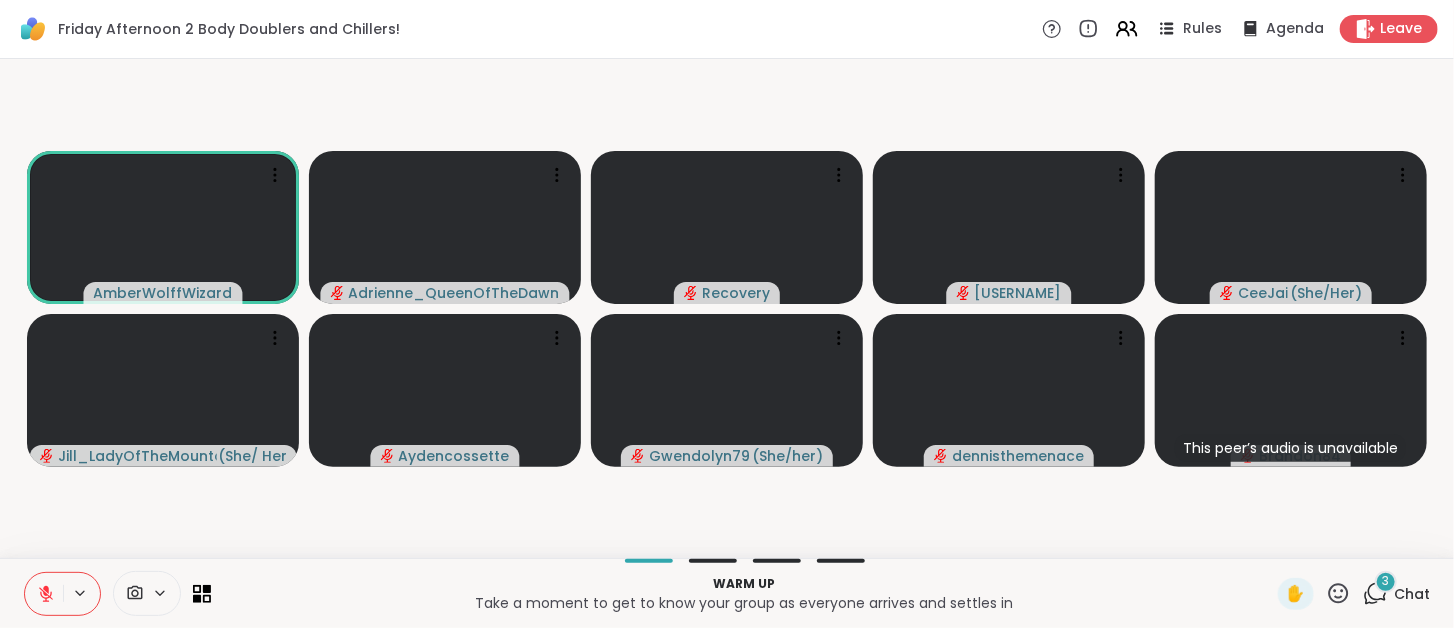 click on "3" at bounding box center [1386, 582] 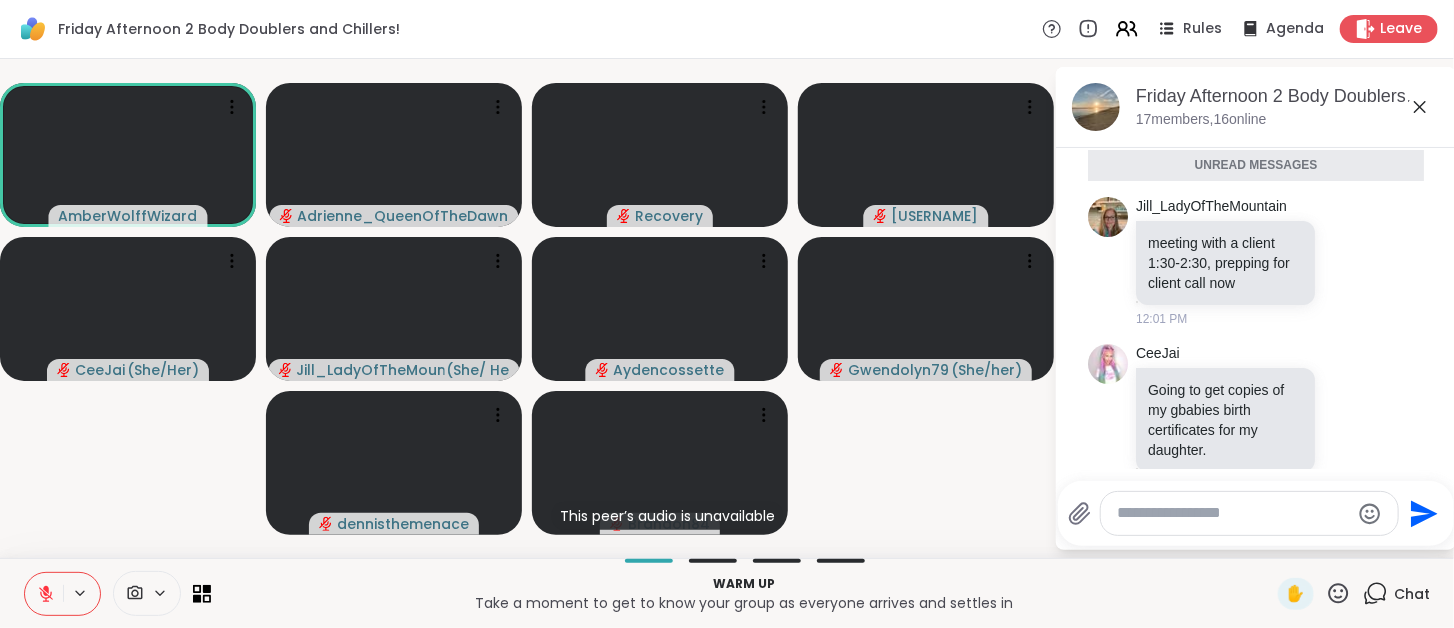 scroll, scrollTop: 12, scrollLeft: 0, axis: vertical 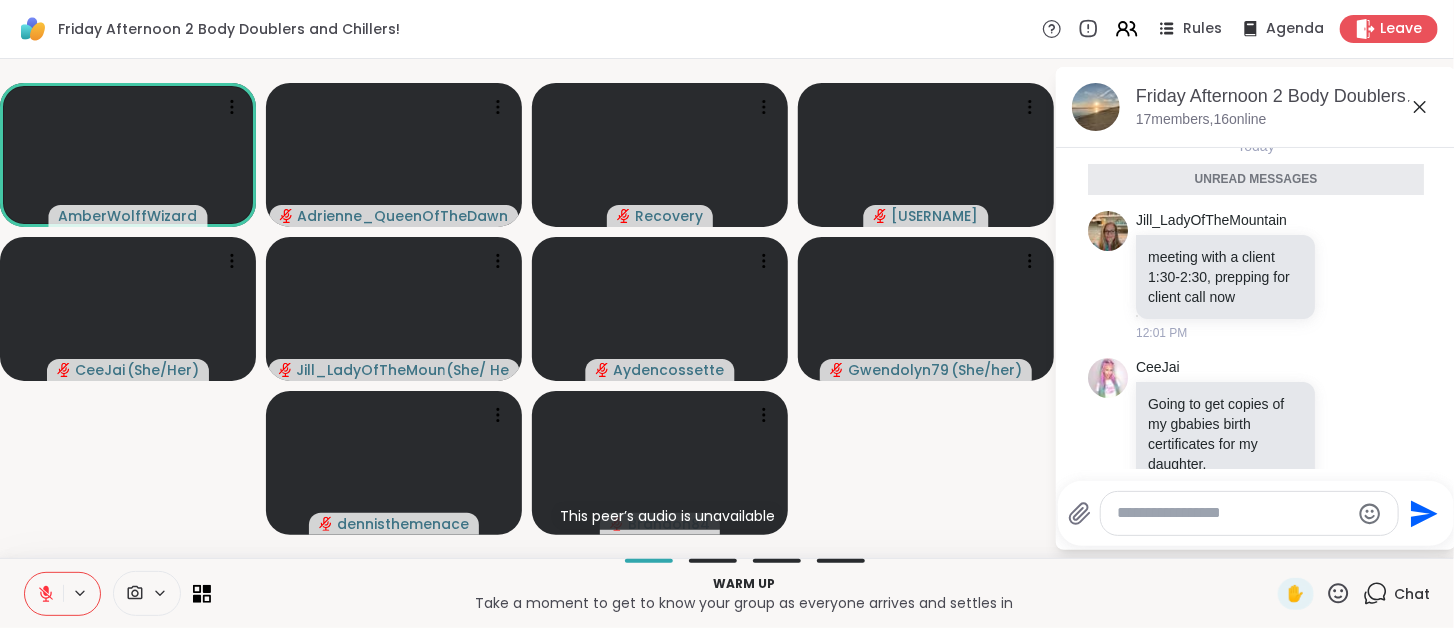 click at bounding box center (1233, 513) 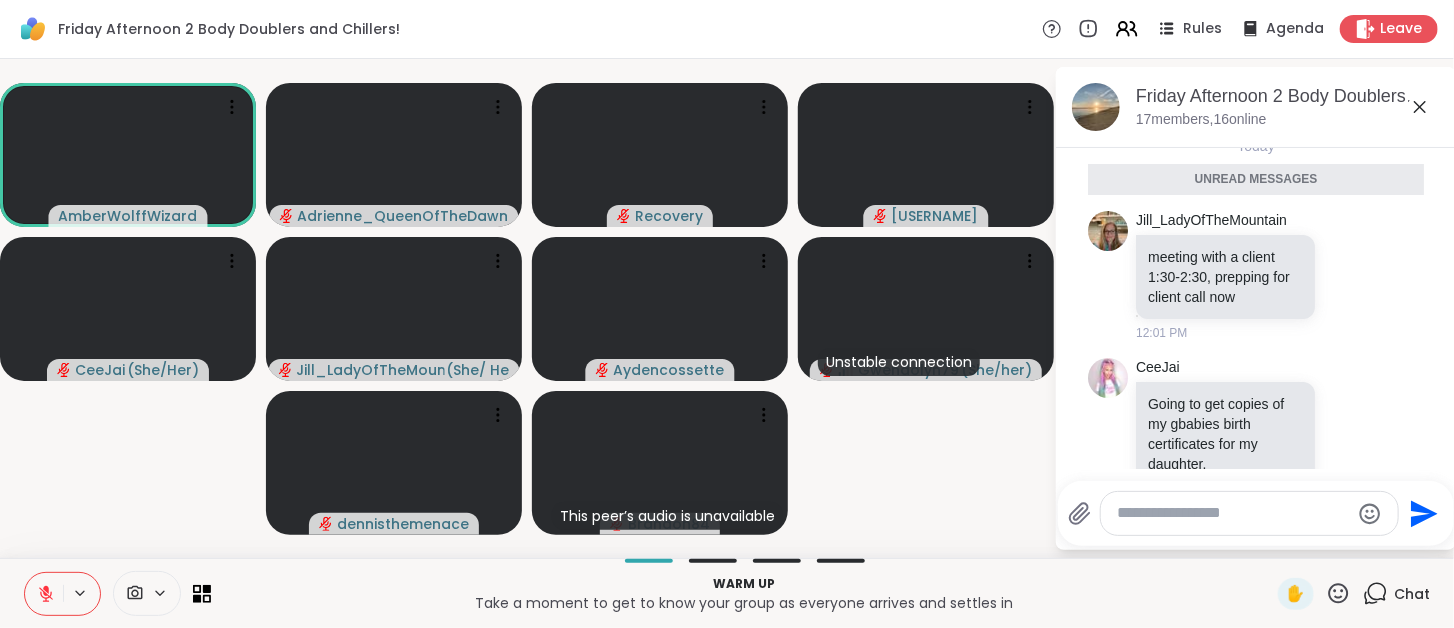 click at bounding box center [44, 594] 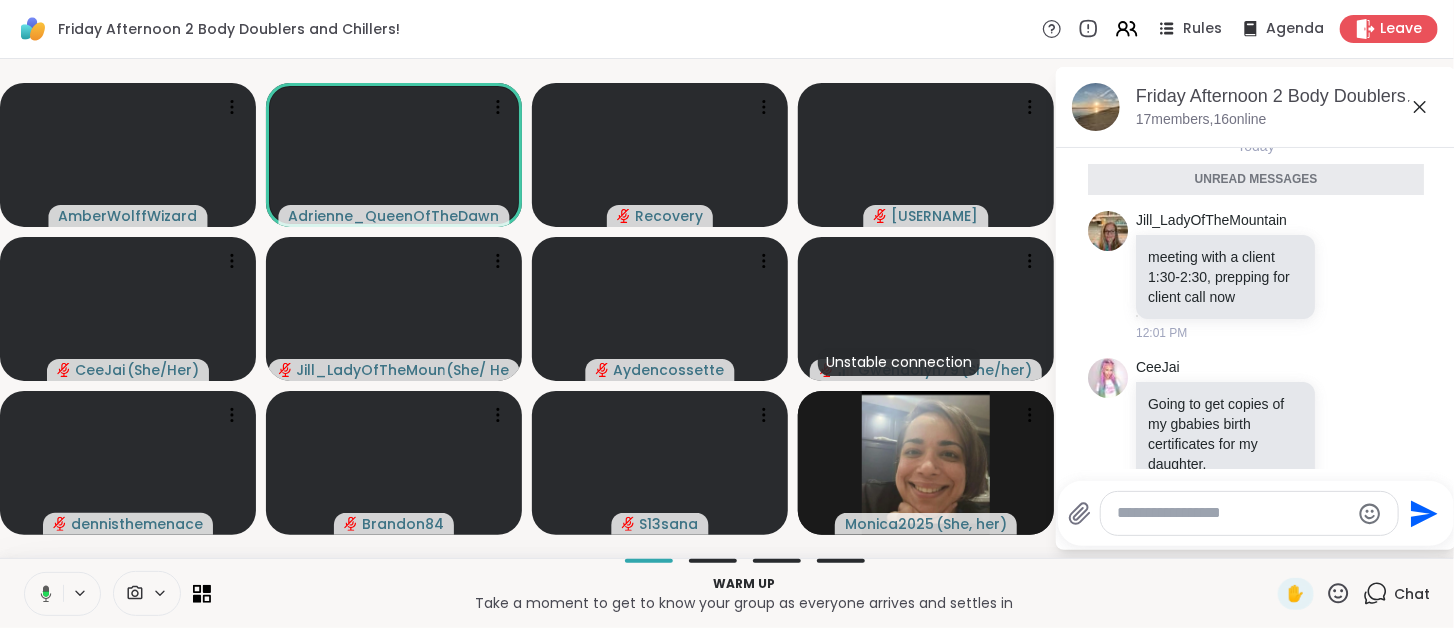 scroll, scrollTop: 242, scrollLeft: 0, axis: vertical 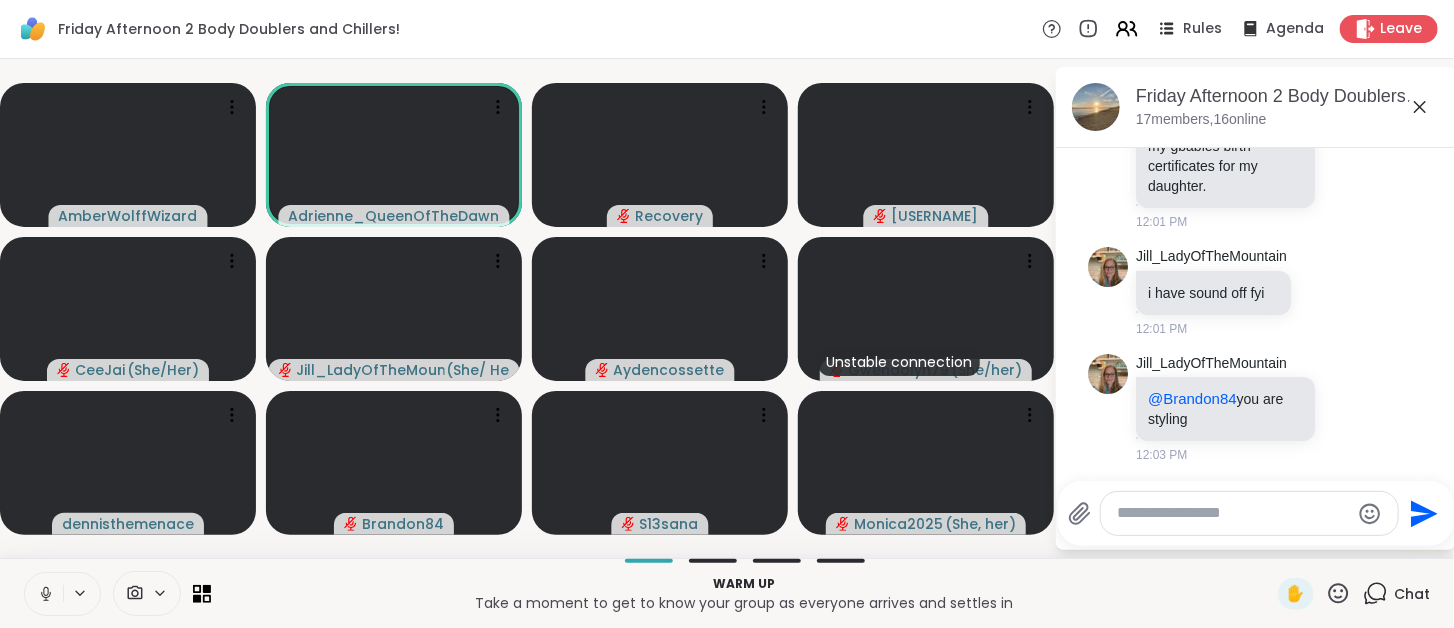 click at bounding box center (44, 594) 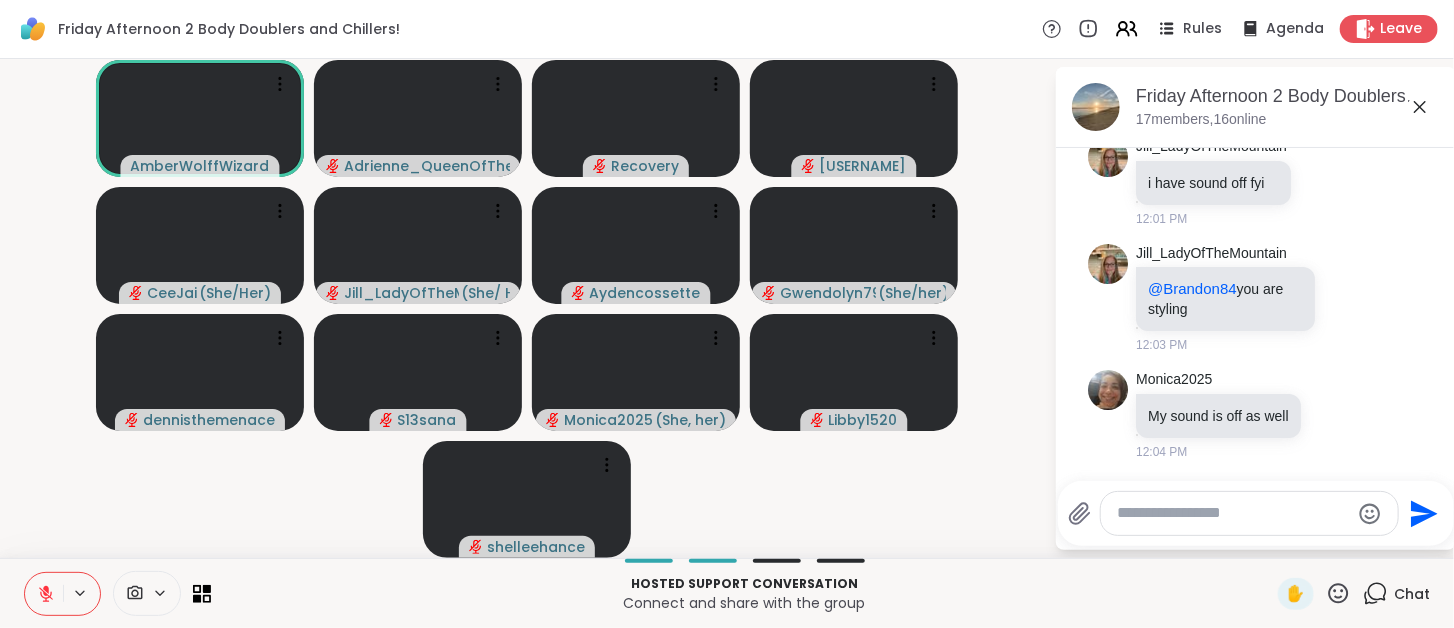 scroll, scrollTop: 495, scrollLeft: 0, axis: vertical 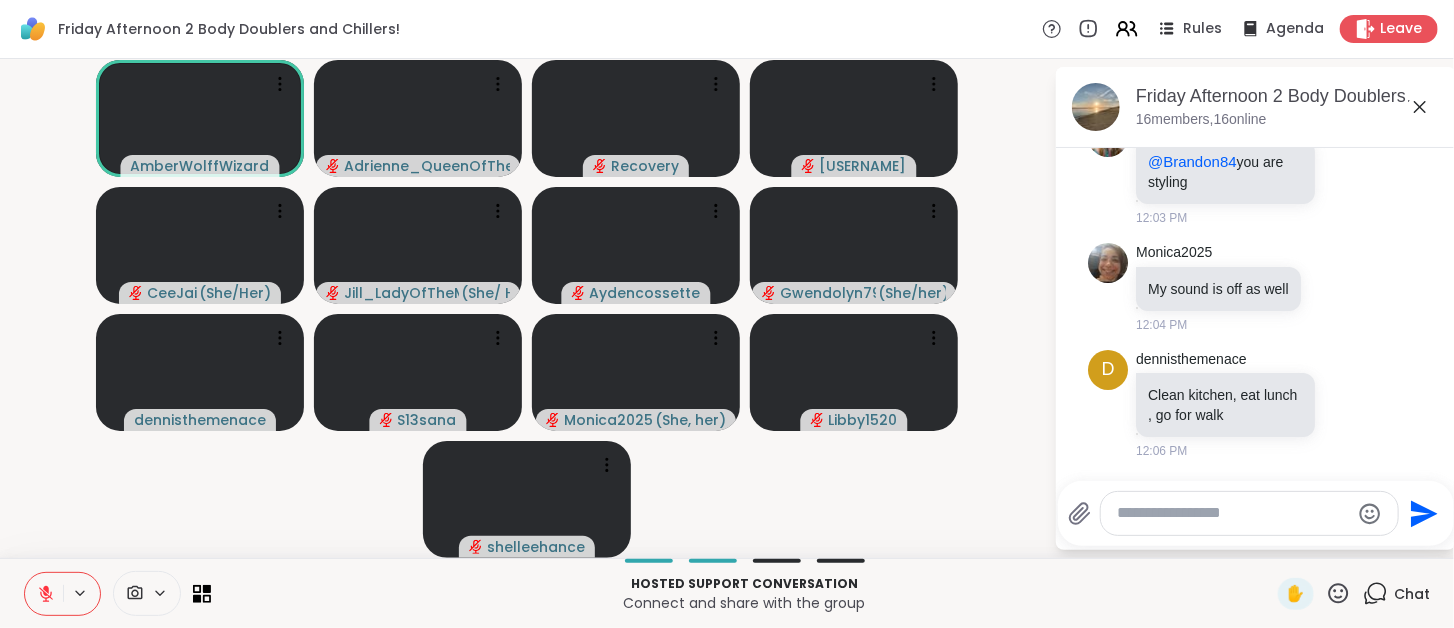 type 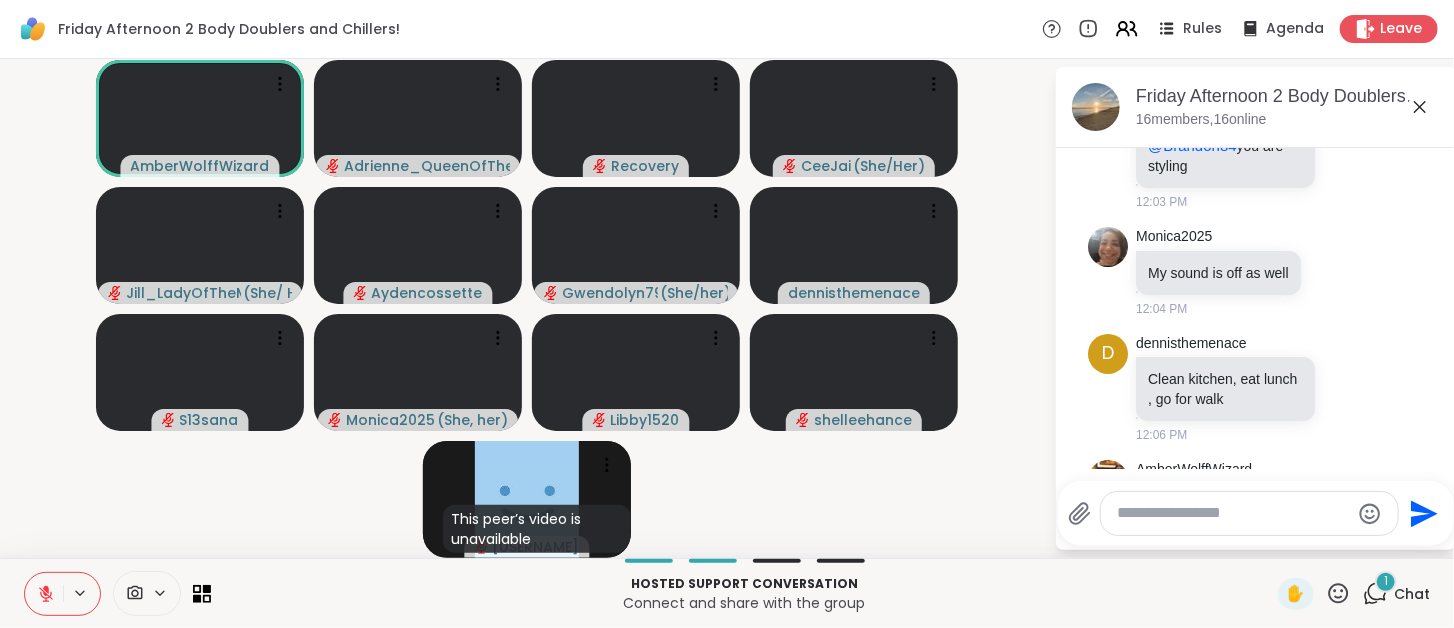 scroll, scrollTop: 680, scrollLeft: 0, axis: vertical 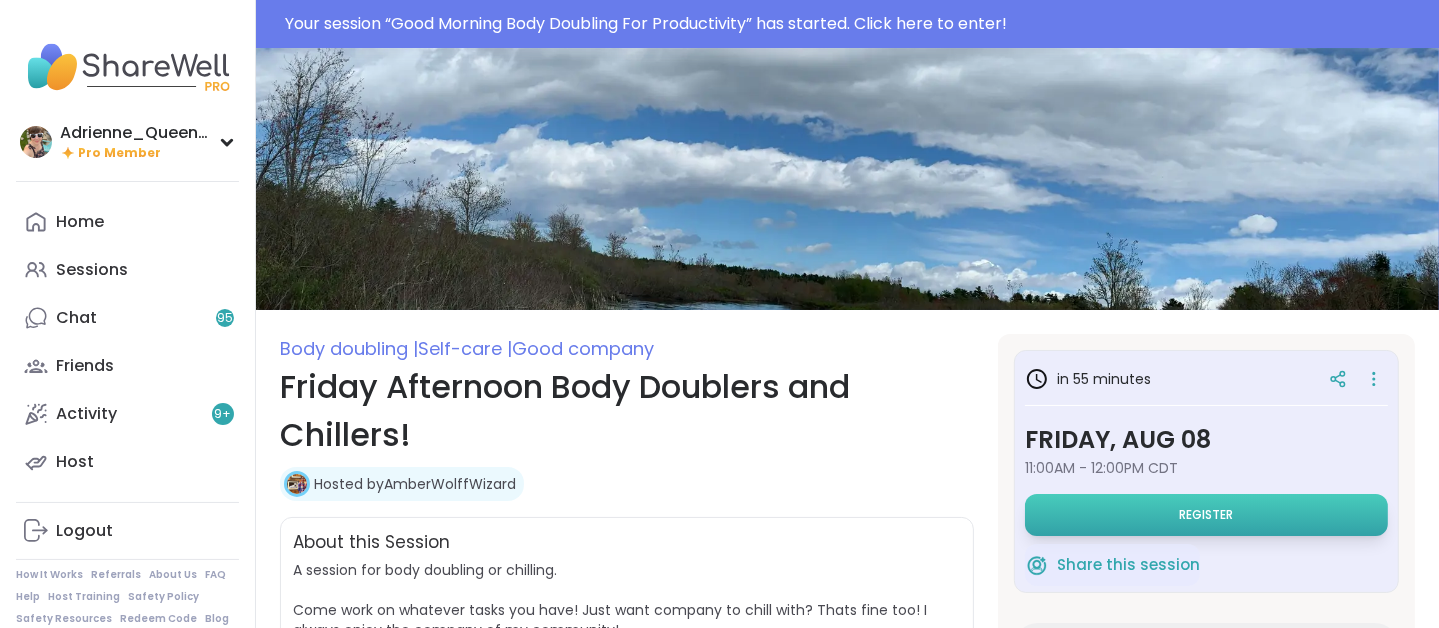 click on "Register" at bounding box center (1207, 515) 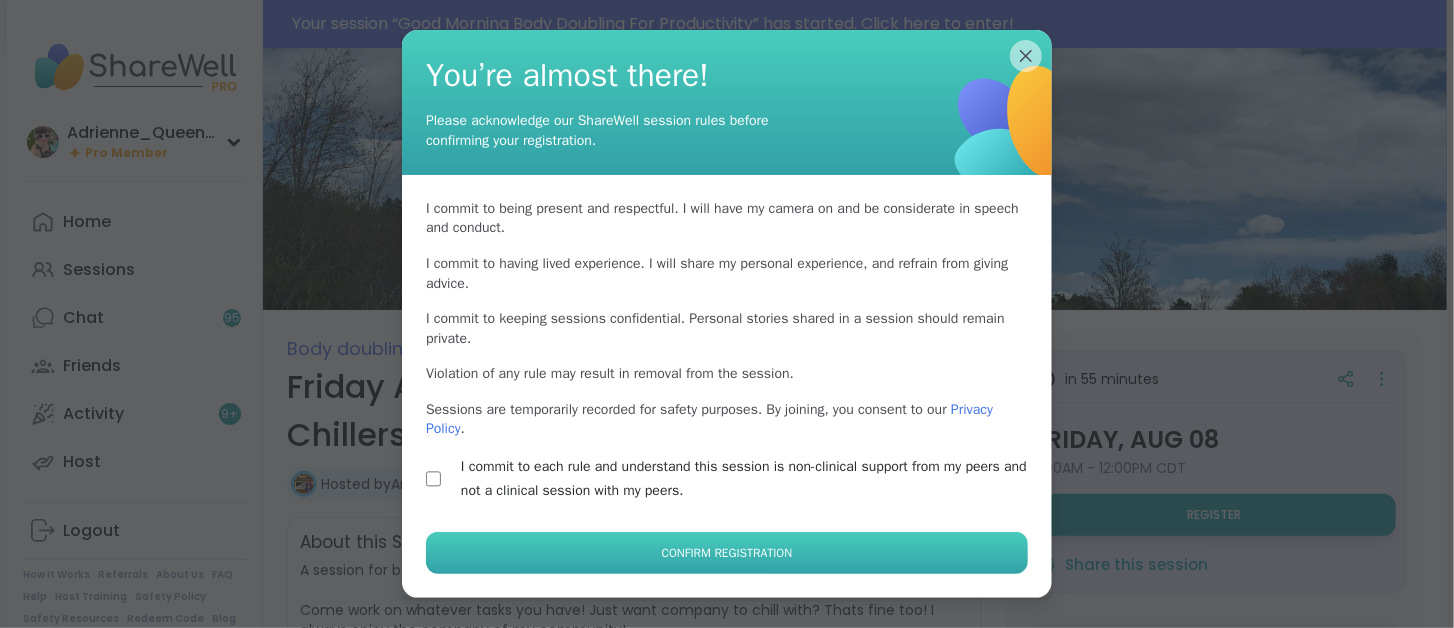 click on "Confirm Registration" at bounding box center [727, 553] 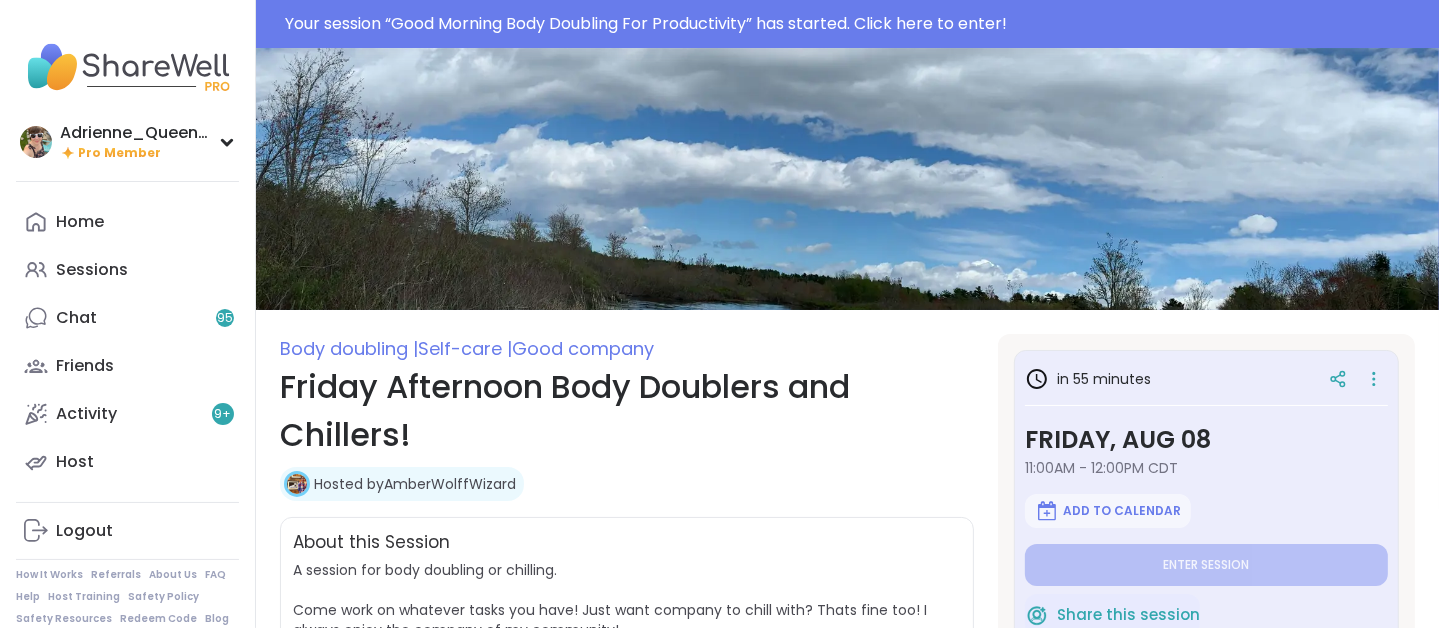 scroll, scrollTop: 360, scrollLeft: 0, axis: vertical 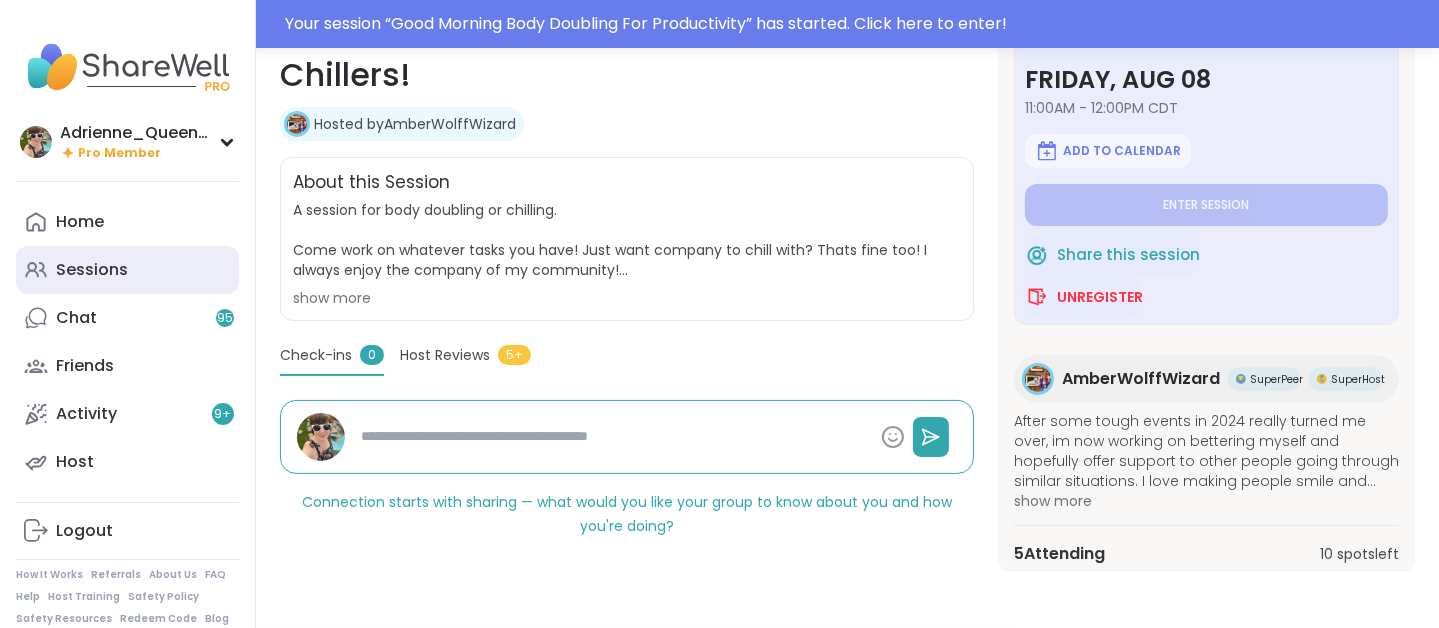 click on "Sessions" at bounding box center [92, 270] 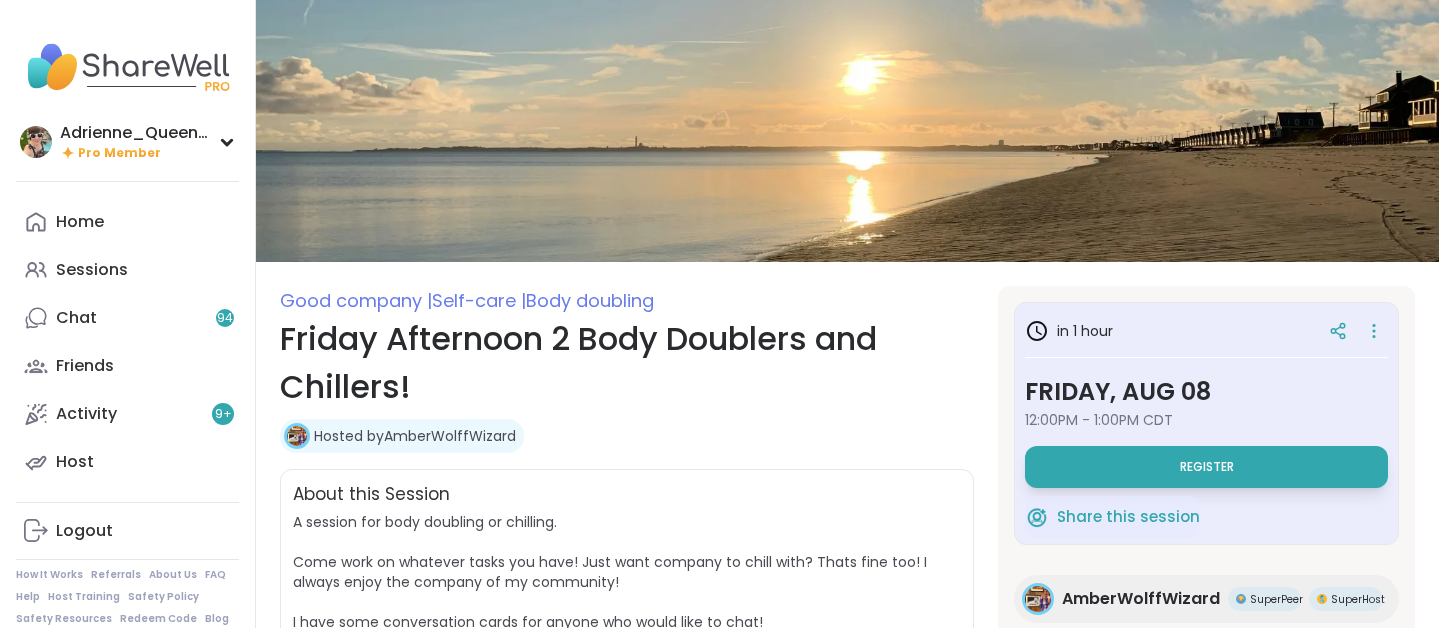 click on "Register" at bounding box center (1207, 467) 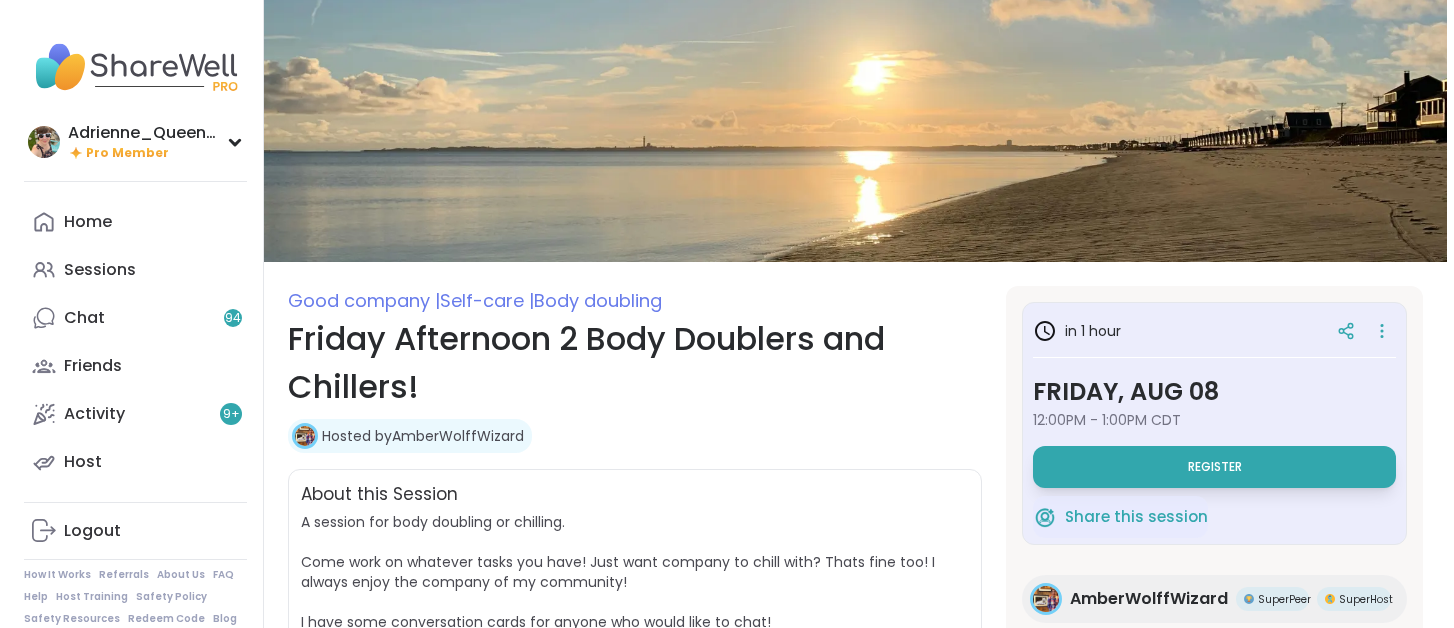 scroll, scrollTop: 0, scrollLeft: 0, axis: both 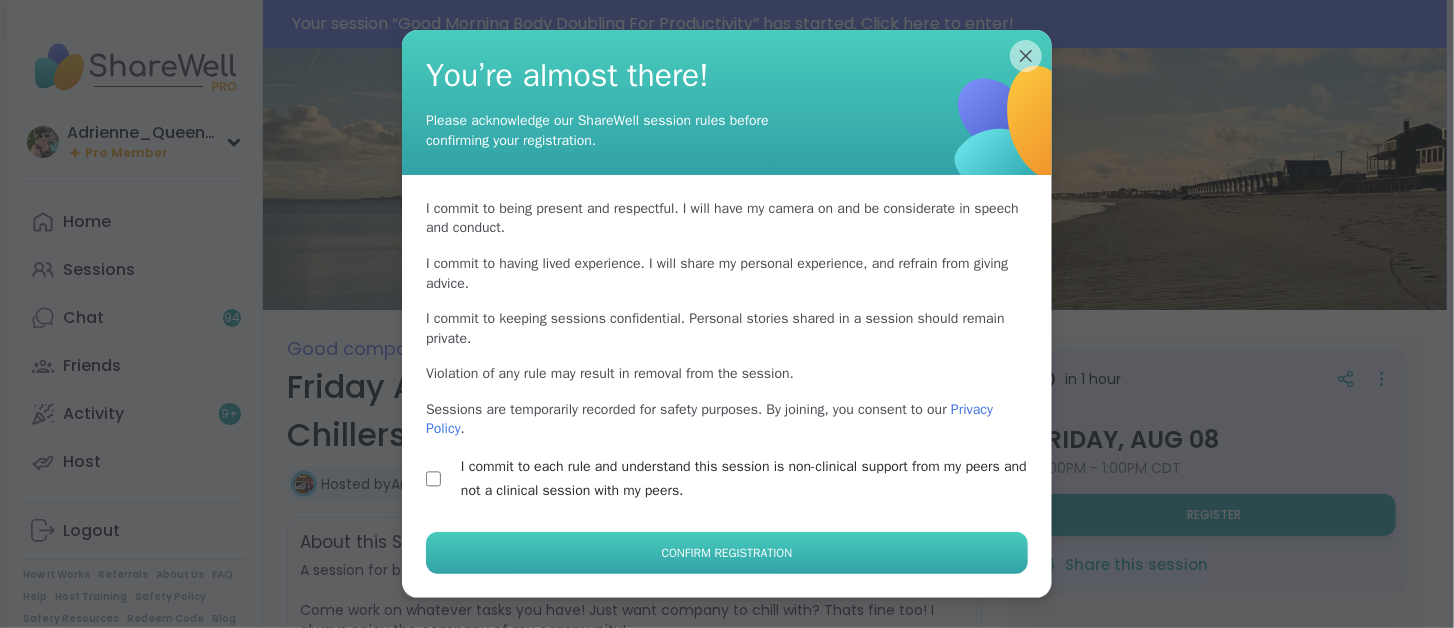 click on "Confirm Registration" at bounding box center (727, 553) 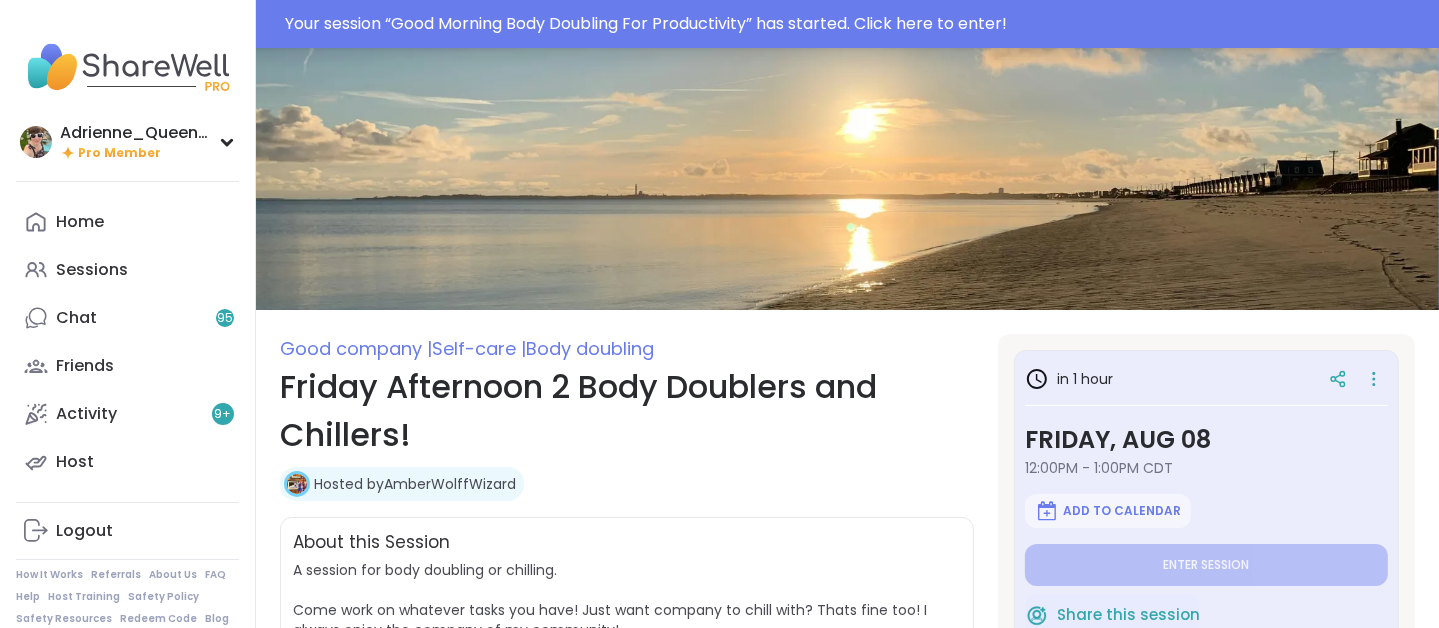 type on "*" 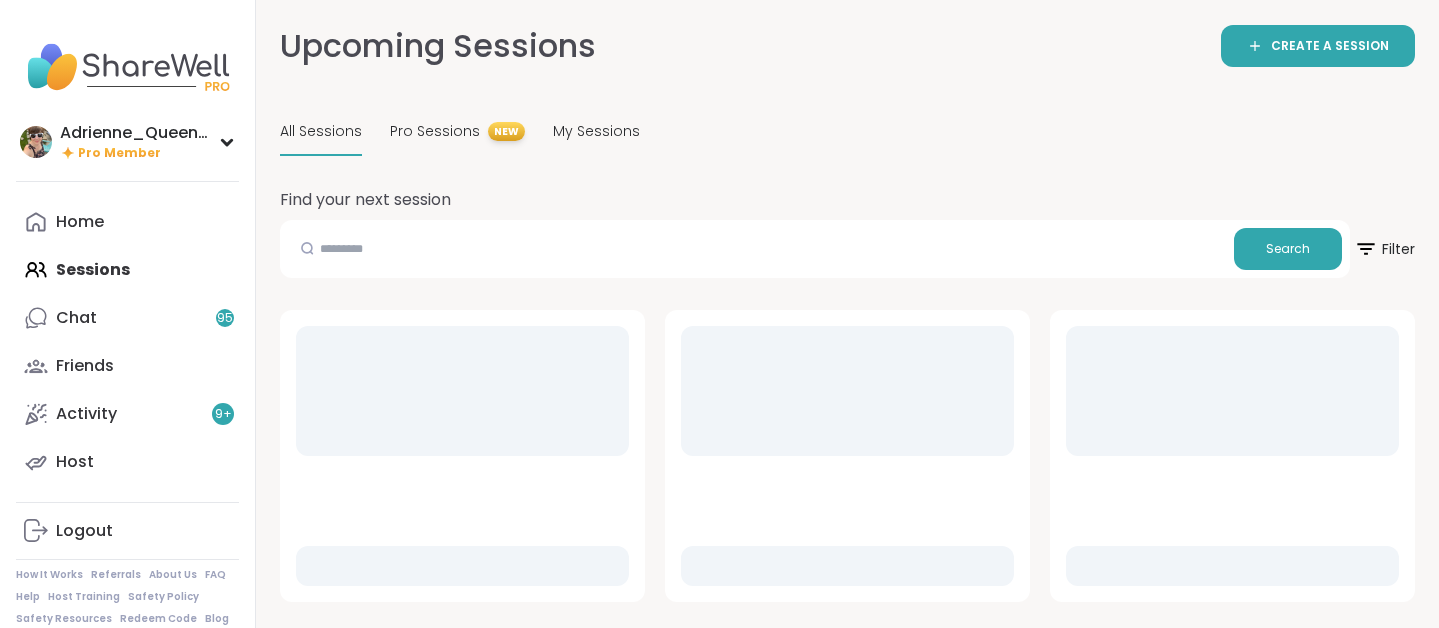 scroll, scrollTop: 0, scrollLeft: 0, axis: both 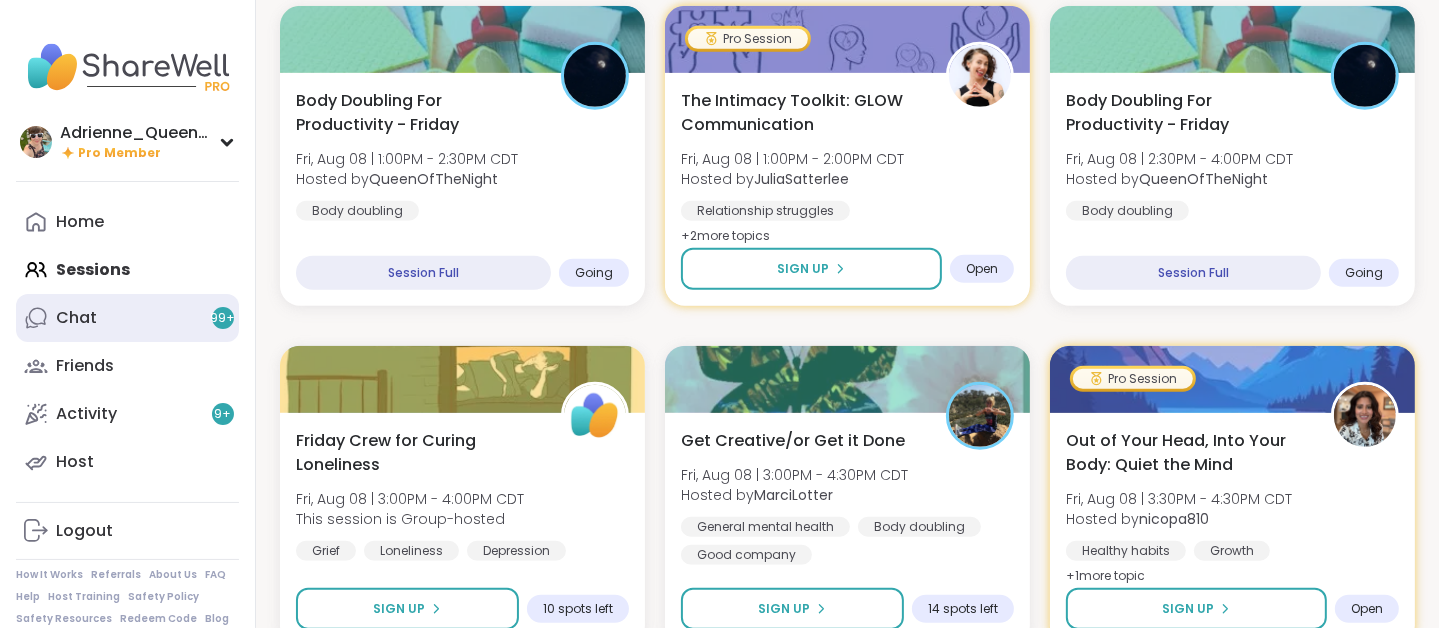 click on "Chat 99 +" at bounding box center [127, 318] 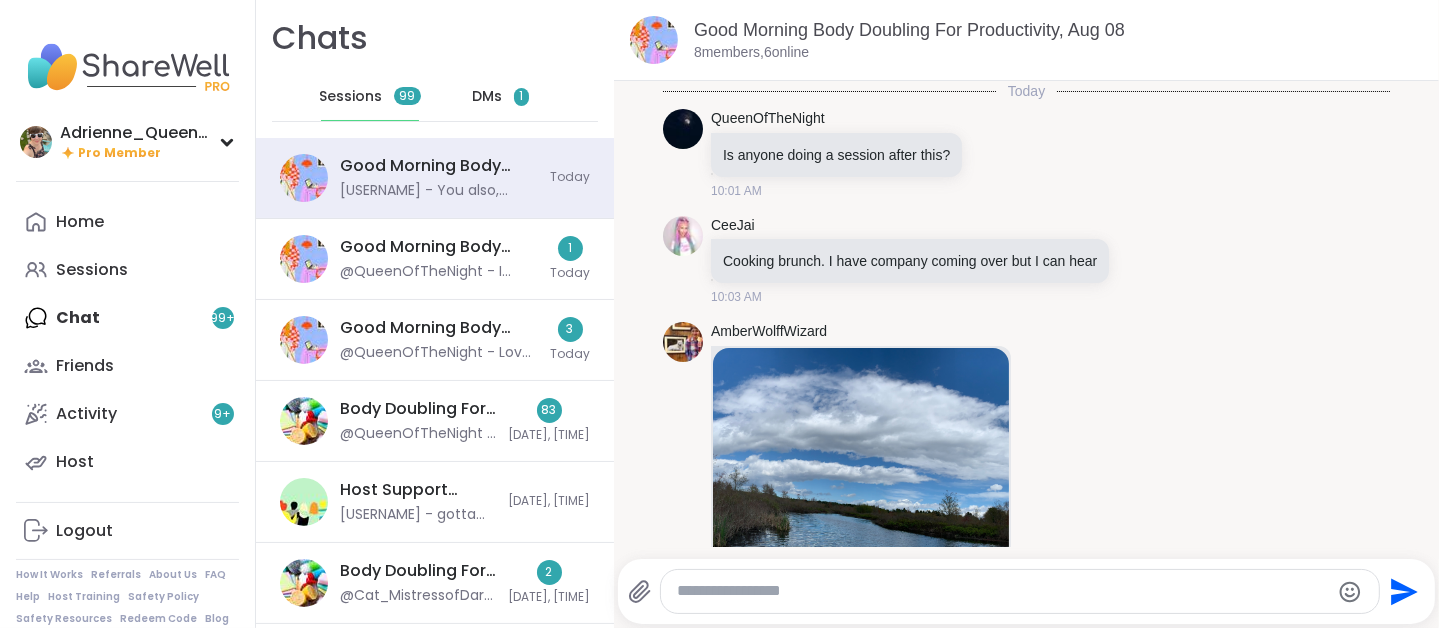 click on "Home Sessions Chat 99 + Friends Activity 9 + Host" at bounding box center (127, 342) 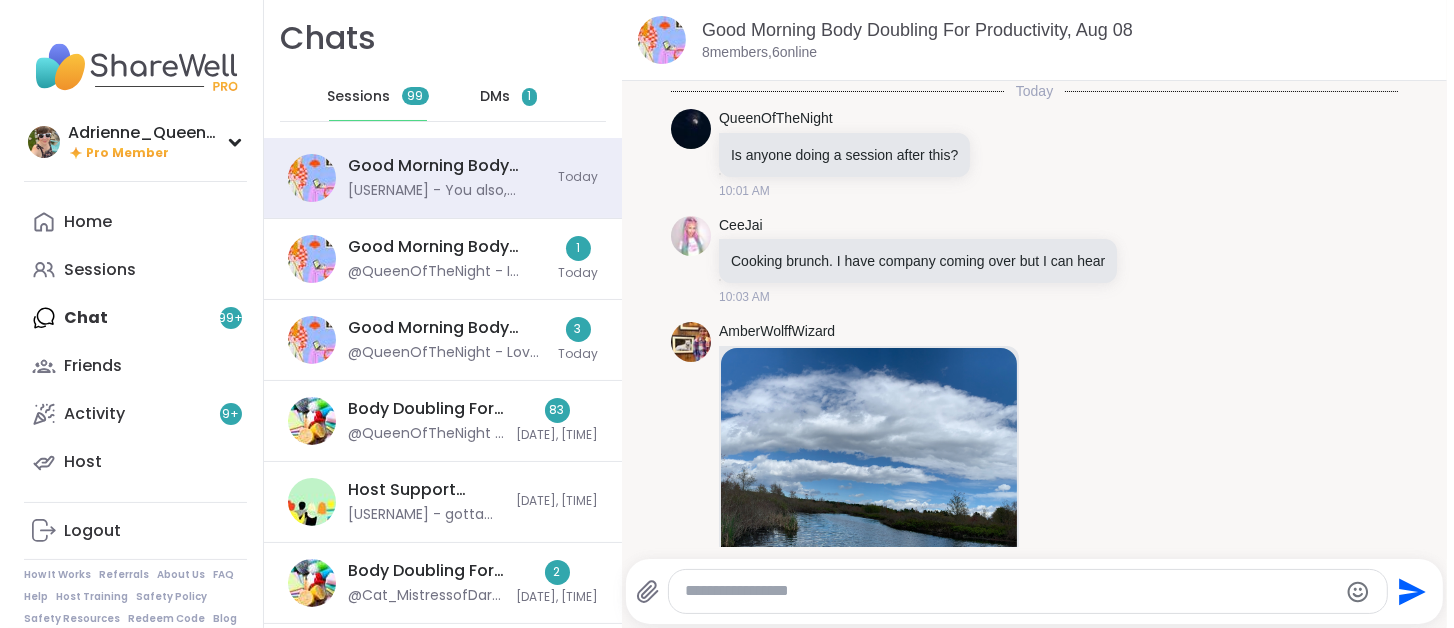 scroll, scrollTop: 0, scrollLeft: 0, axis: both 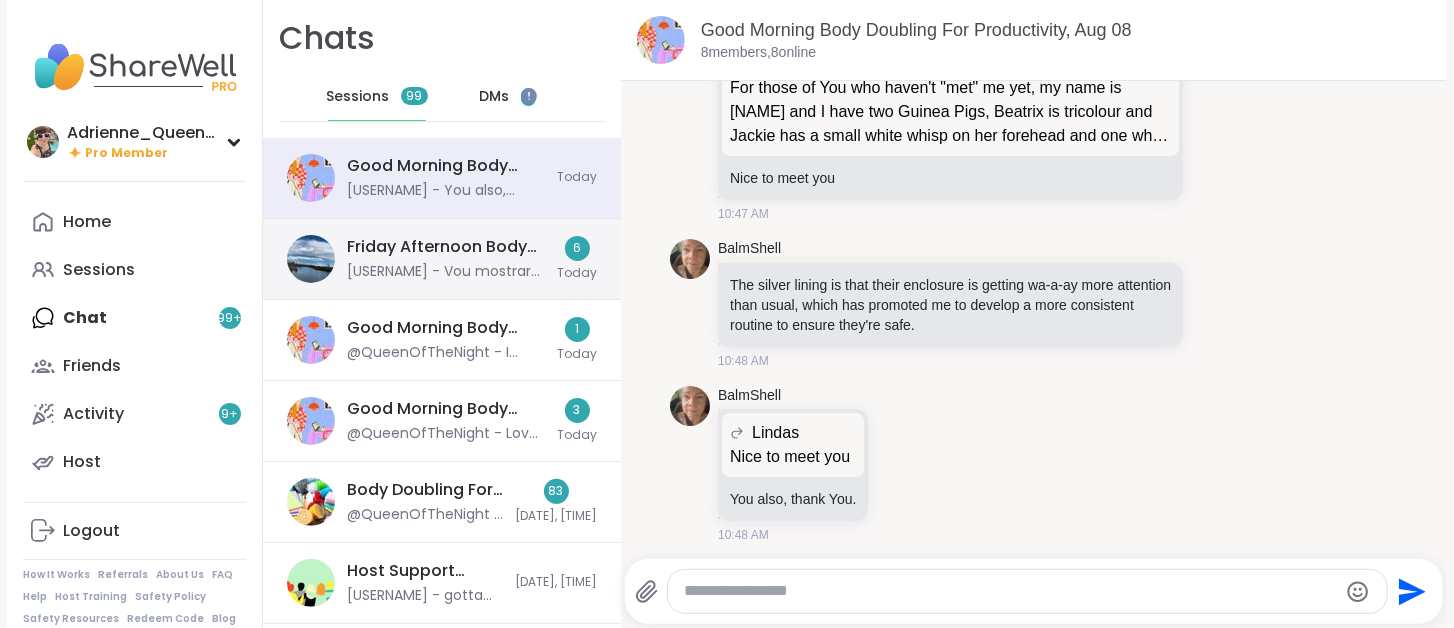 click on "@Apu - Vou mostrar um coisa muito bonito" at bounding box center (446, 272) 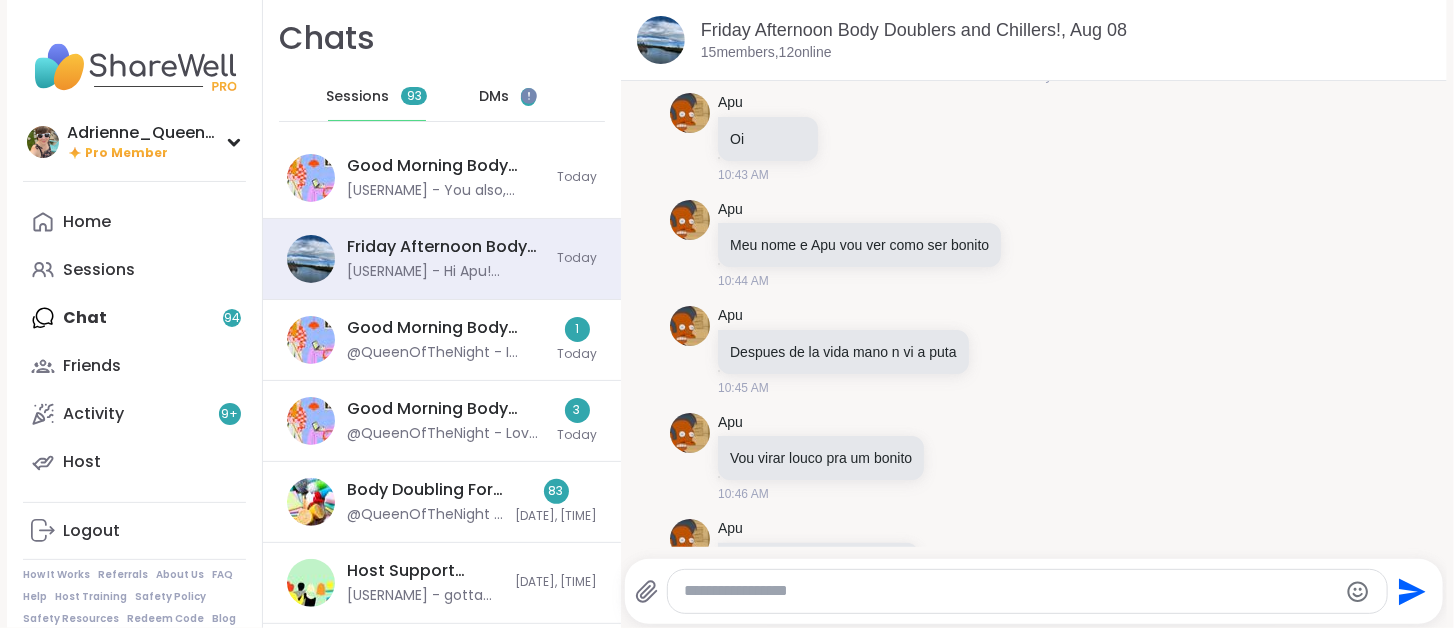 scroll, scrollTop: 0, scrollLeft: 0, axis: both 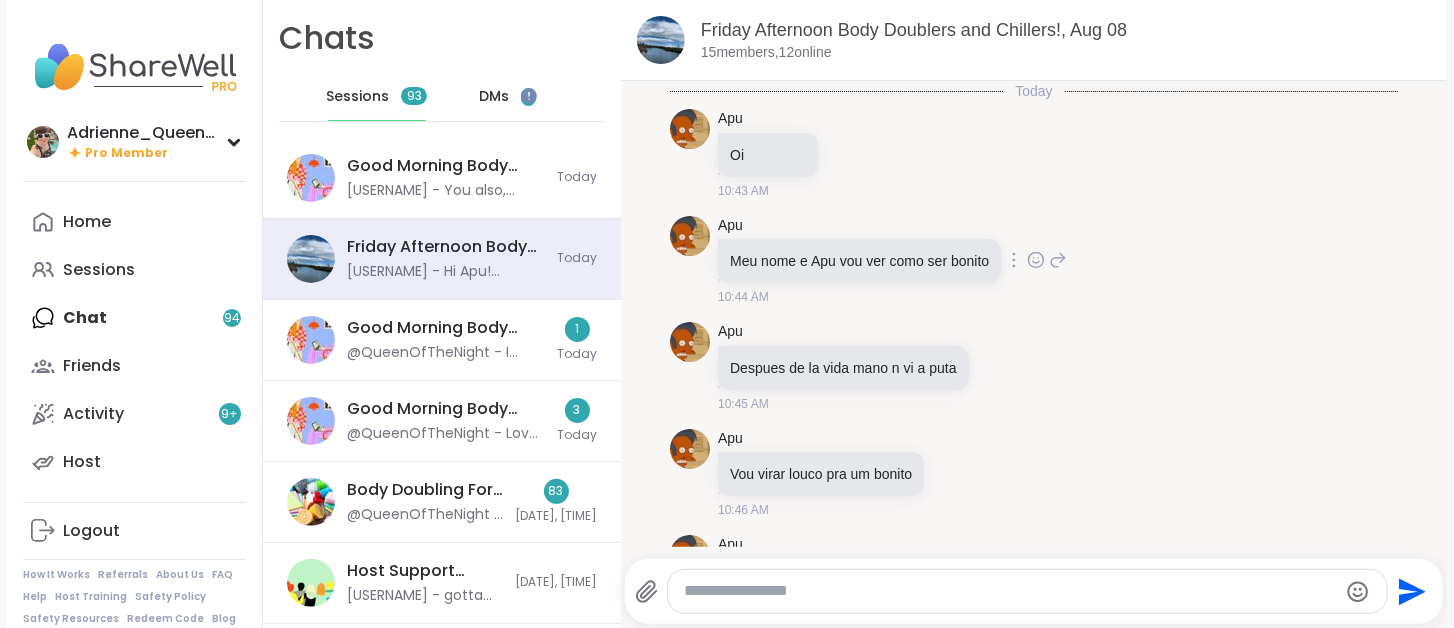click on "Meu nome e Apu vou ver como ser bonito" at bounding box center [859, 261] 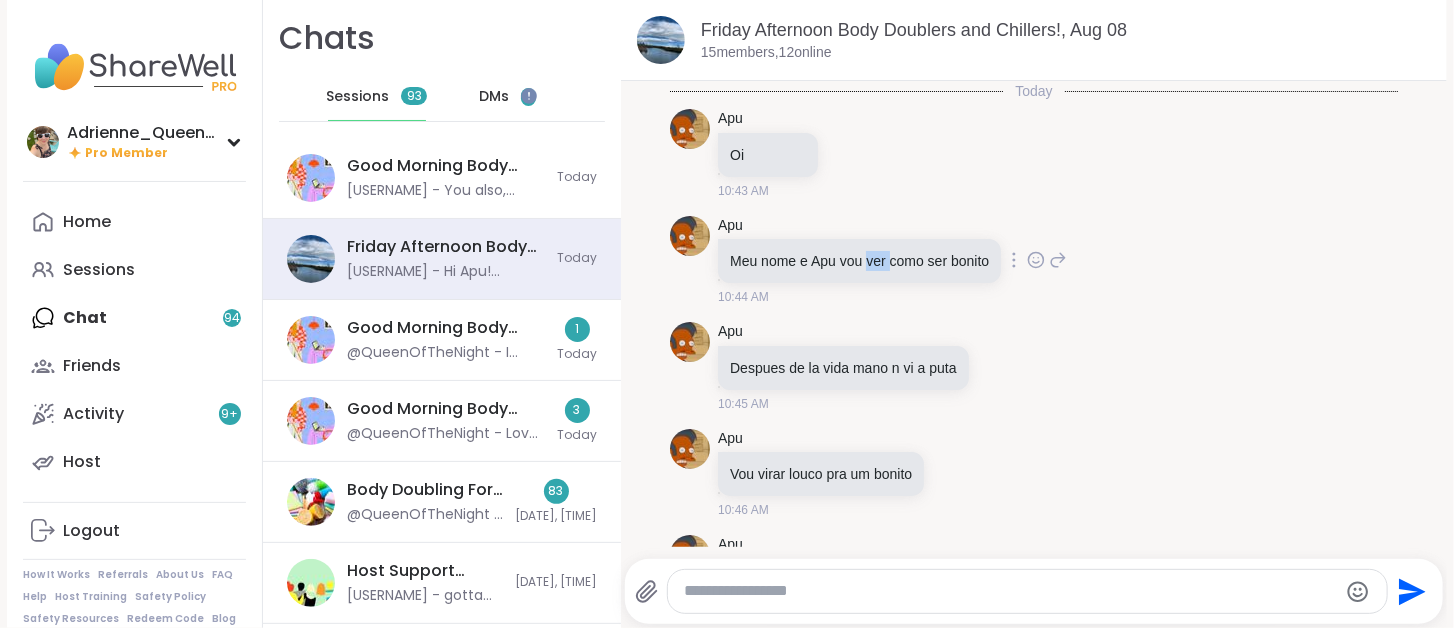 click on "Meu nome e Apu vou ver como ser bonito" at bounding box center [859, 261] 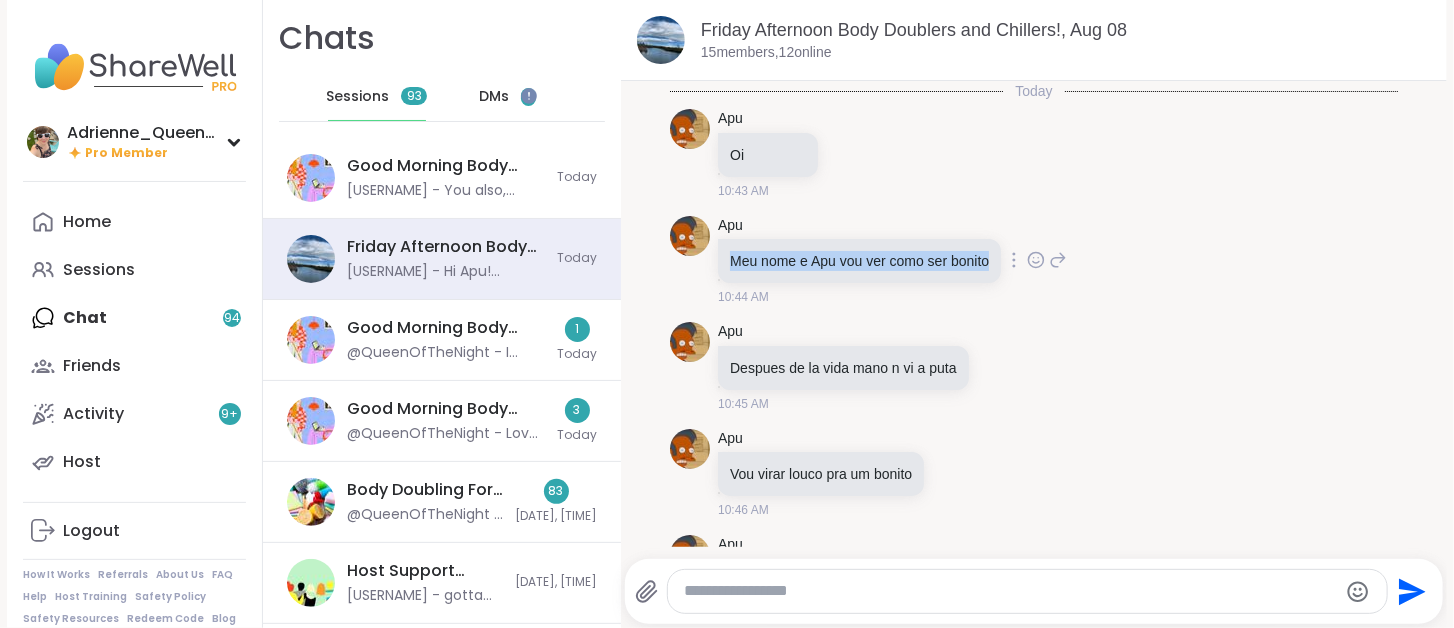 click on "Meu nome e Apu vou ver como ser bonito" at bounding box center (859, 261) 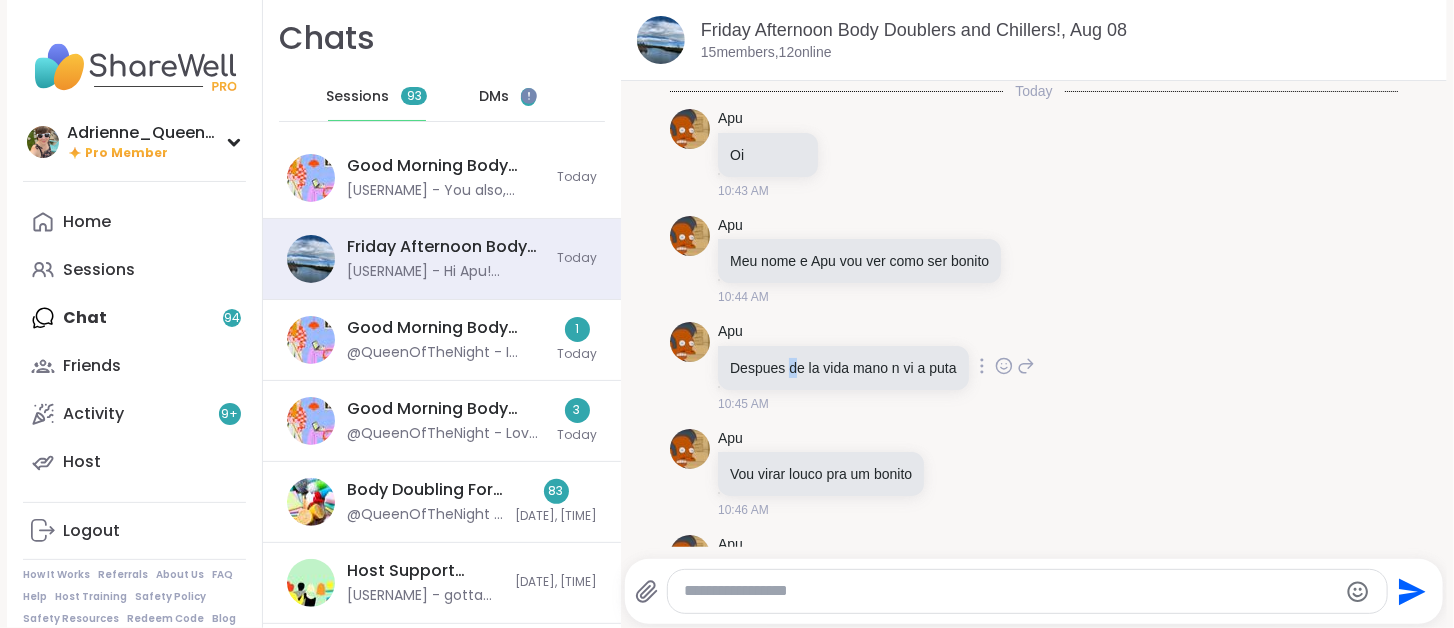 drag, startPoint x: 781, startPoint y: 380, endPoint x: 784, endPoint y: 356, distance: 24.186773 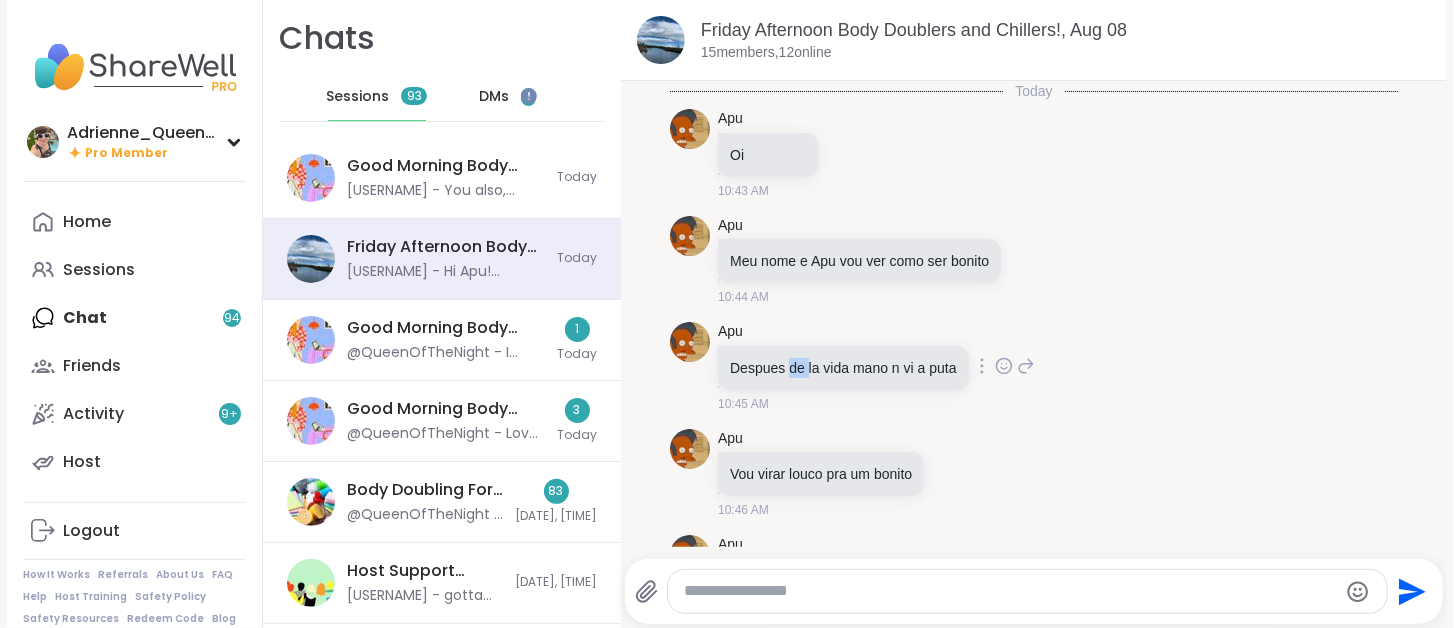 click on "Despues de la vida mano n vi a puta" at bounding box center (843, 368) 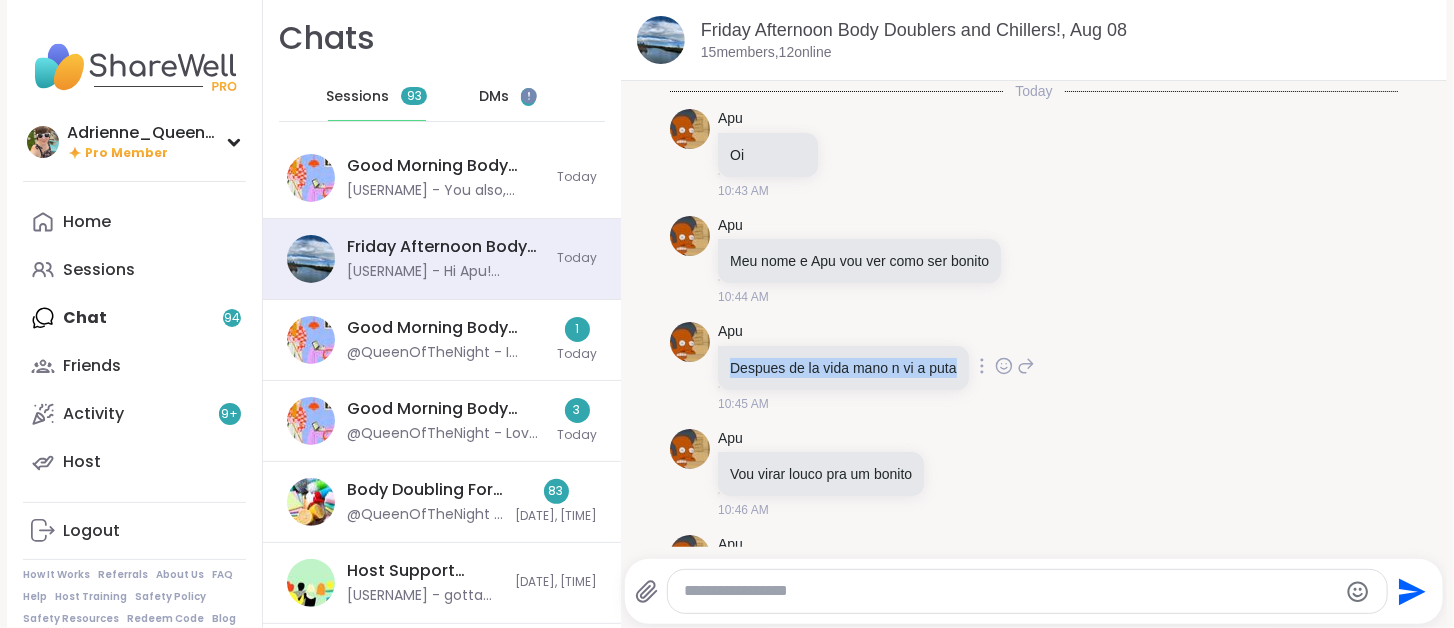 click on "Despues de la vida mano n vi a puta" at bounding box center (843, 368) 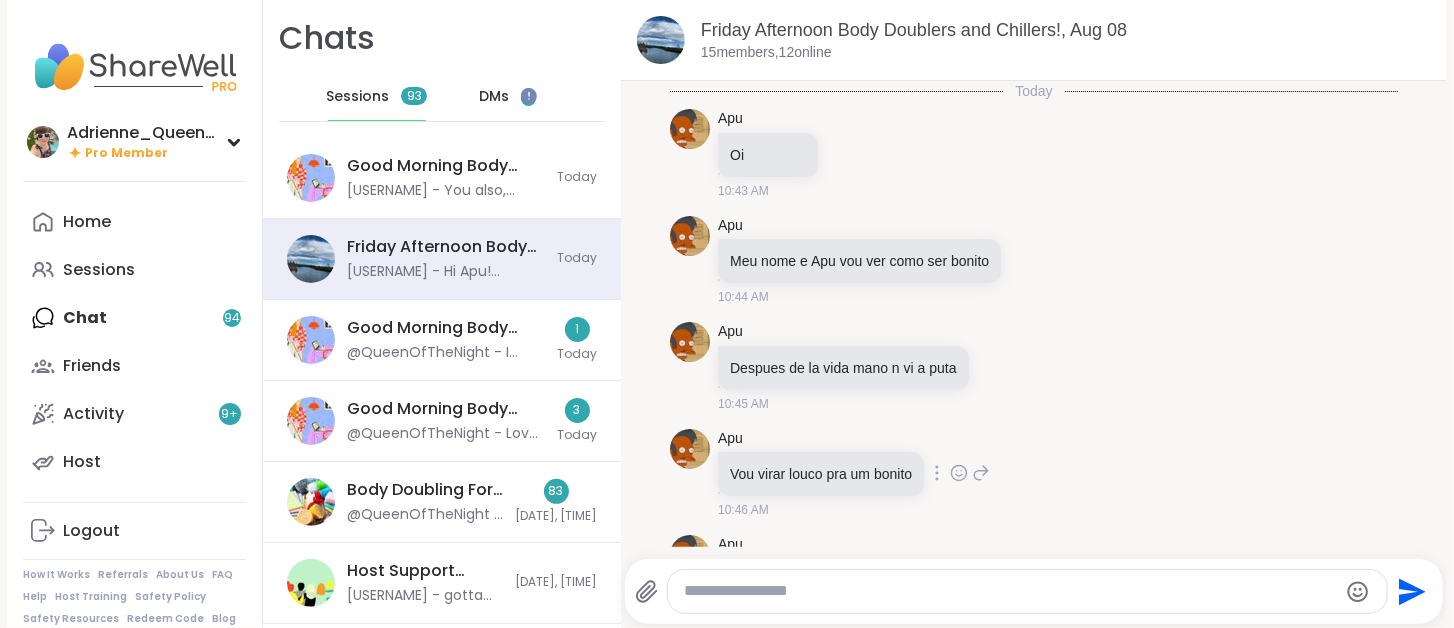 click on "Vou virar louco pra um bonito" at bounding box center [821, 474] 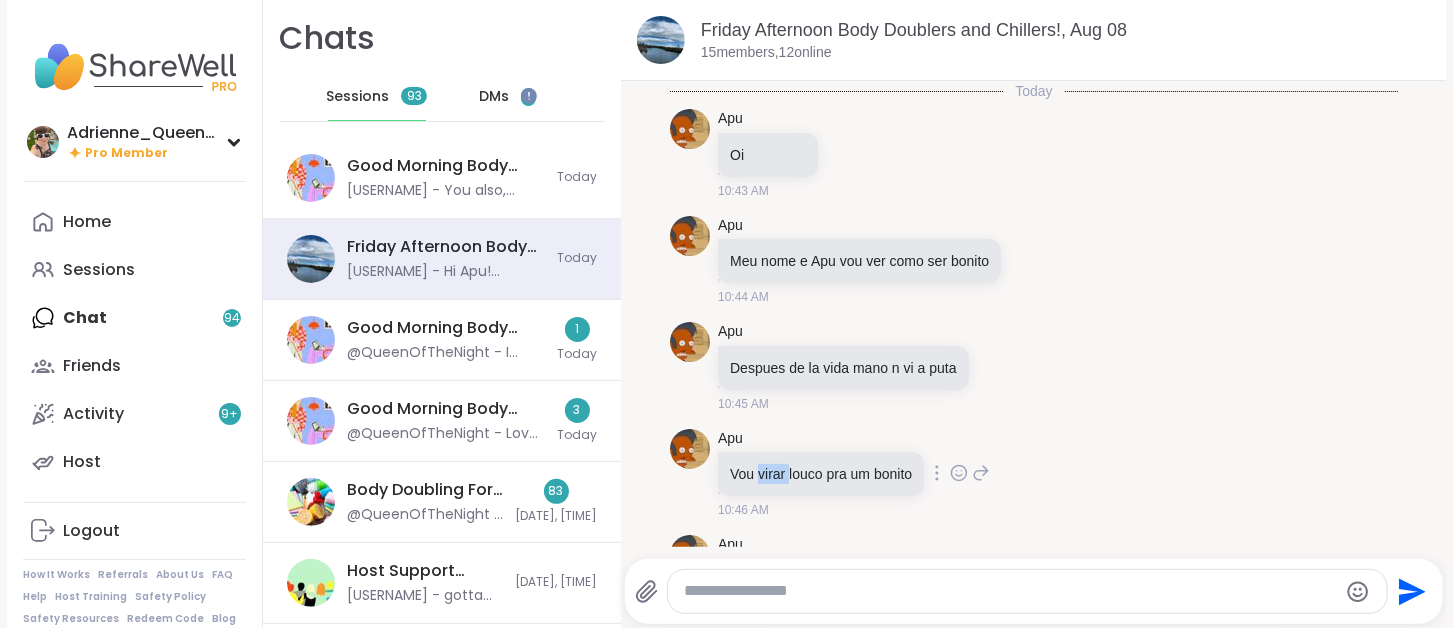 click on "Vou virar louco pra um bonito" at bounding box center [821, 474] 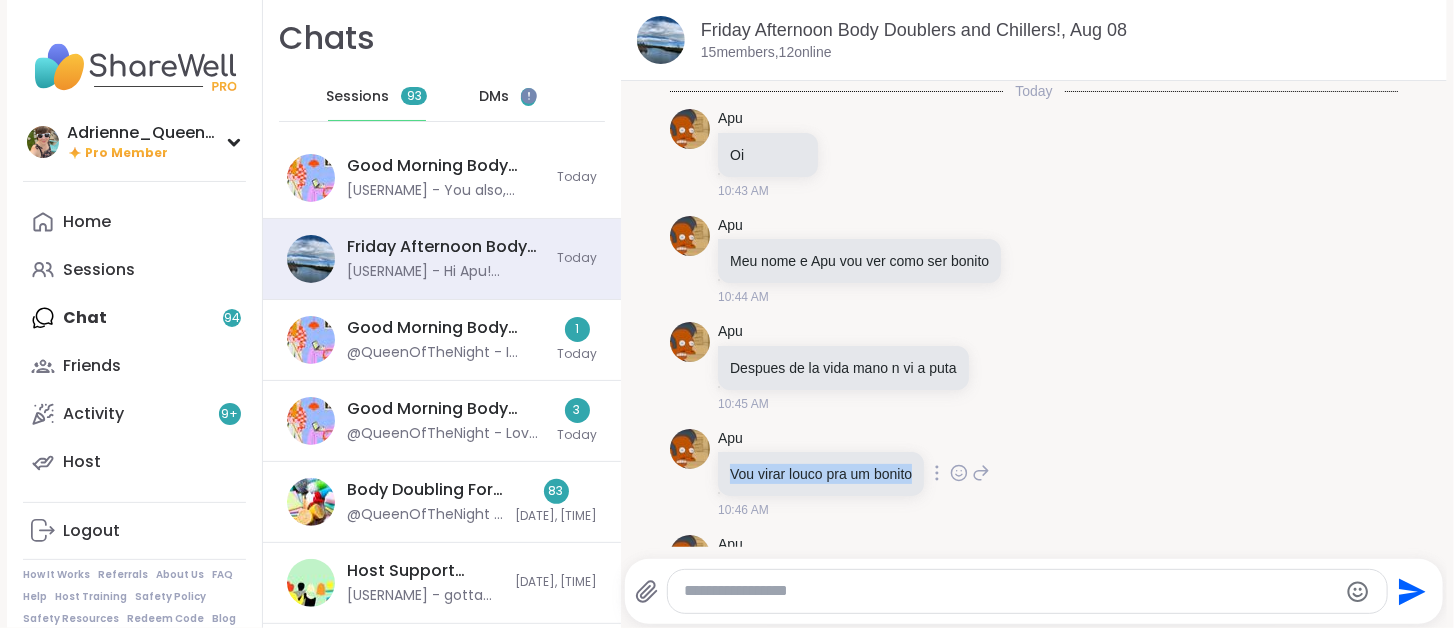 click on "Vou virar louco pra um bonito" at bounding box center [821, 474] 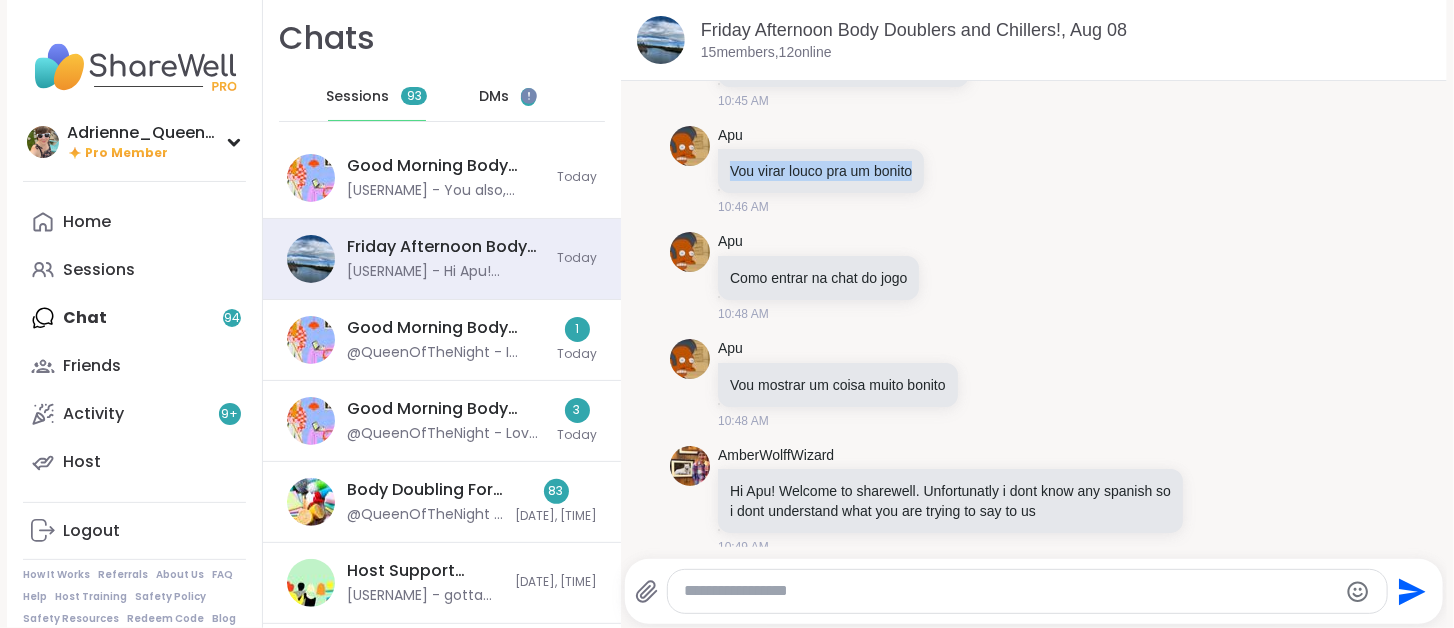scroll, scrollTop: 316, scrollLeft: 0, axis: vertical 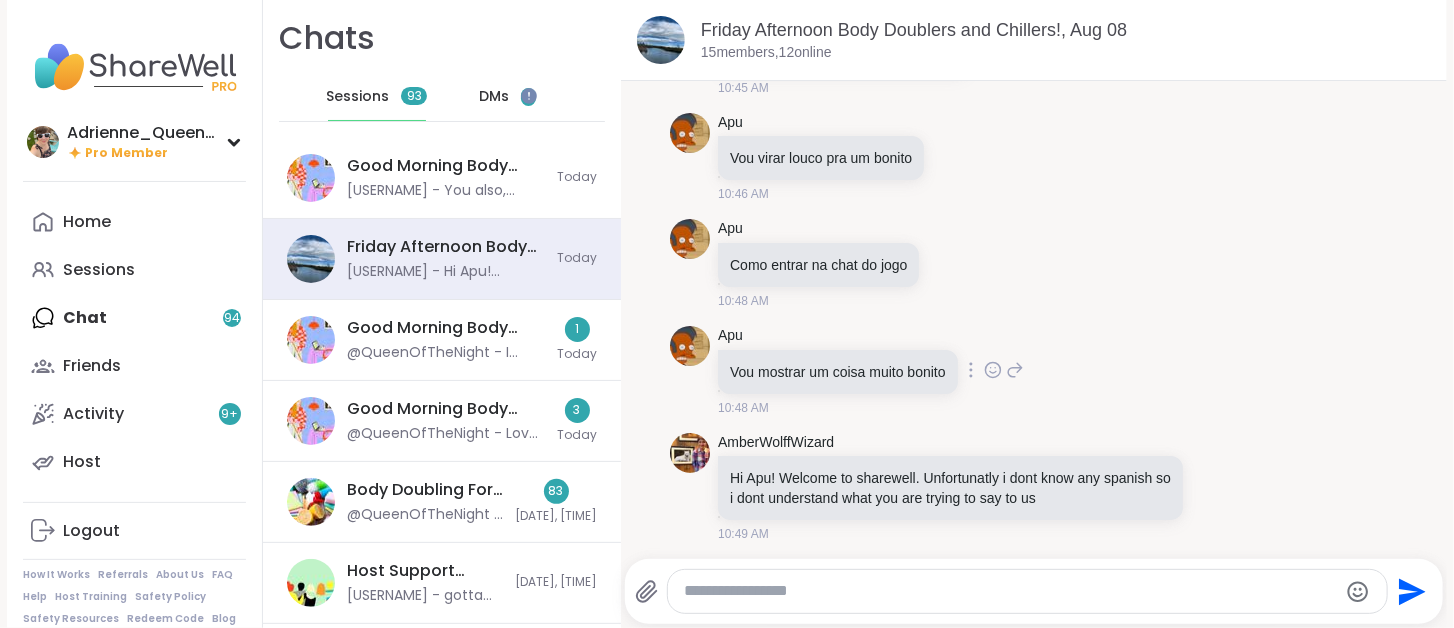 click on "Vou mostrar um coisa muito bonito" at bounding box center (838, 372) 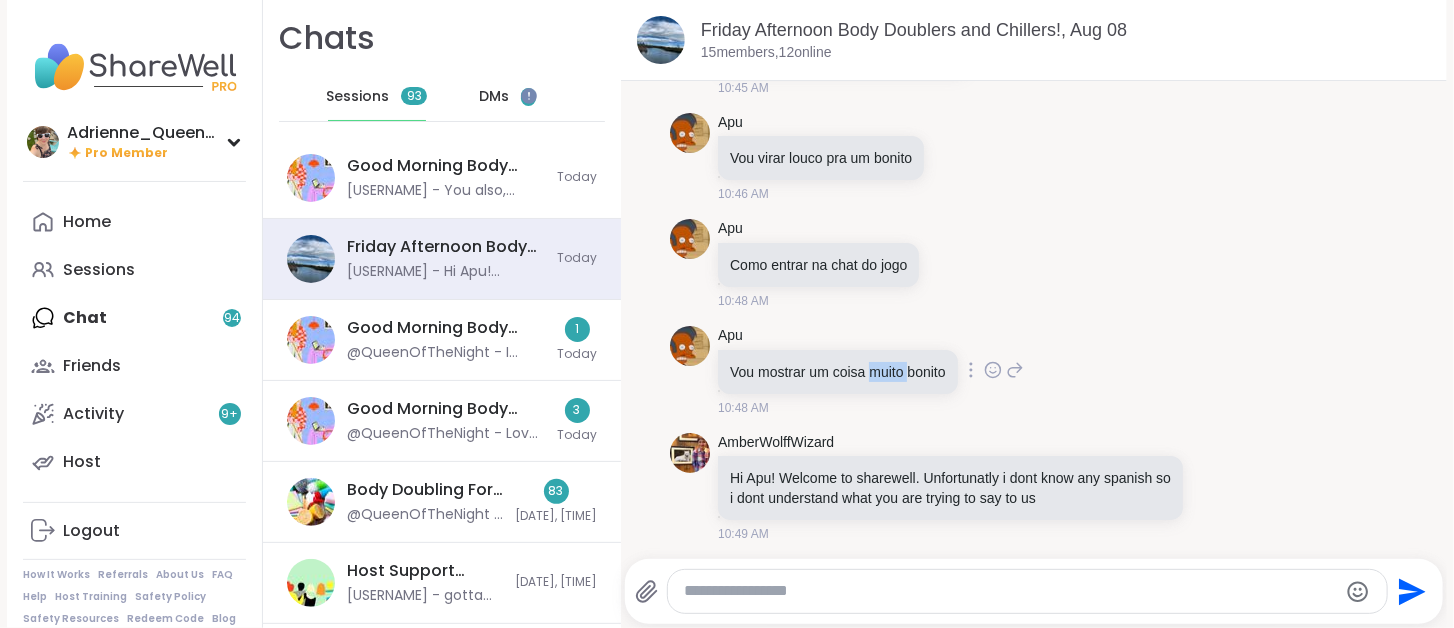 click on "Vou mostrar um coisa muito bonito" at bounding box center (838, 372) 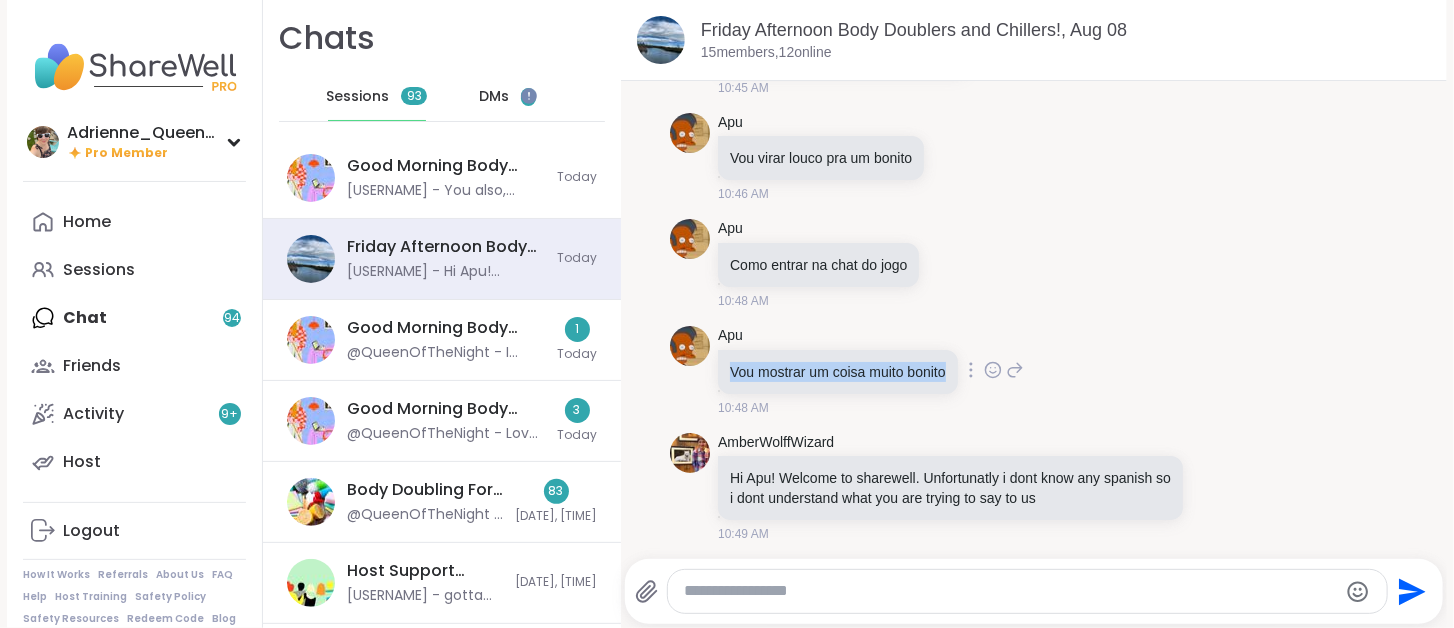 click on "Vou mostrar um coisa muito bonito" at bounding box center [838, 372] 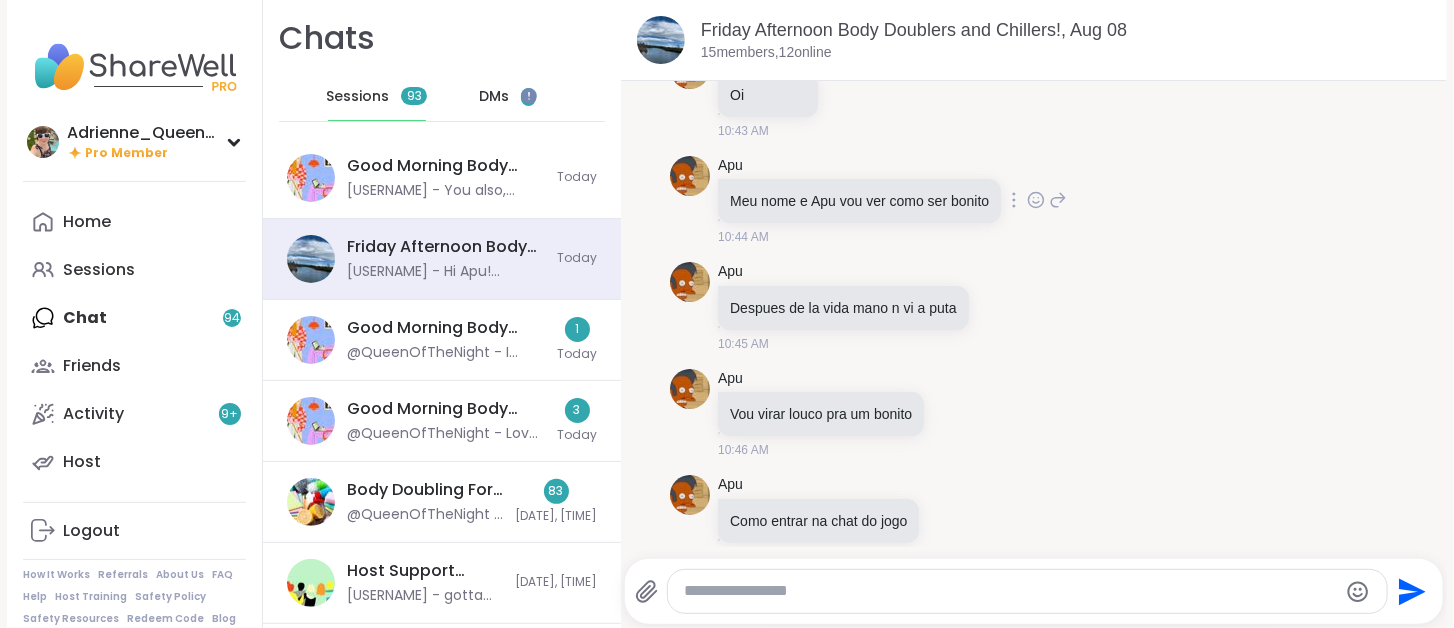 scroll, scrollTop: 0, scrollLeft: 0, axis: both 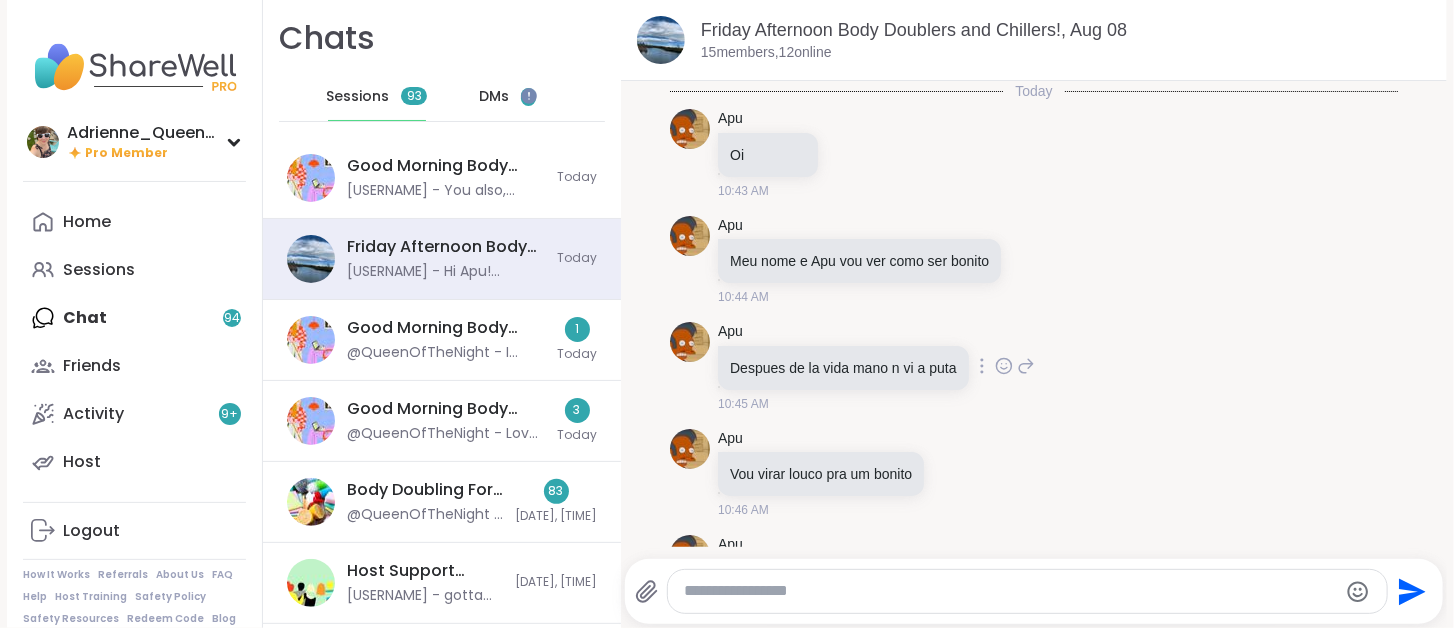click 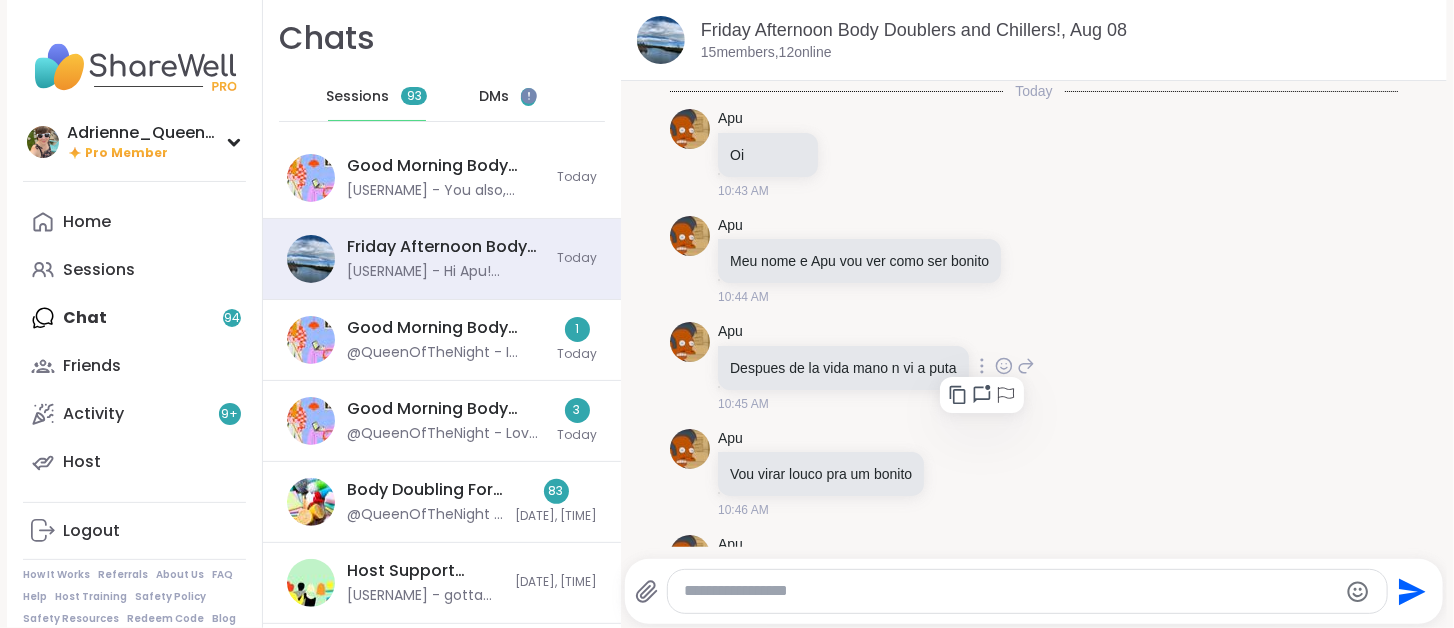 click 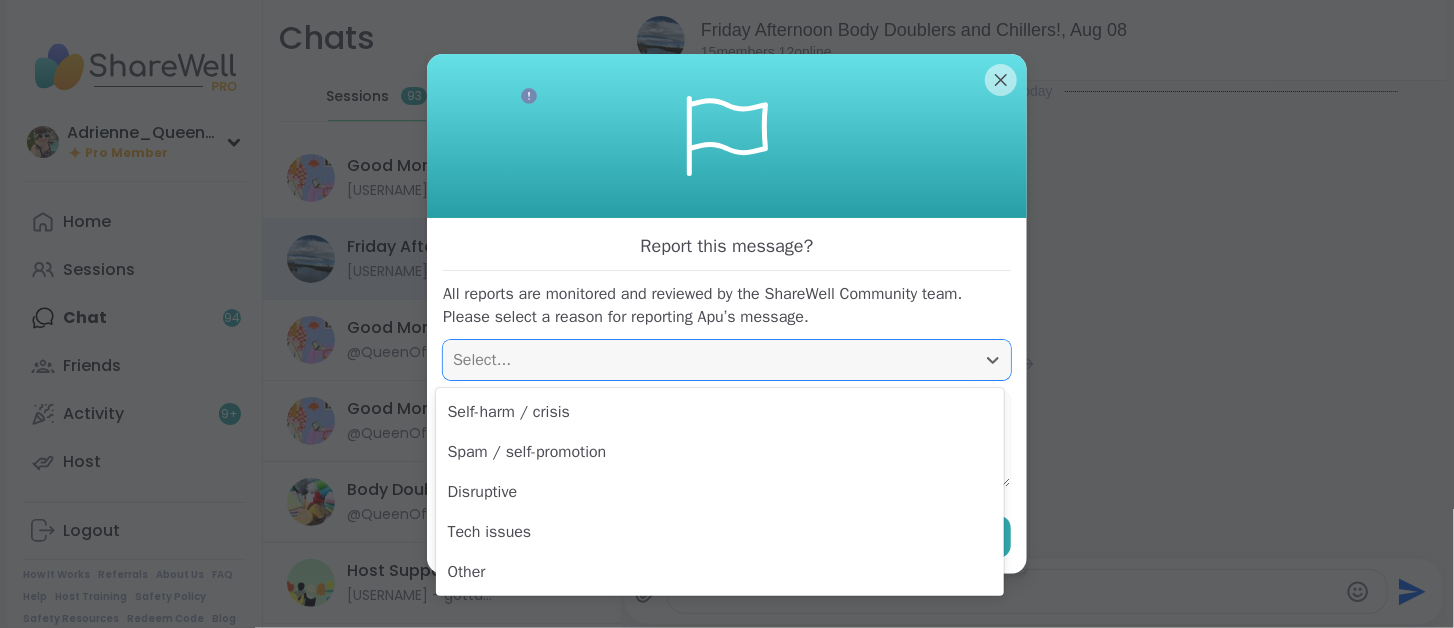 click on "Select..." at bounding box center [709, 360] 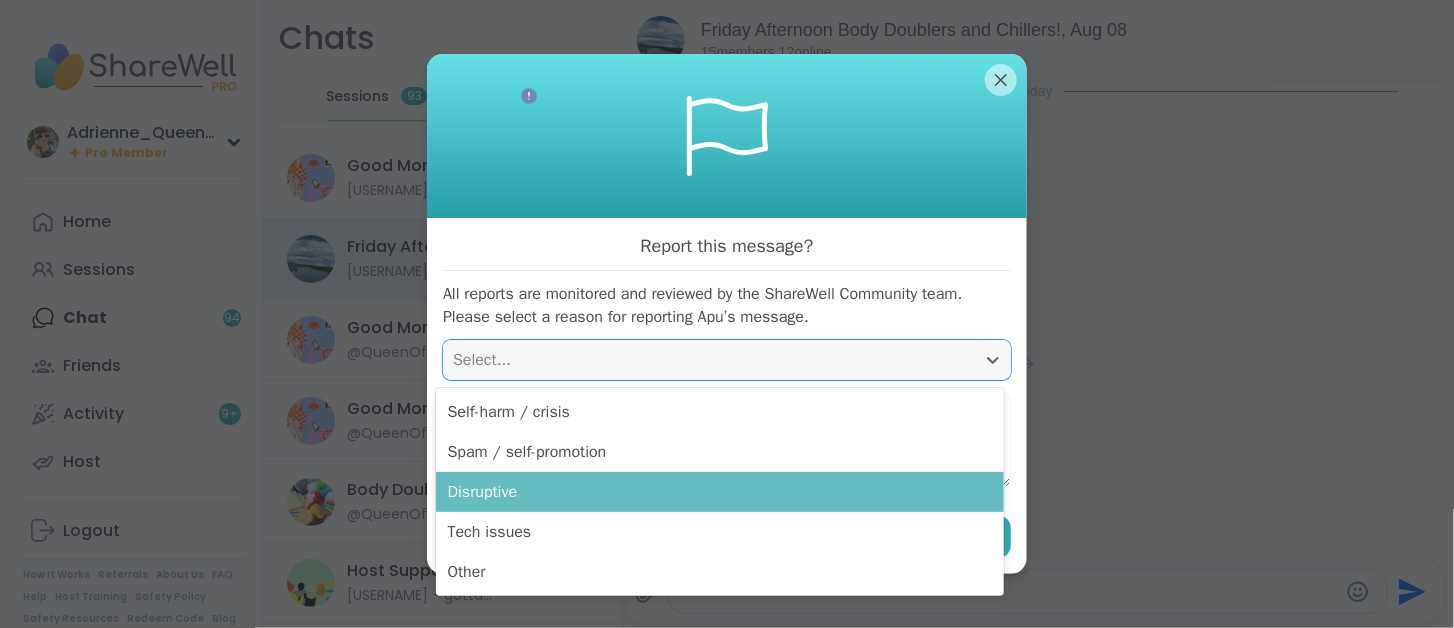 click on "Disruptive" at bounding box center [720, 492] 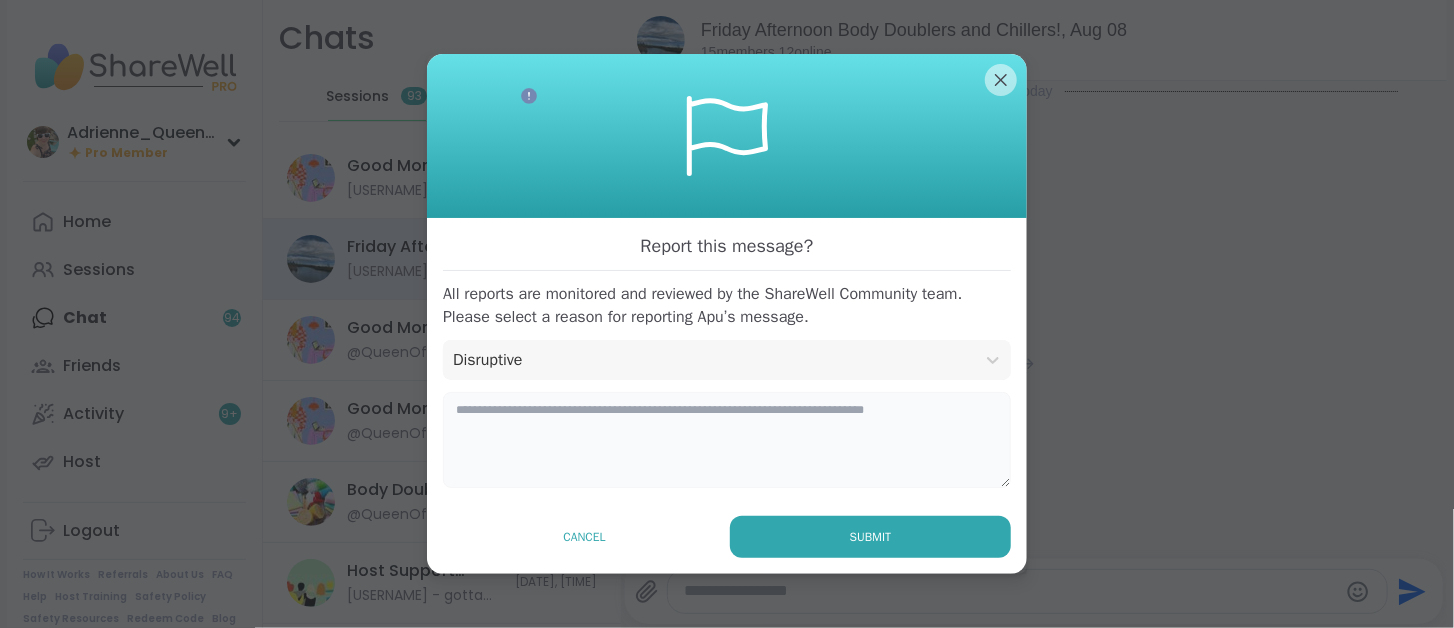click at bounding box center [727, 440] 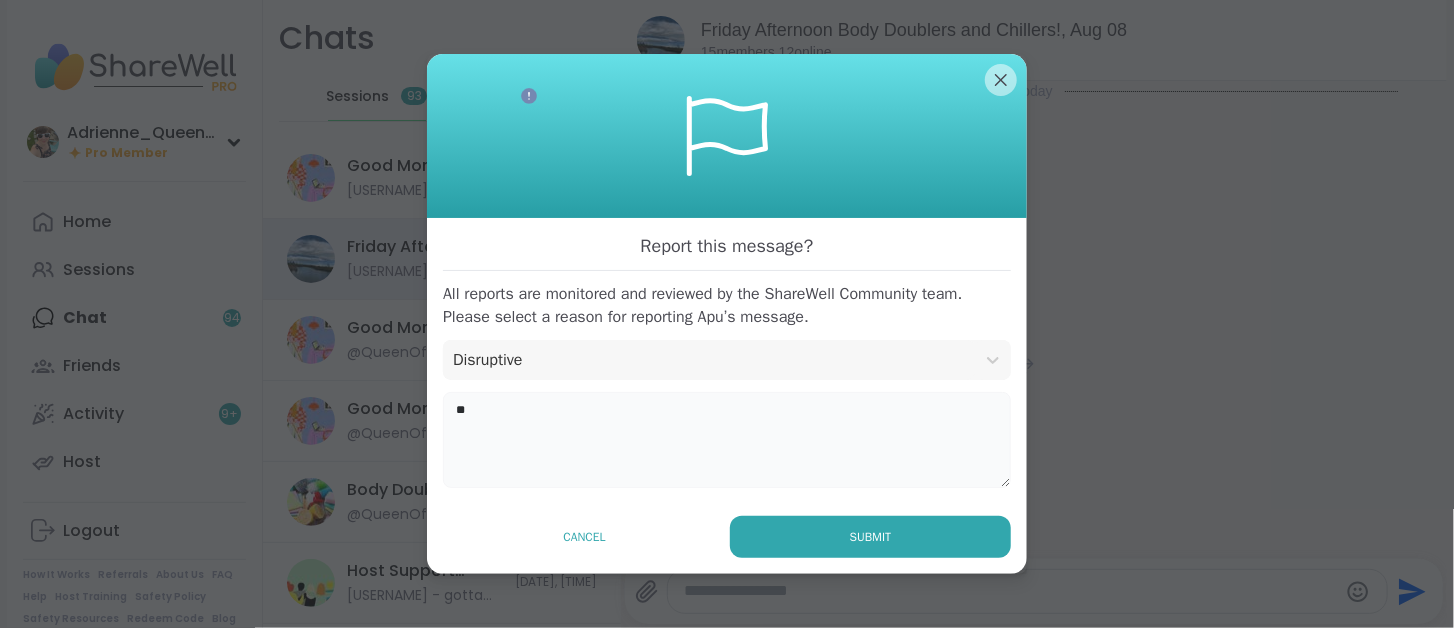 type on "*" 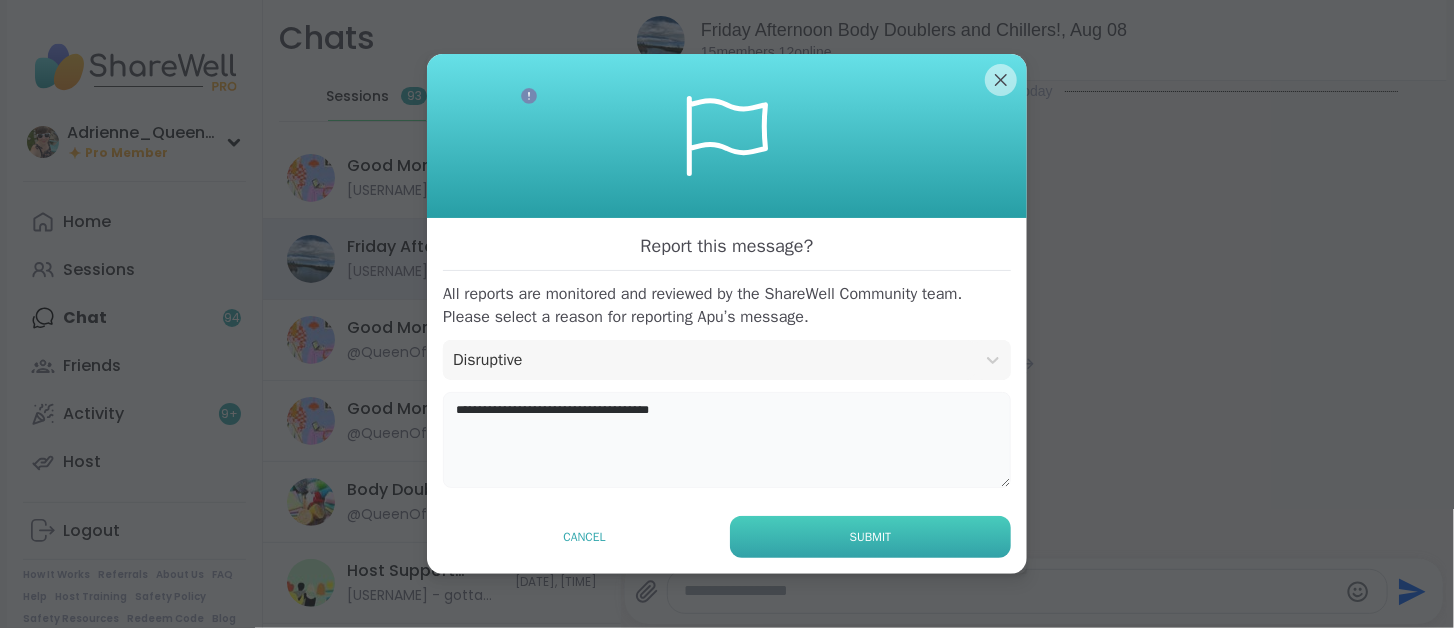 type on "**********" 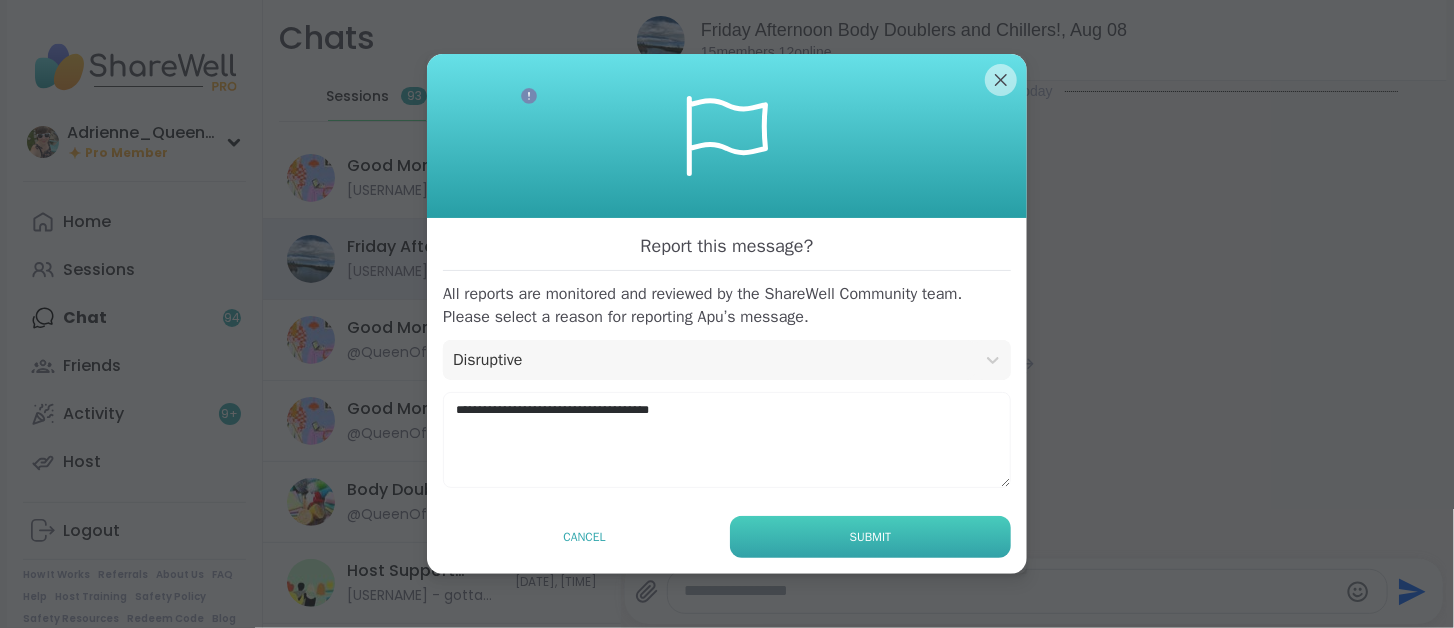 click on "Submit" at bounding box center [870, 537] 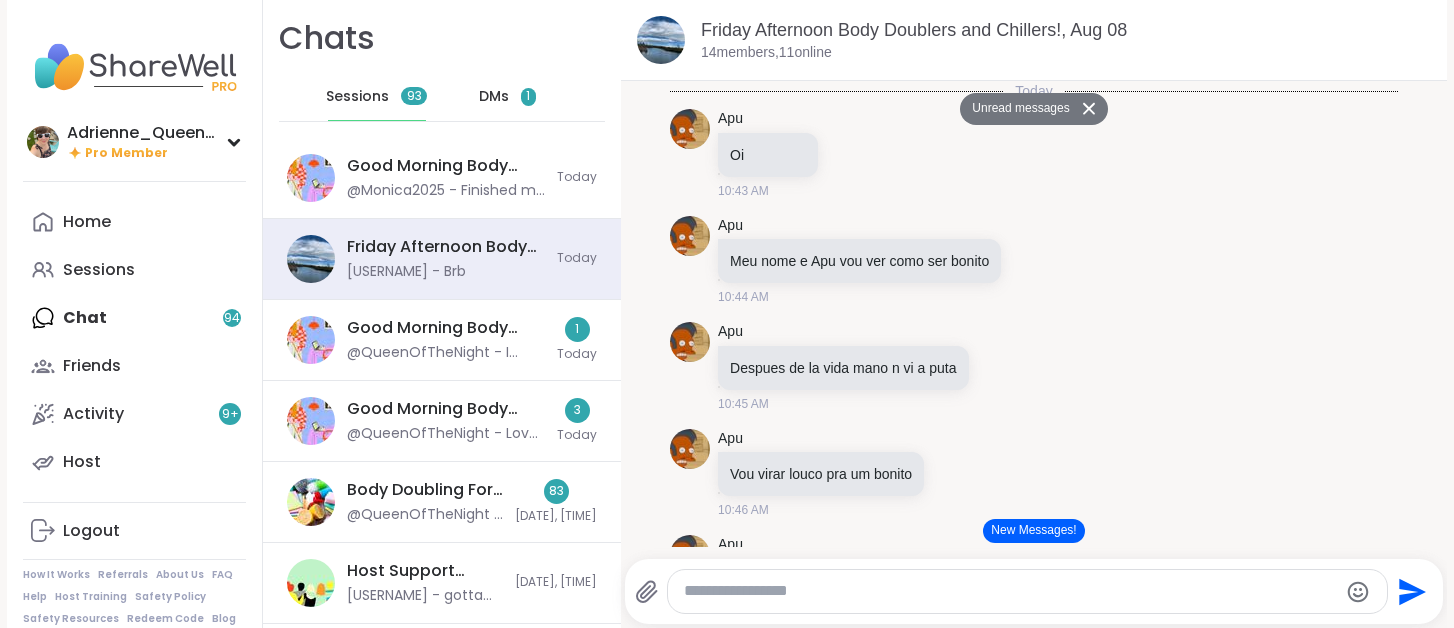 scroll, scrollTop: 0, scrollLeft: 0, axis: both 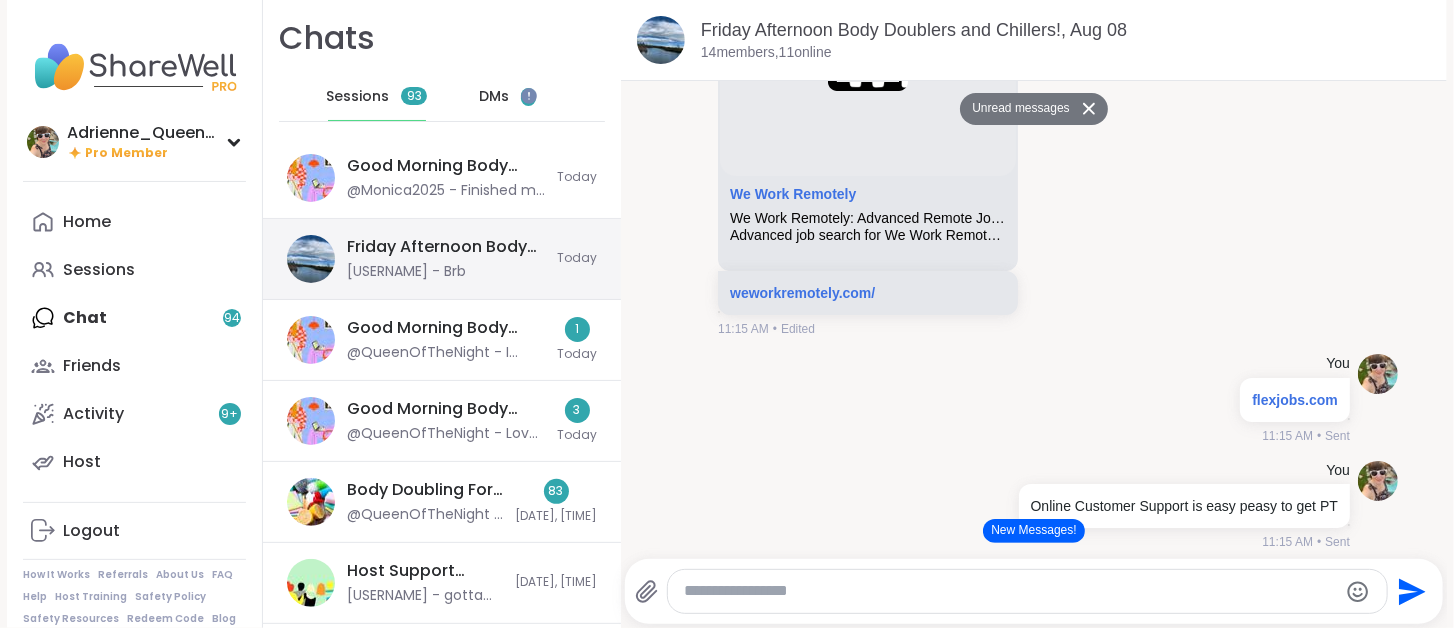 click on "Friday Afternoon Body Doublers and Chillers!, Aug 08" at bounding box center (446, 247) 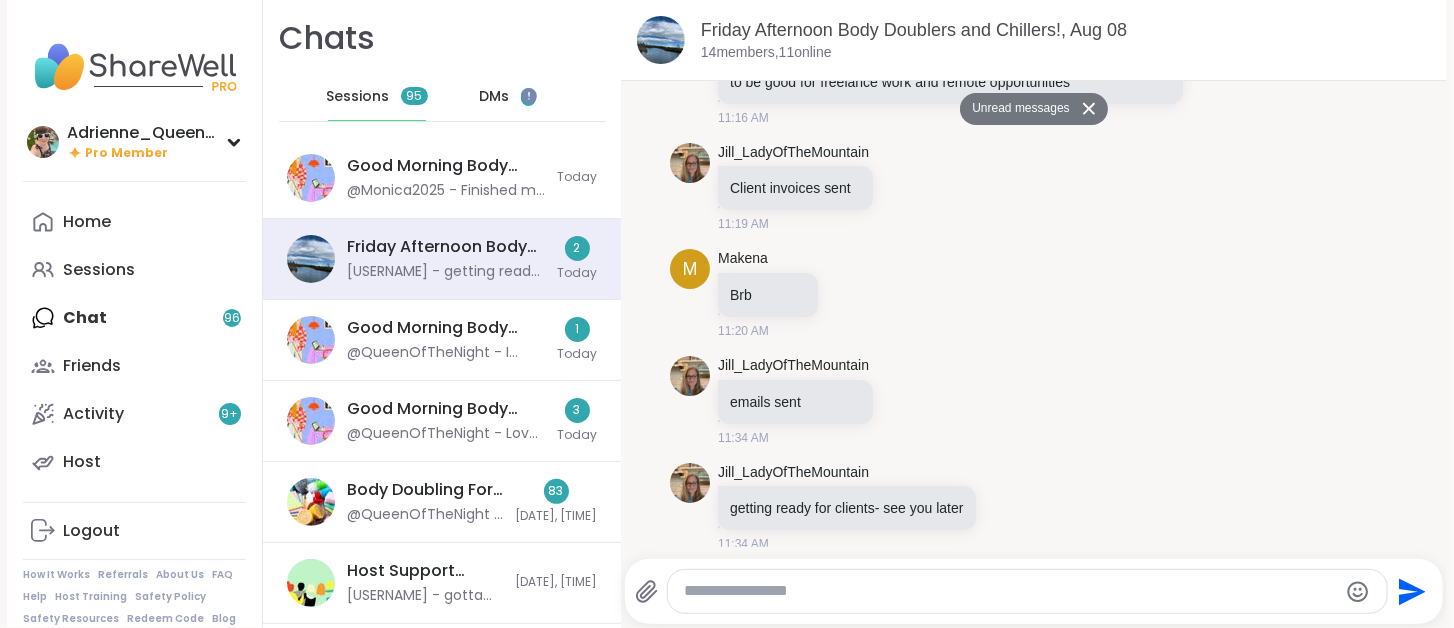 scroll, scrollTop: 5612, scrollLeft: 0, axis: vertical 